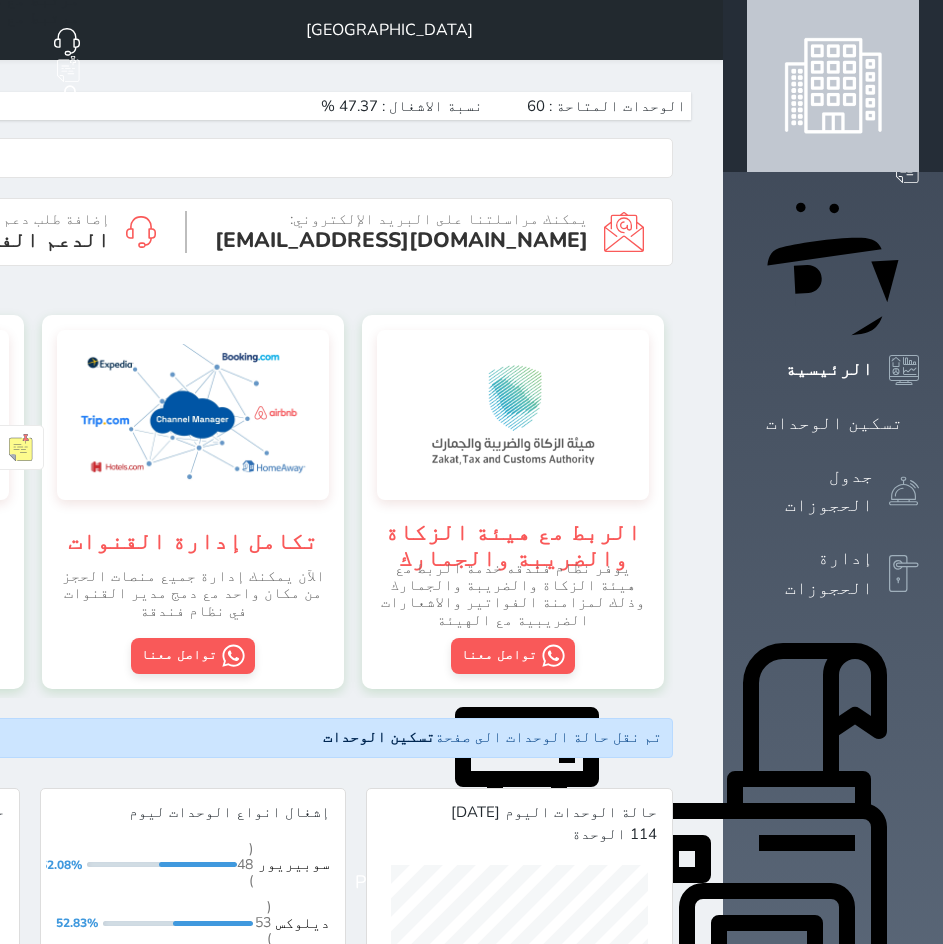 scroll, scrollTop: 0, scrollLeft: 0, axis: both 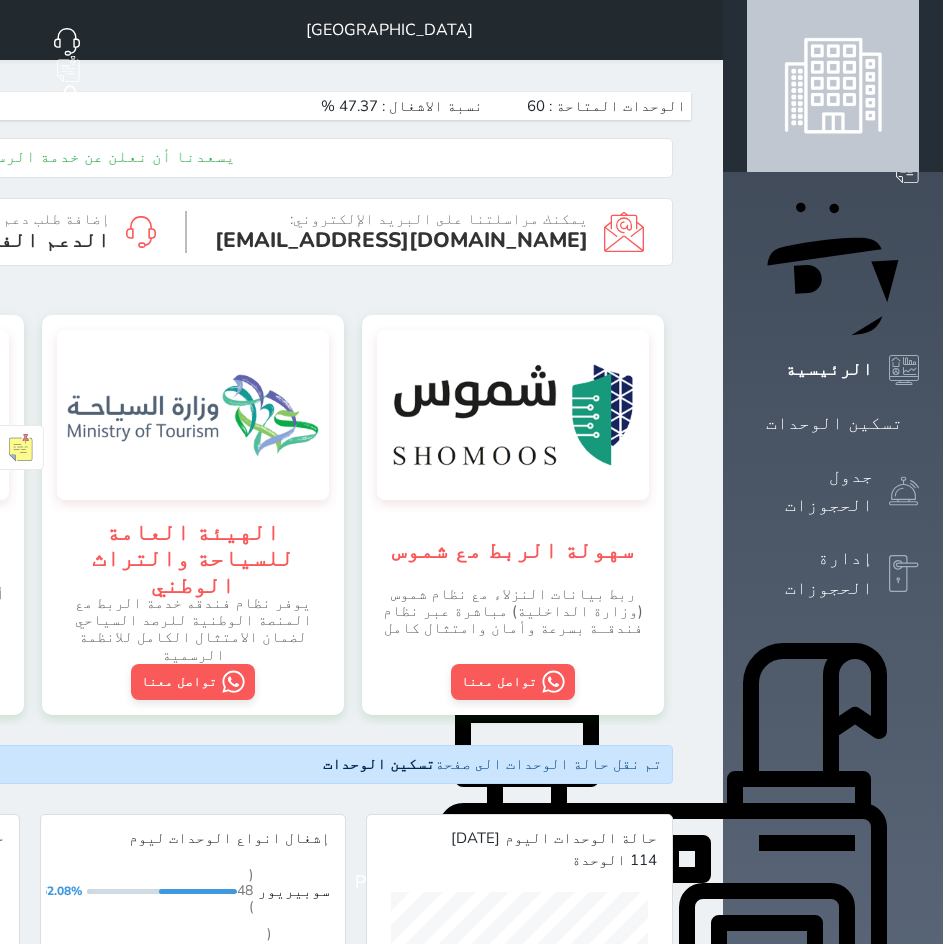drag, startPoint x: 908, startPoint y: 26, endPoint x: 884, endPoint y: 72, distance: 51.884487 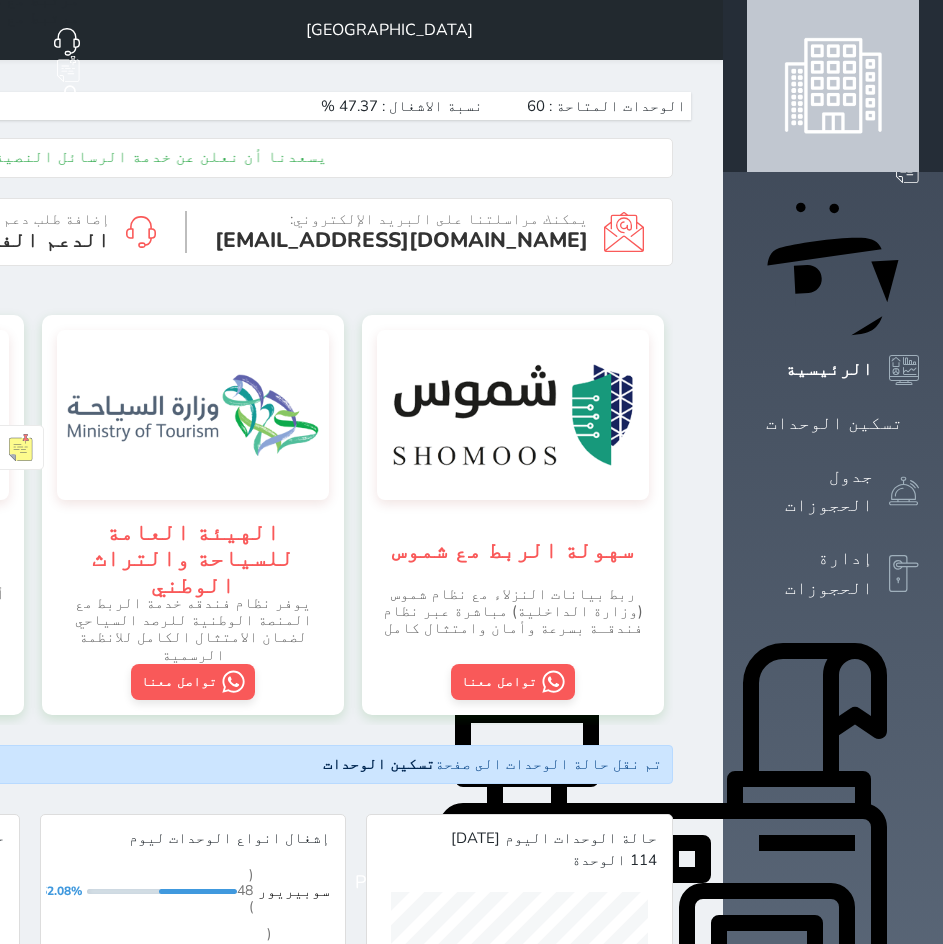 click at bounding box center (699, 30) 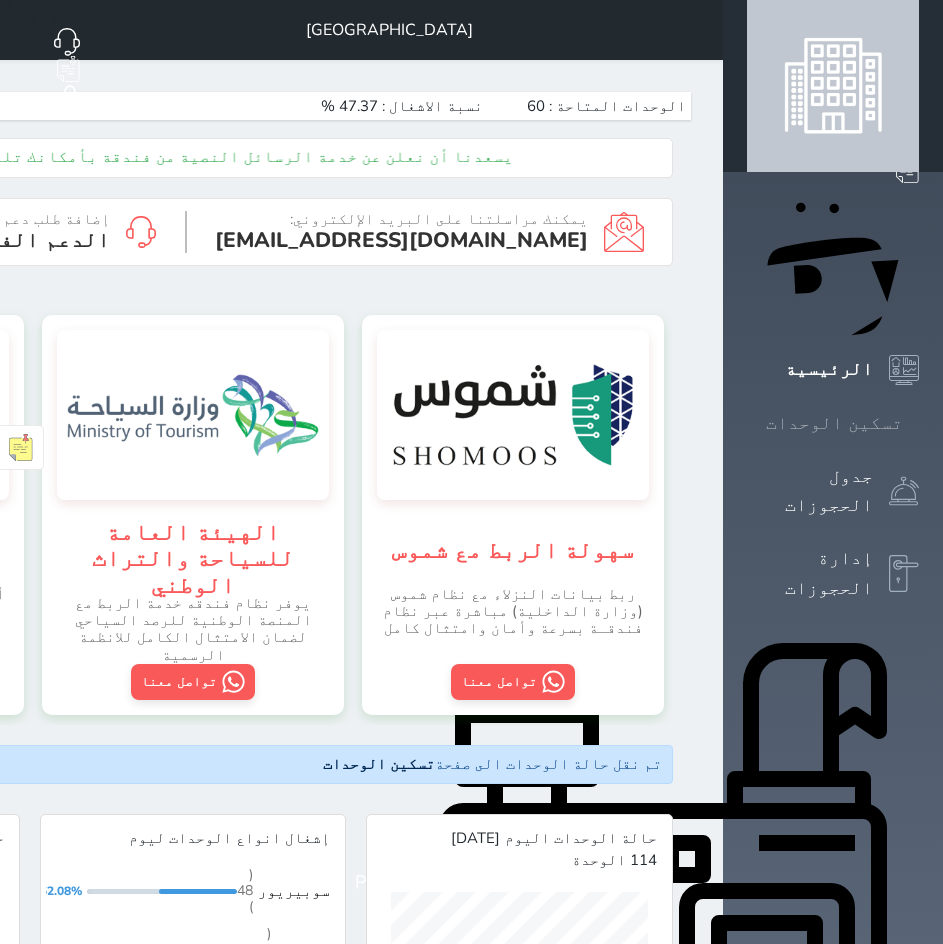 click on "تسكين الوحدات" at bounding box center (834, 423) 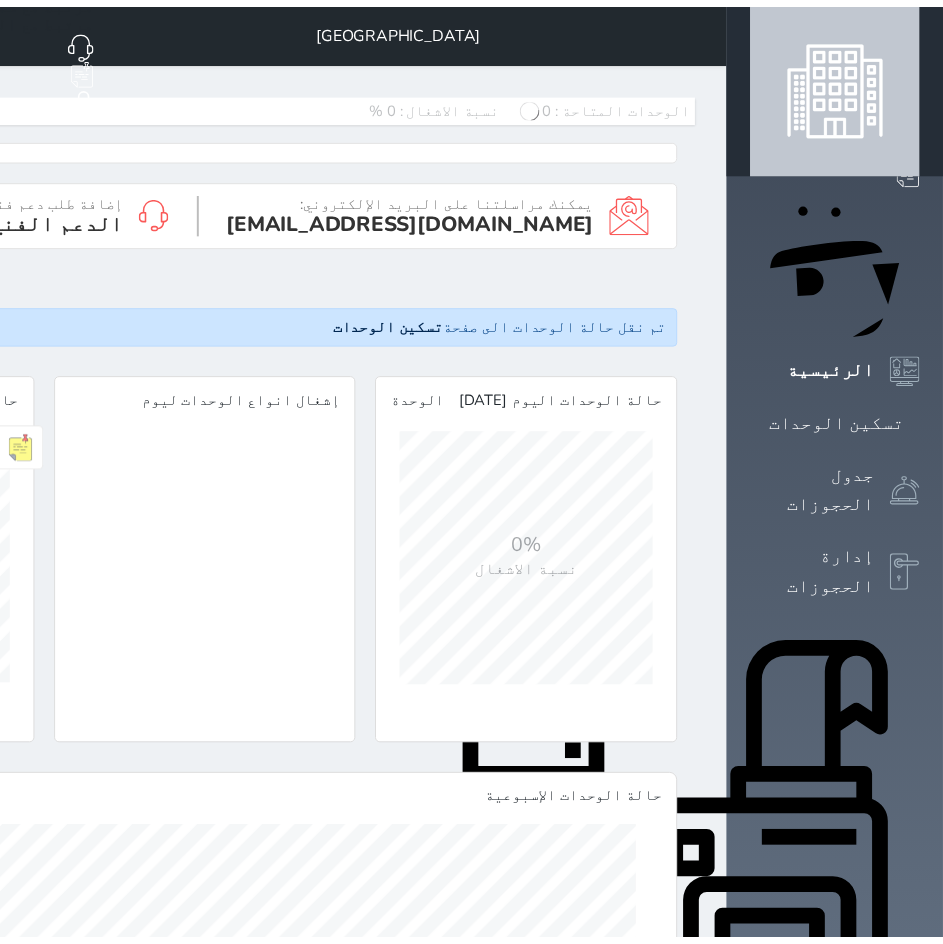 scroll, scrollTop: 0, scrollLeft: 0, axis: both 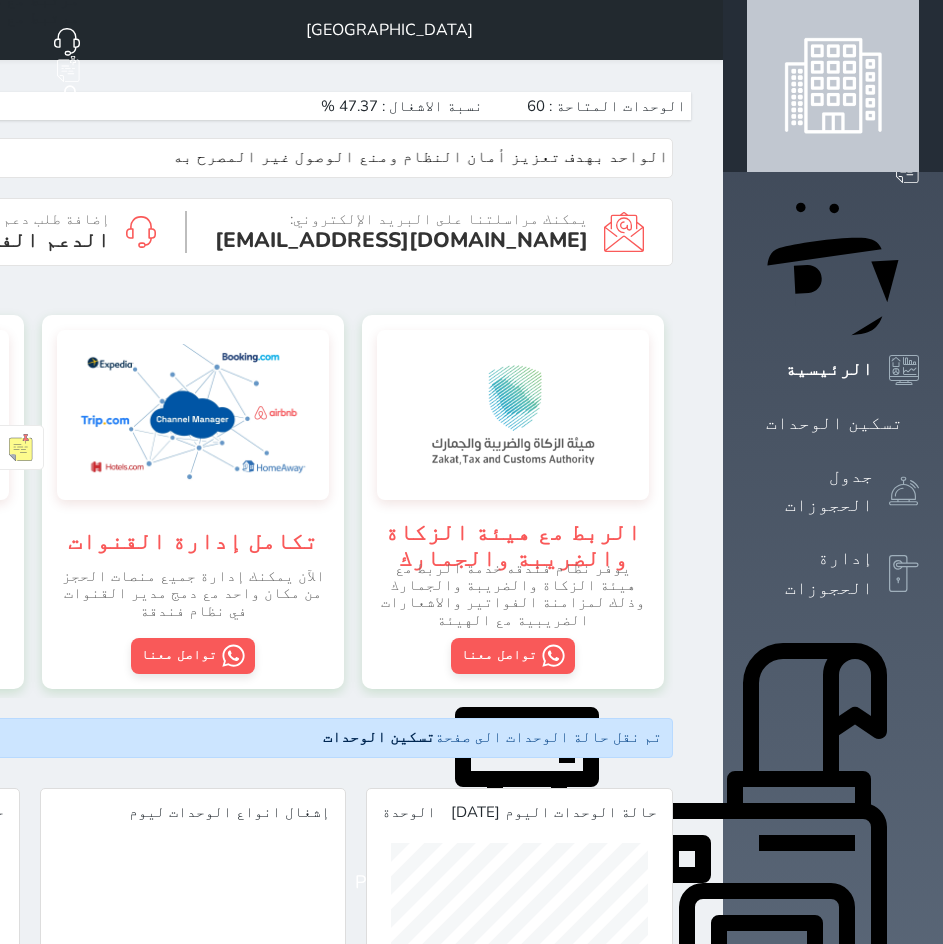 click at bounding box center (699, 30) 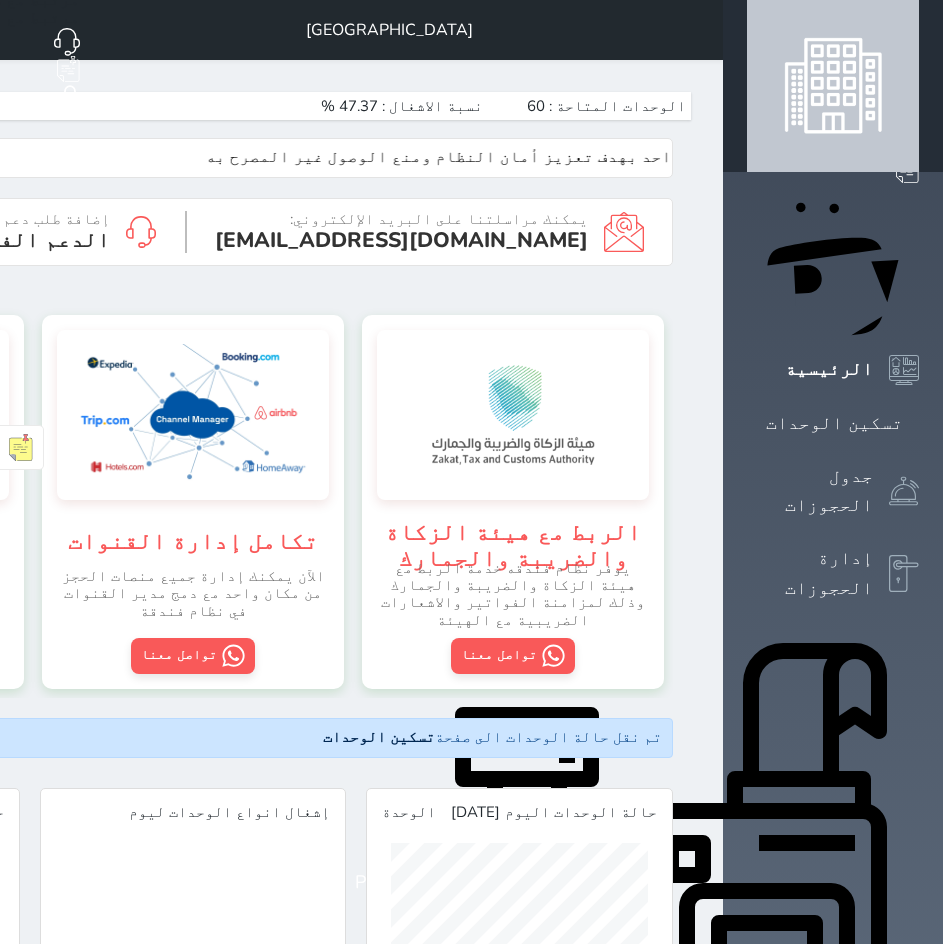 scroll, scrollTop: 997865, scrollLeft: 999057, axis: both 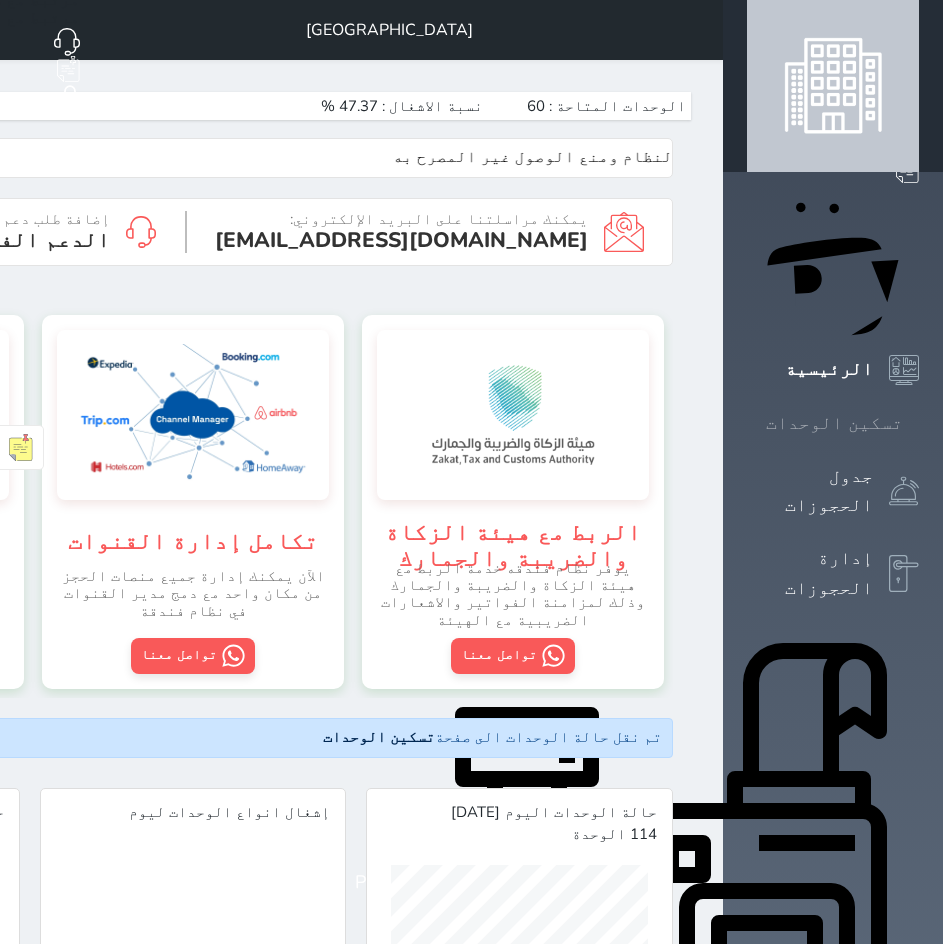 click on "تسكين الوحدات" at bounding box center [834, 423] 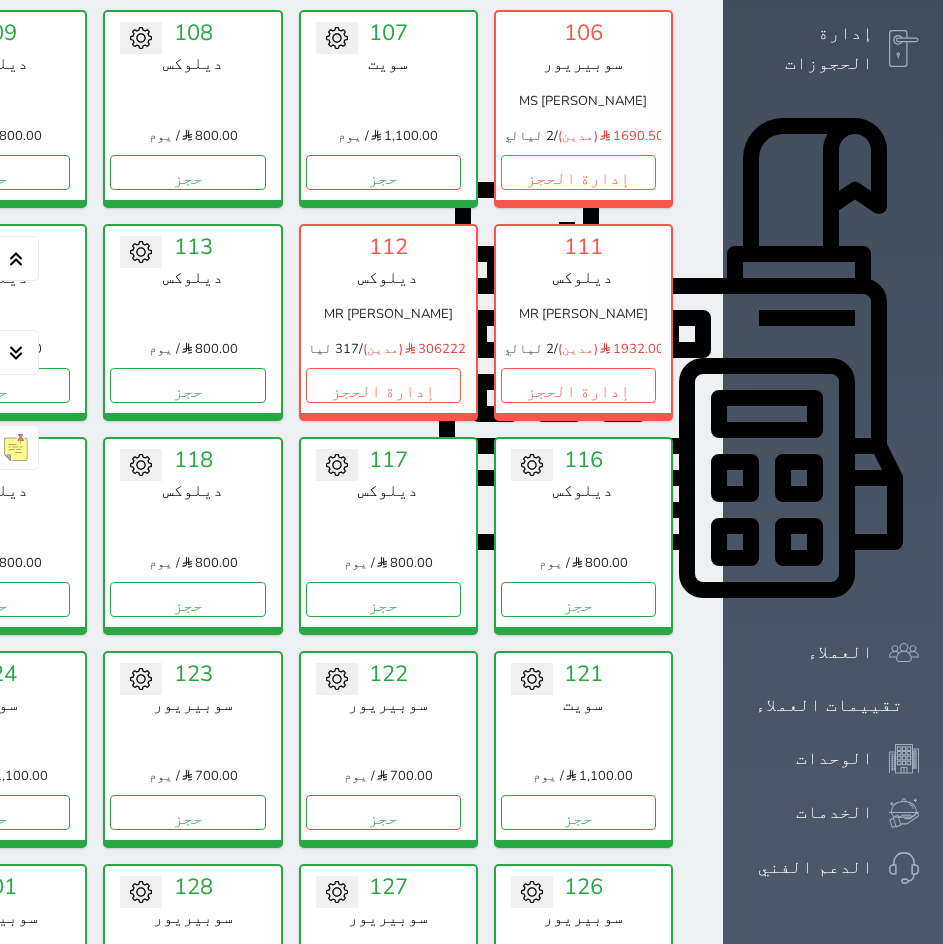 scroll, scrollTop: 400, scrollLeft: 0, axis: vertical 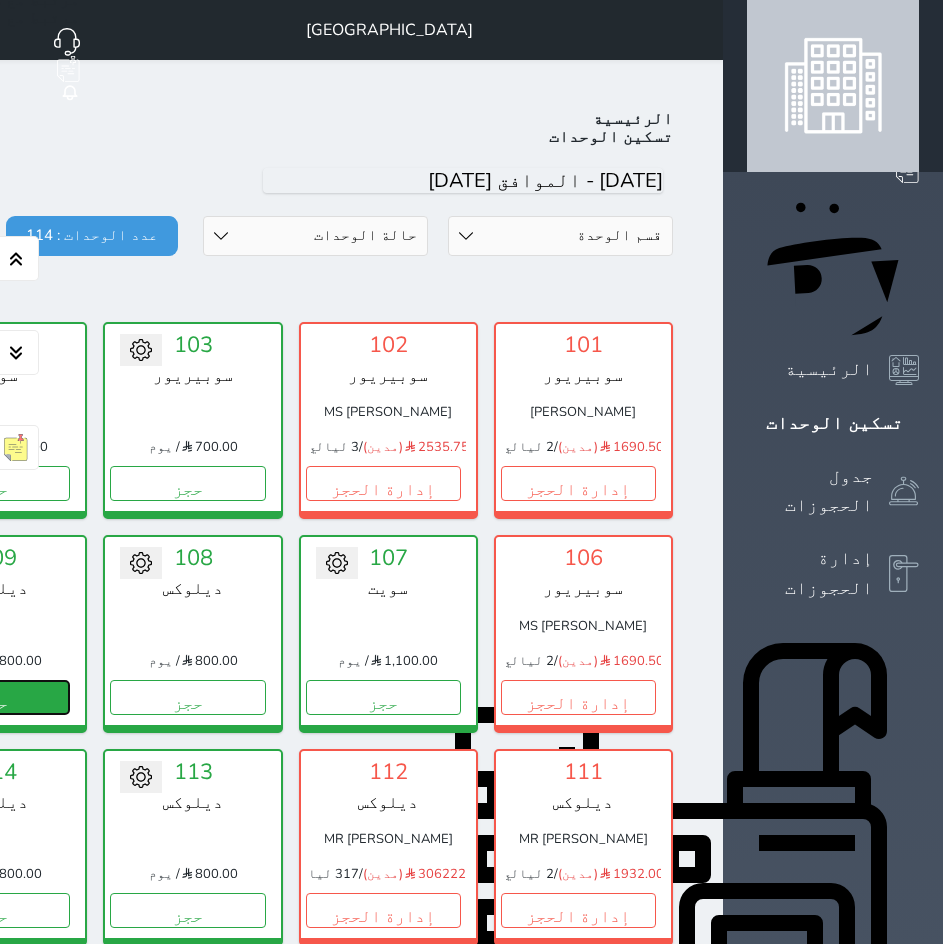 drag, startPoint x: 821, startPoint y: 871, endPoint x: 756, endPoint y: 864, distance: 65.37584 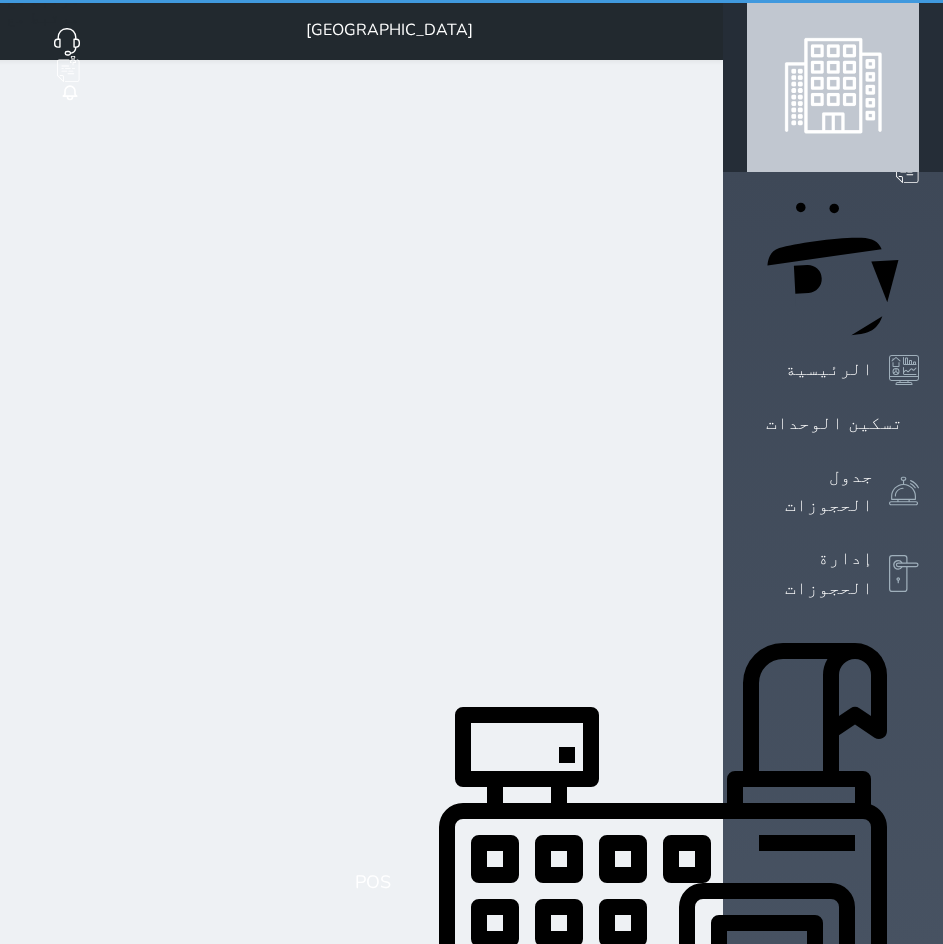 select on "1" 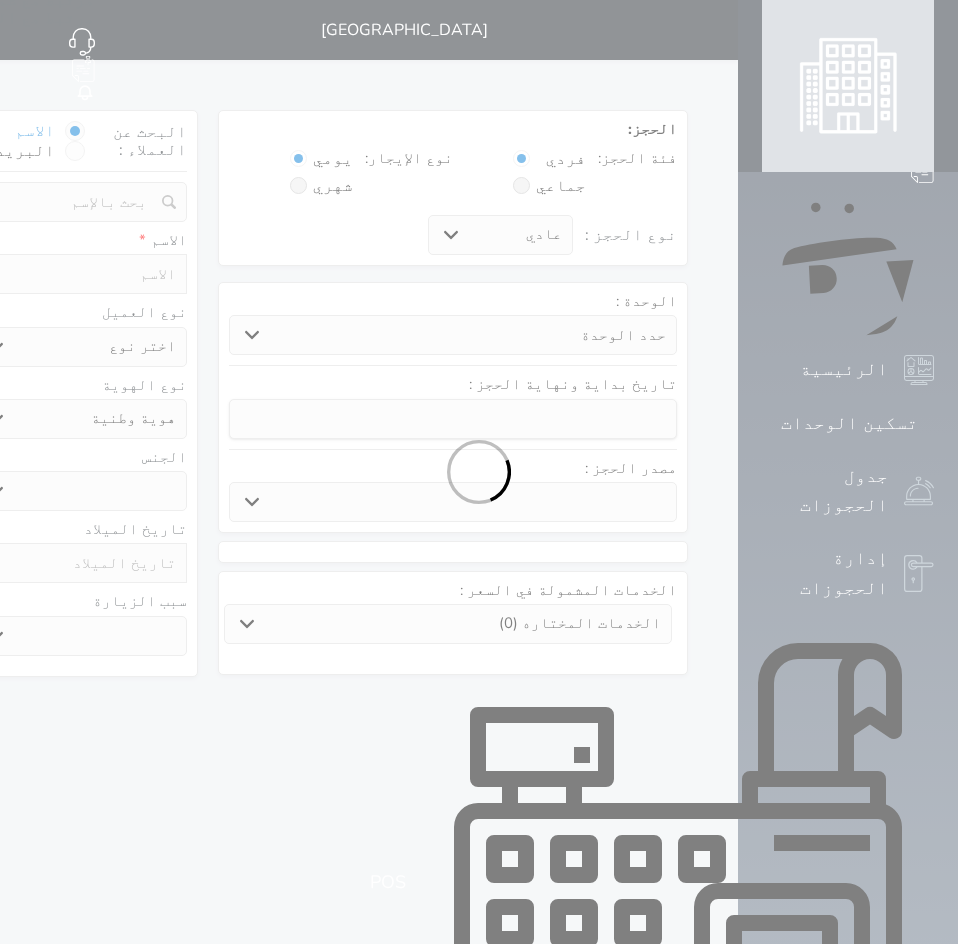 select 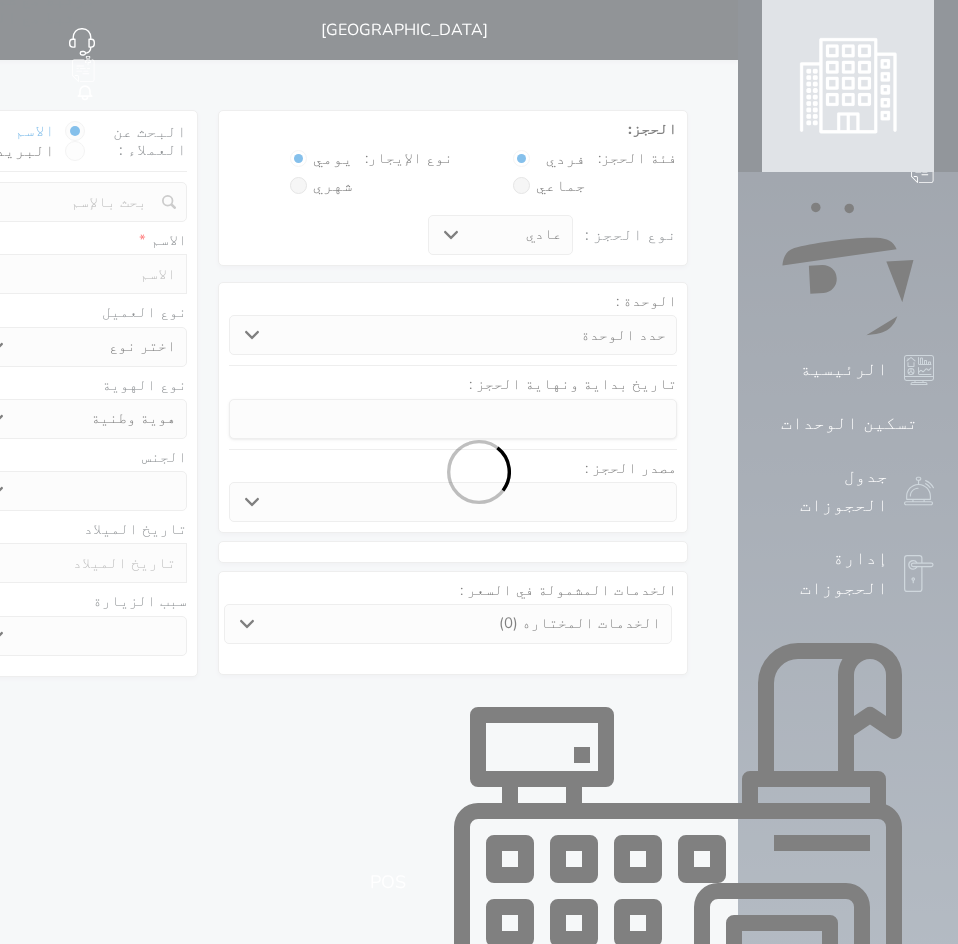 select 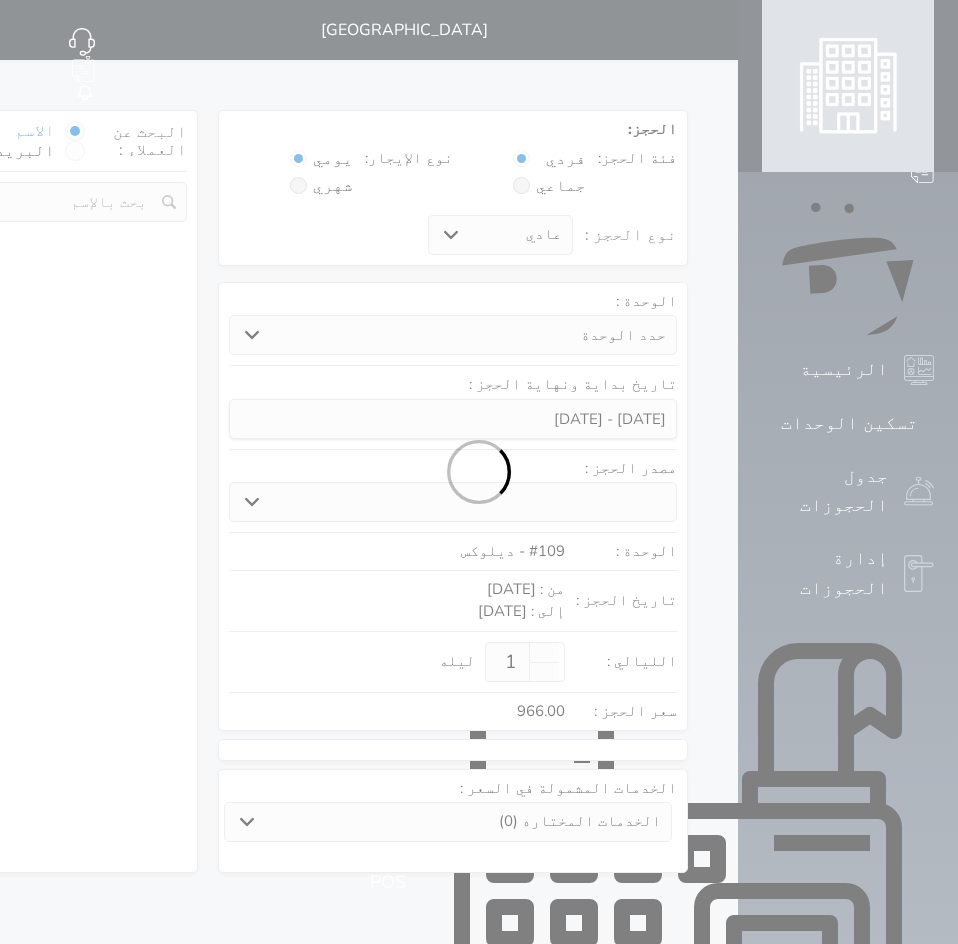 select 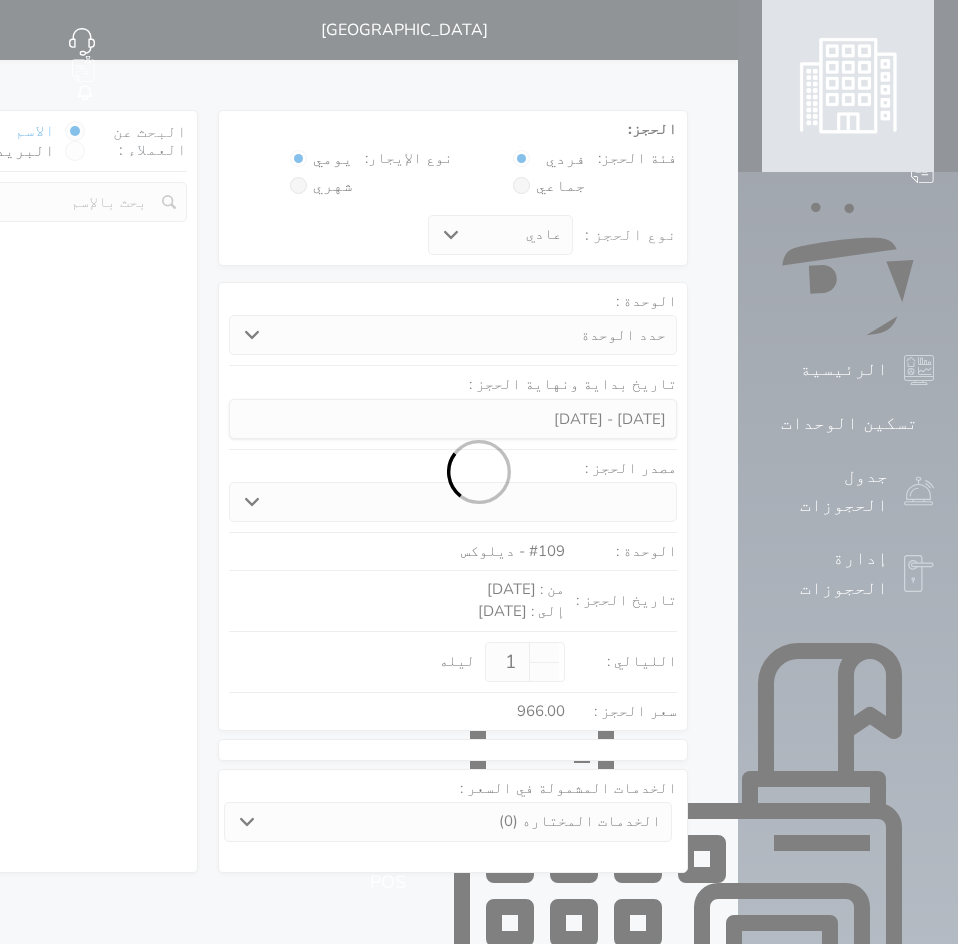 select on "113" 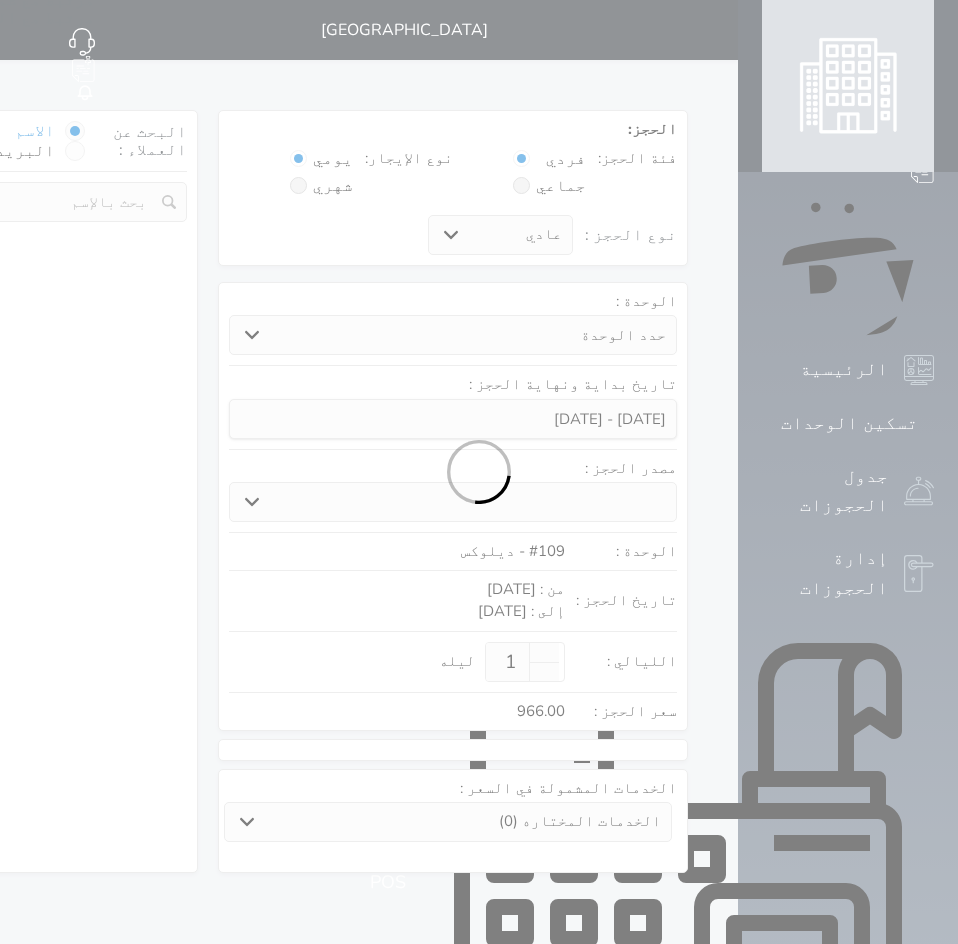 select on "1" 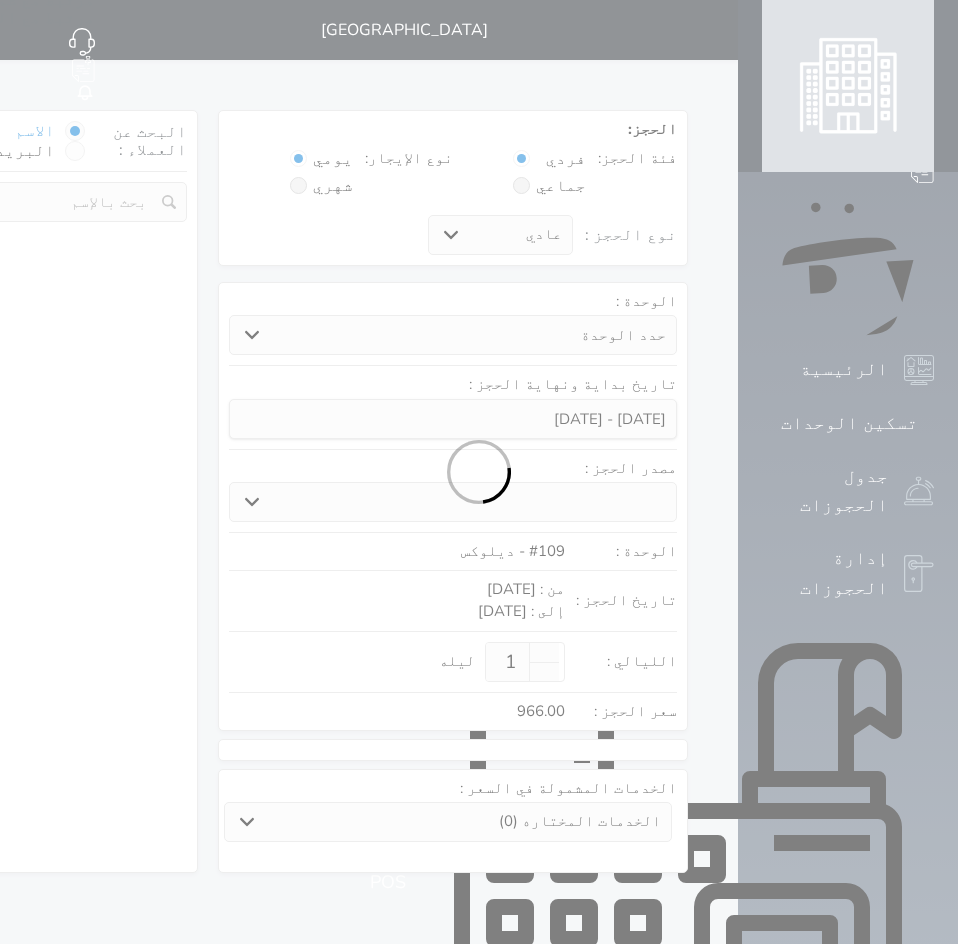 select 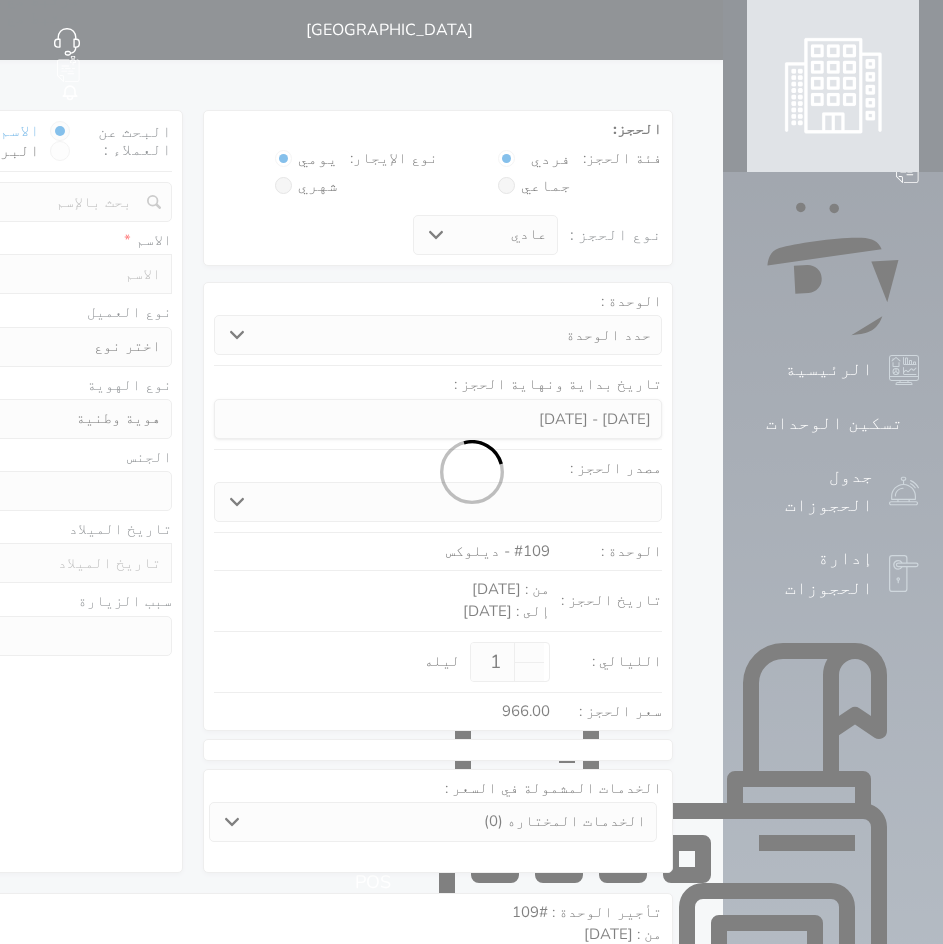 select 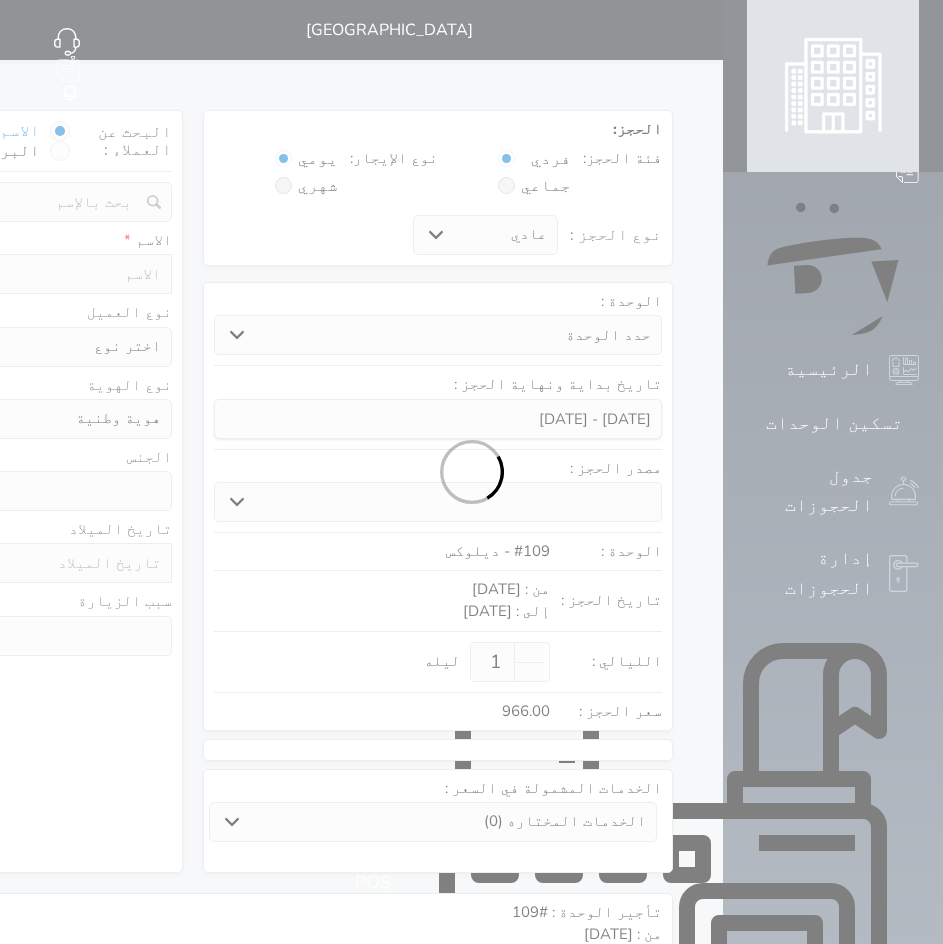 select 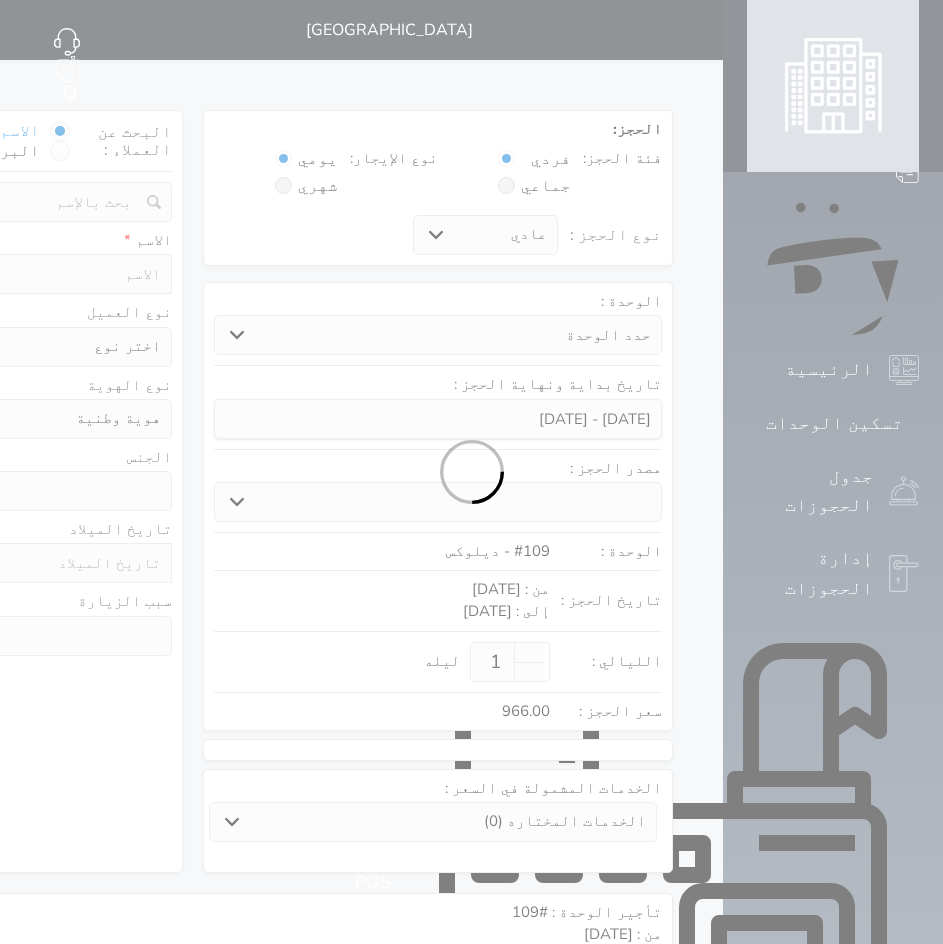 select 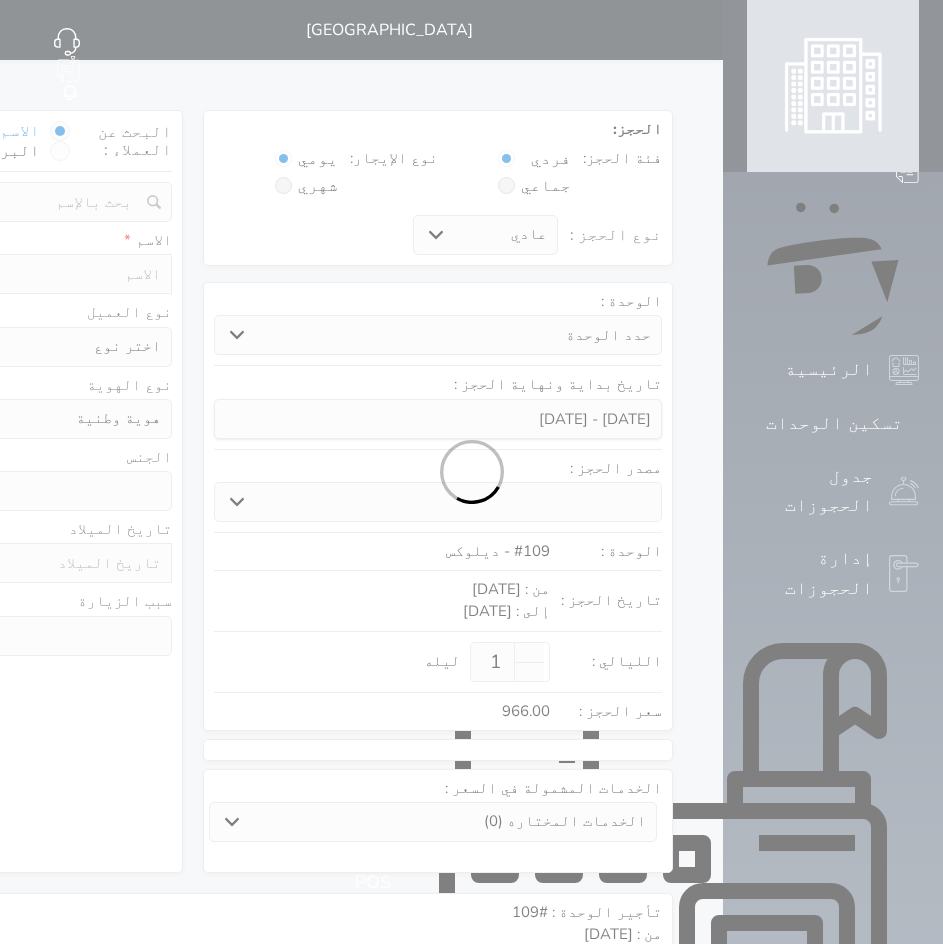 select 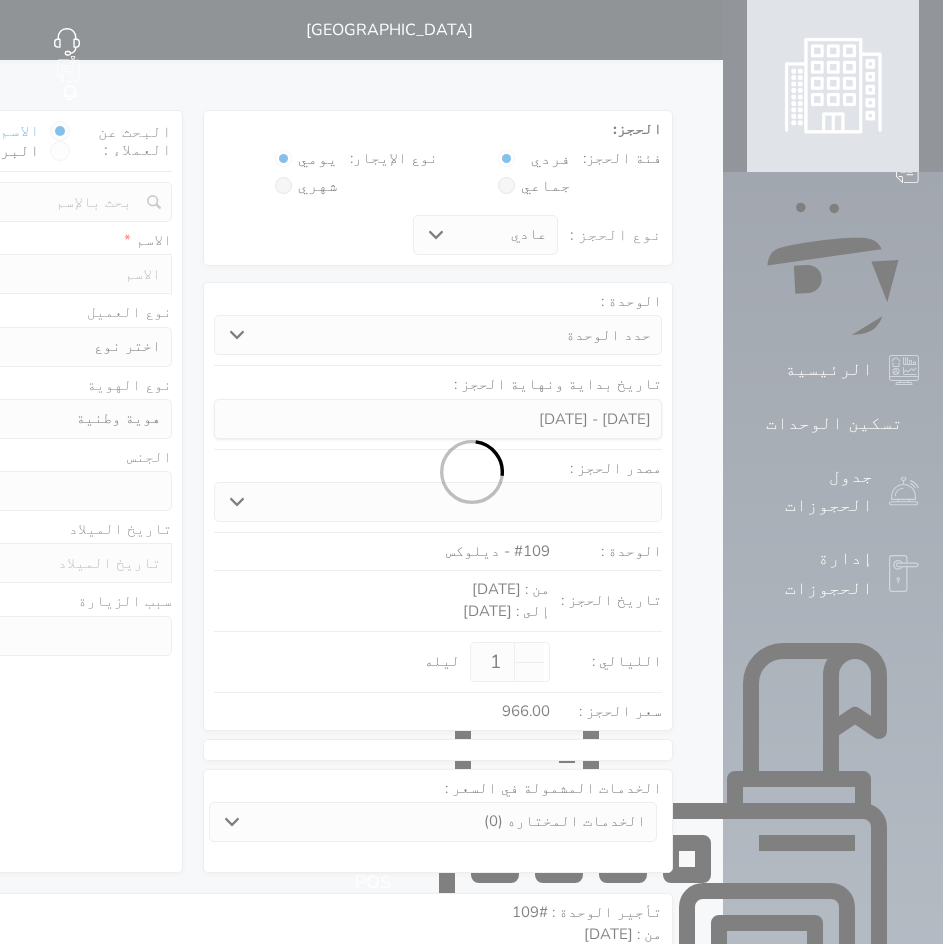 select 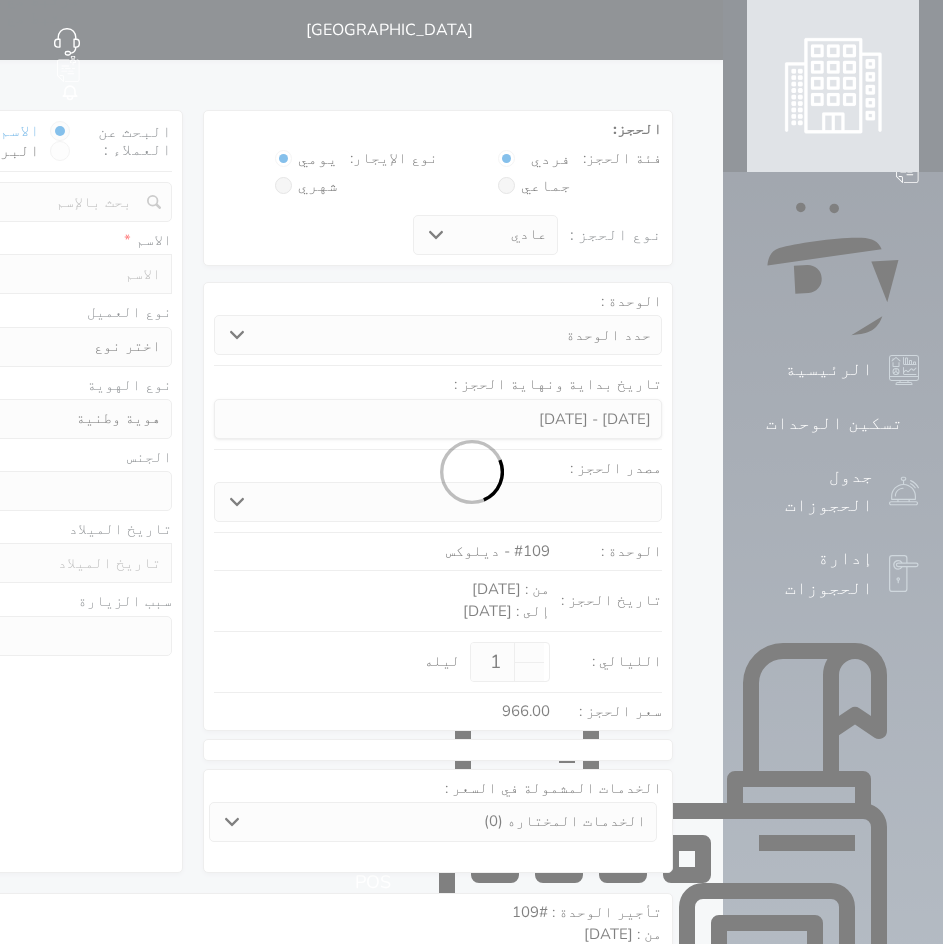 select 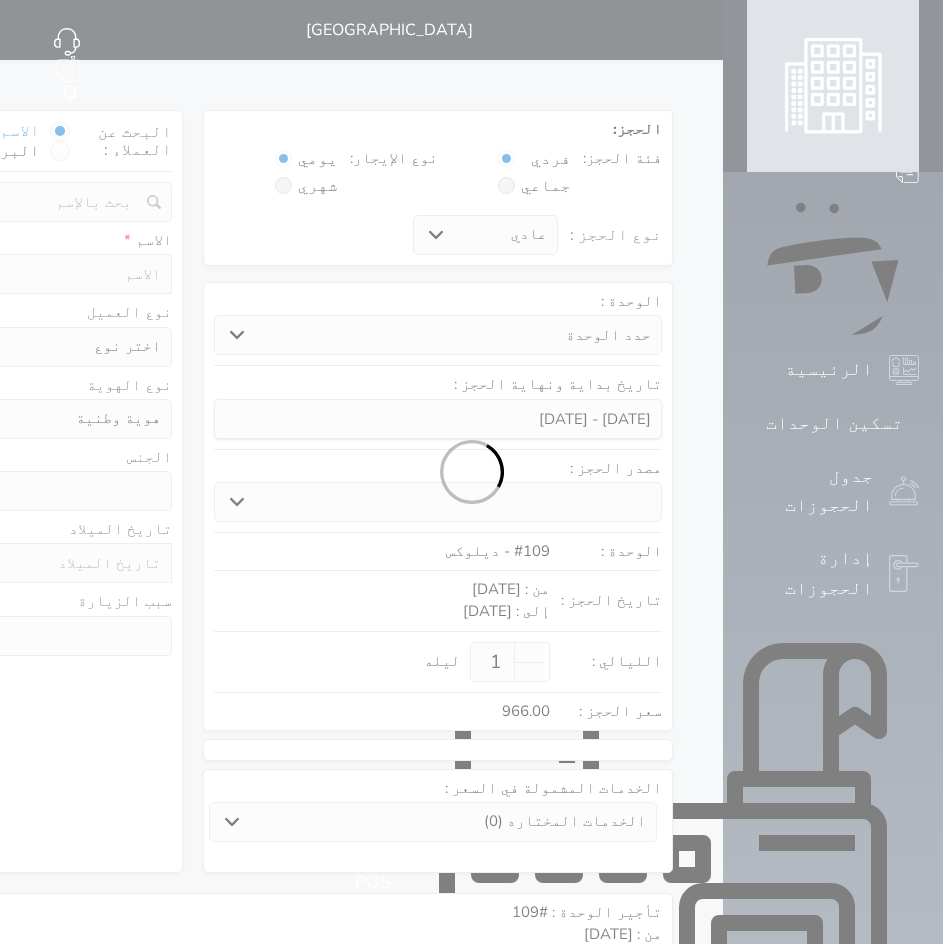 select 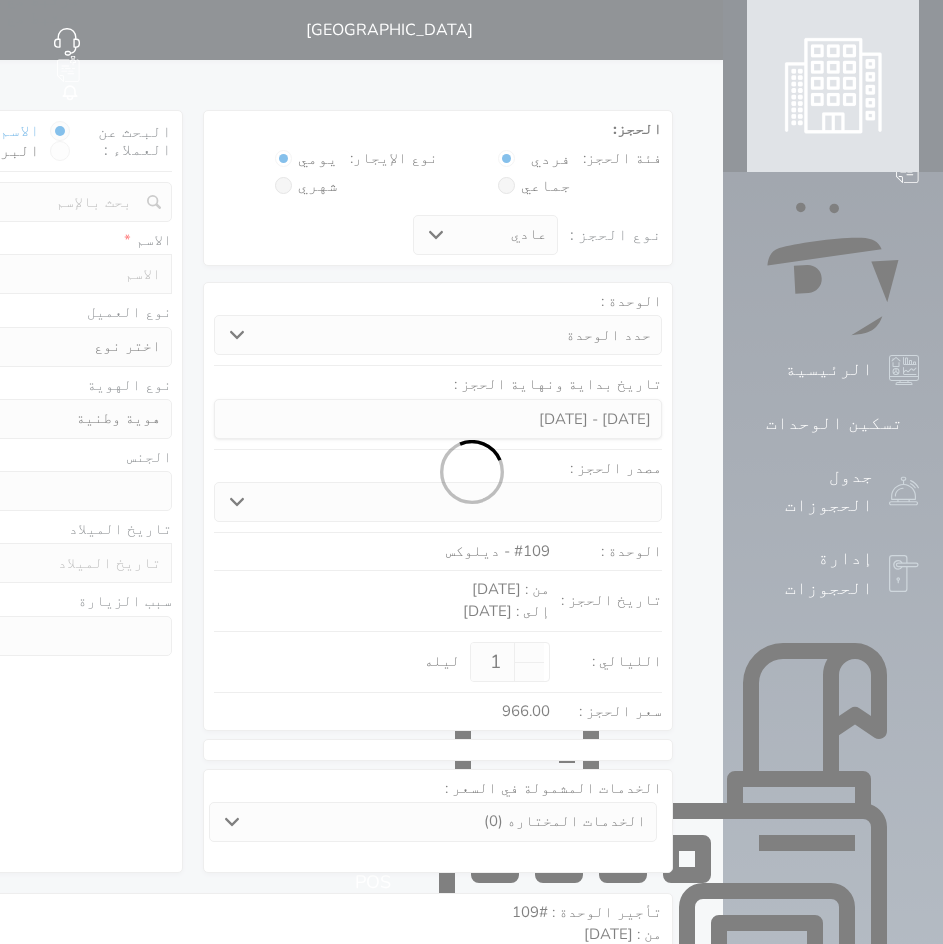 select on "1" 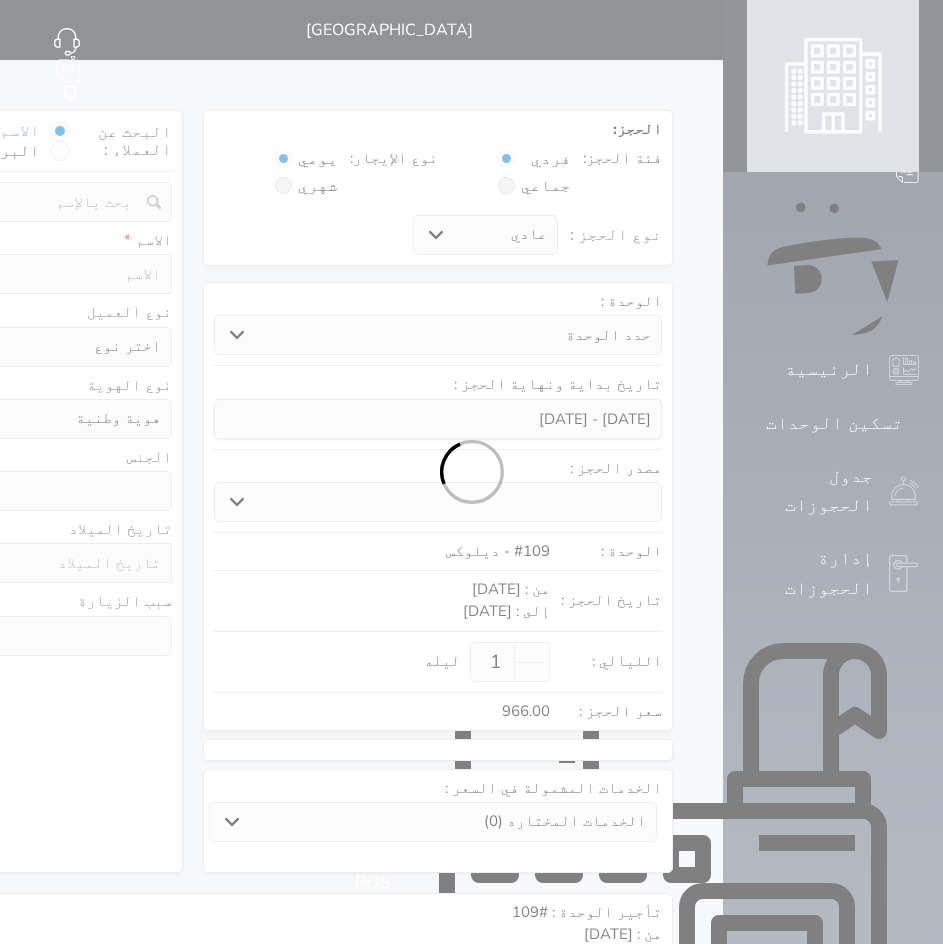 select on "7" 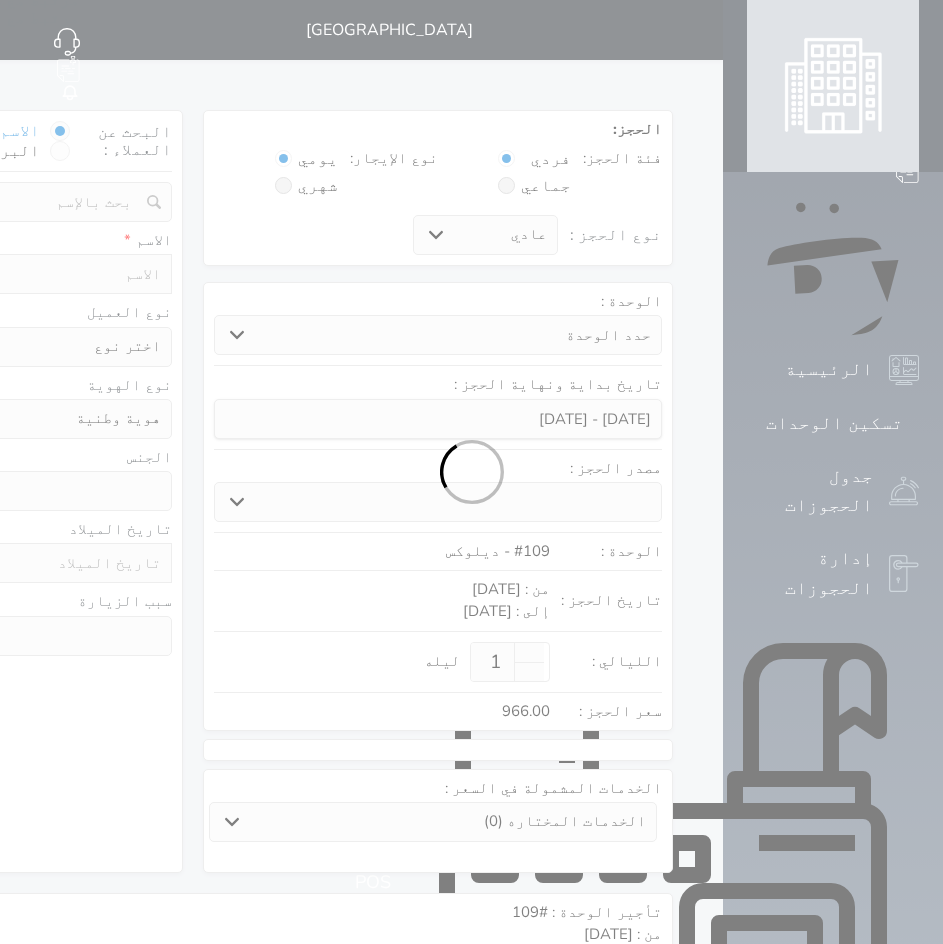 select 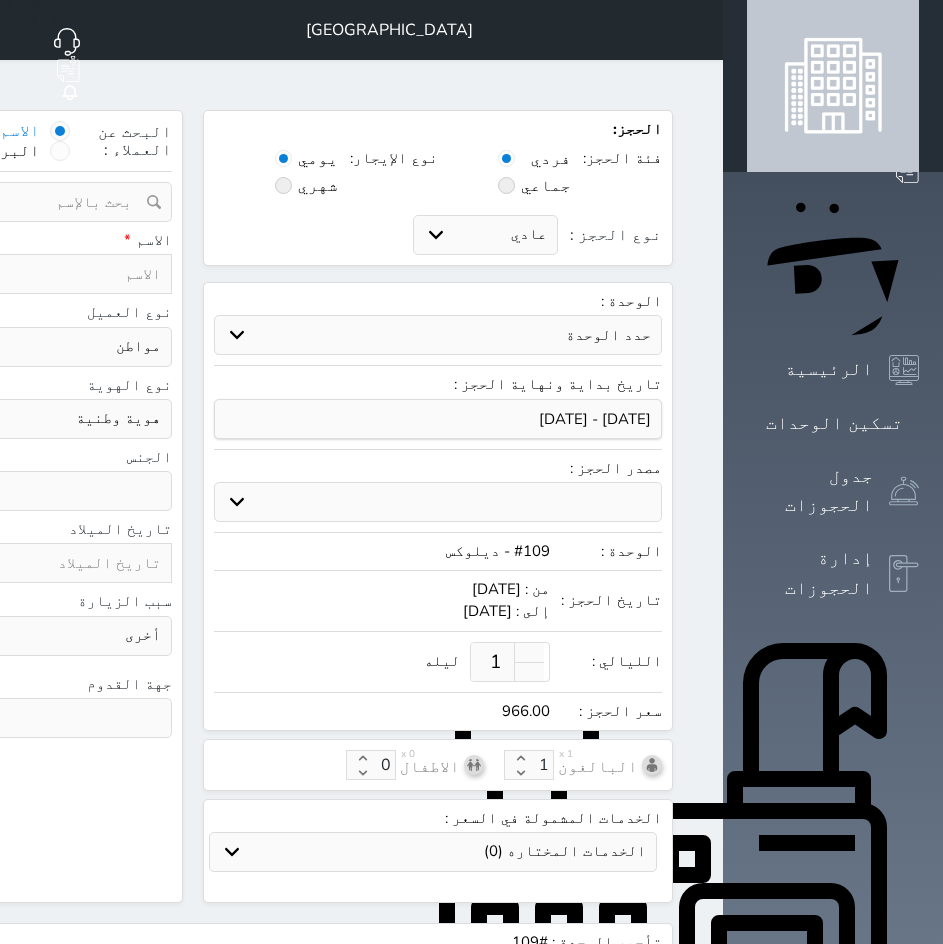 click on "البحث عن العملاء :        الاسم       رقم الهوية       البريد الإلكتروني       الجوال           تغيير العميل                      ملاحظات                           سجل حجوزات العميل undefined                   إجمالى رصيد العميل : 0 ريال     رقم الحجز   الوحدة   من   إلى   نوع الحجز   الرصيد   الاجرائات         النتائج  : من (  ) - إلى  (  )   العدد  :              سجل الكمبيالات الغير محصلة على العميل undefined                 رقم الحجز   المبلغ الكلى    المبلغ المحصل    المبلغ المتبقى    تاريخ الإستحقاق         النتائج  : من (  ) - إلى  (  )   العدد  :      الاسم *     رقم الجوال *       ▼     [GEOGRAPHIC_DATA] ([GEOGRAPHIC_DATA])   +93   [GEOGRAPHIC_DATA] ([GEOGRAPHIC_DATA])   +355   [GEOGRAPHIC_DATA] (‫الجزائر‬‎)   +213   [US_STATE]" at bounding box center (-52, 506) 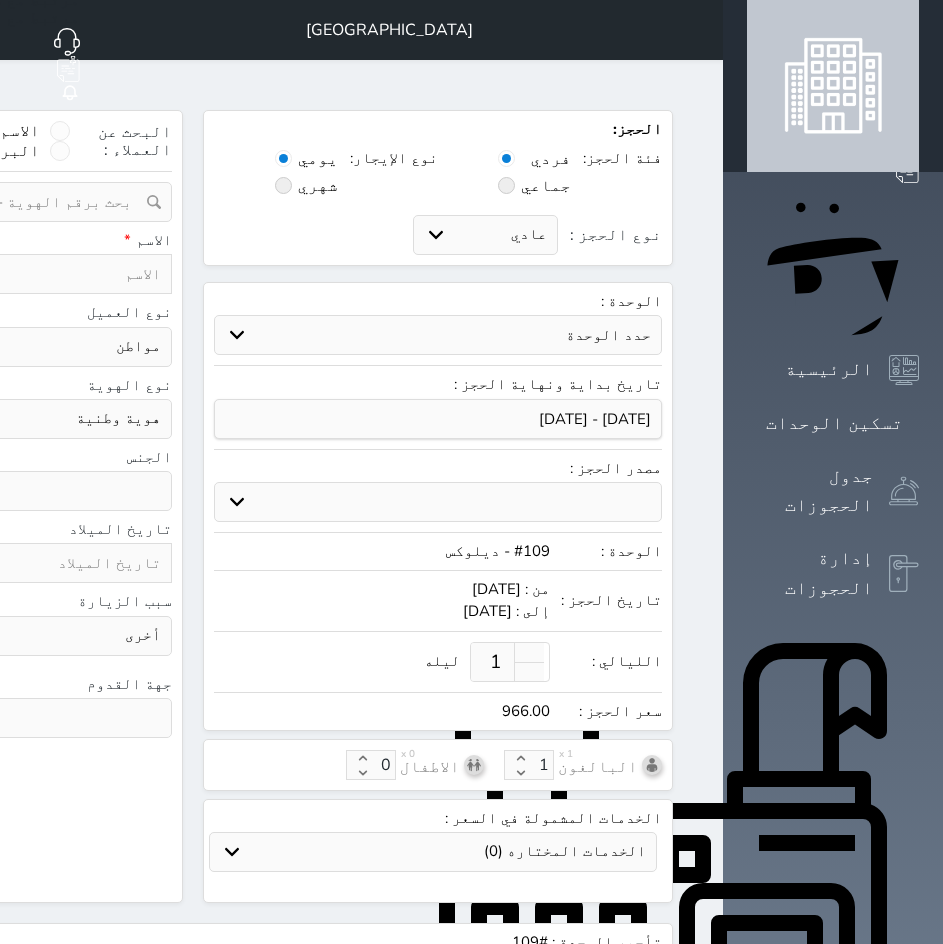 click at bounding box center [-59, 202] 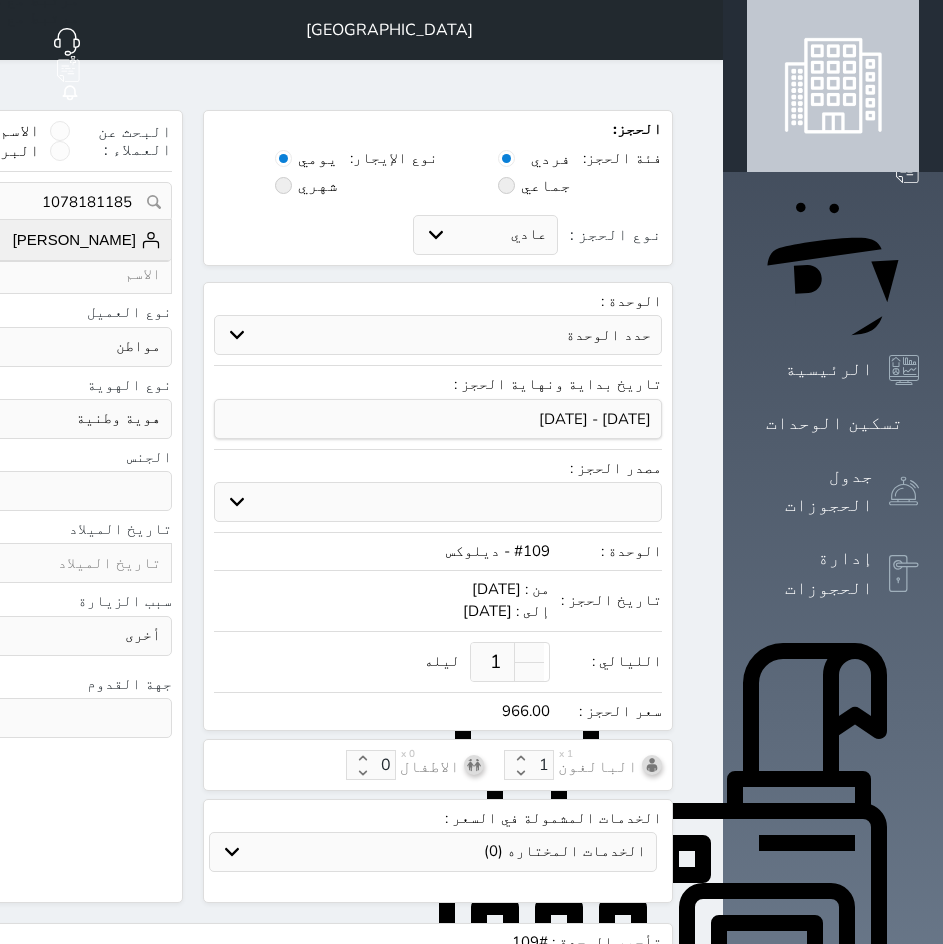 click on "[PERSON_NAME]   [PHONE_NUMBER]" at bounding box center (-52, 240) 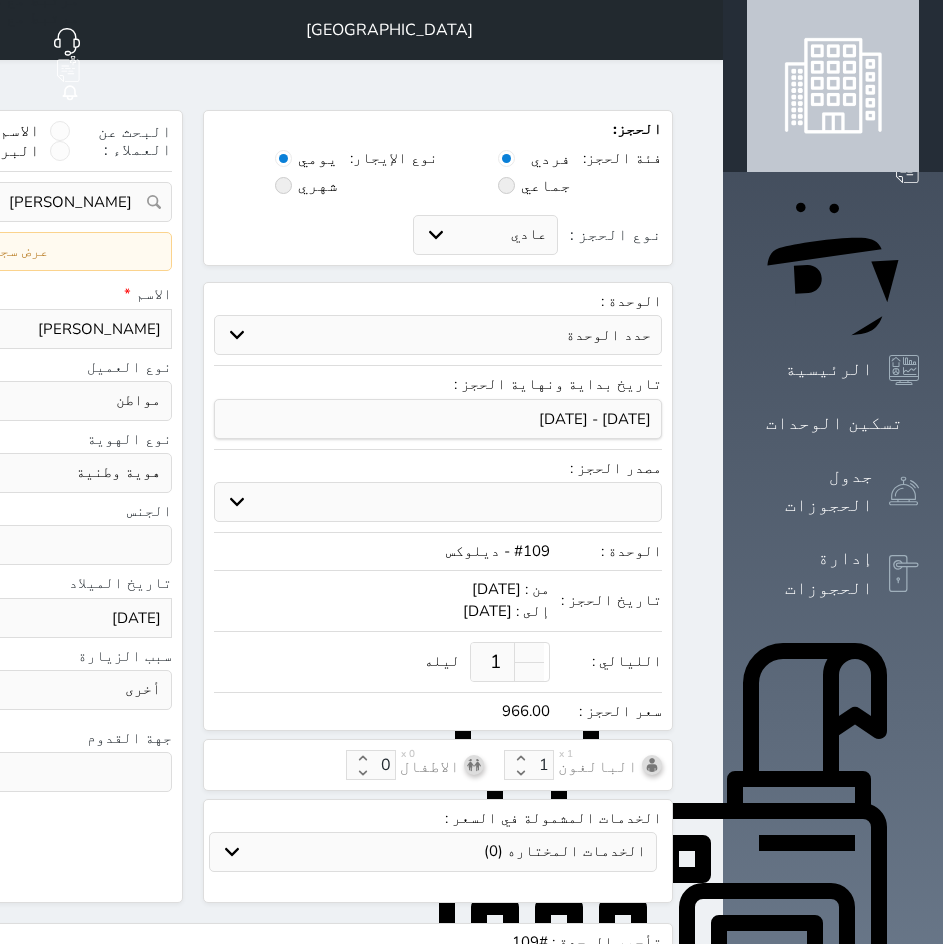 select 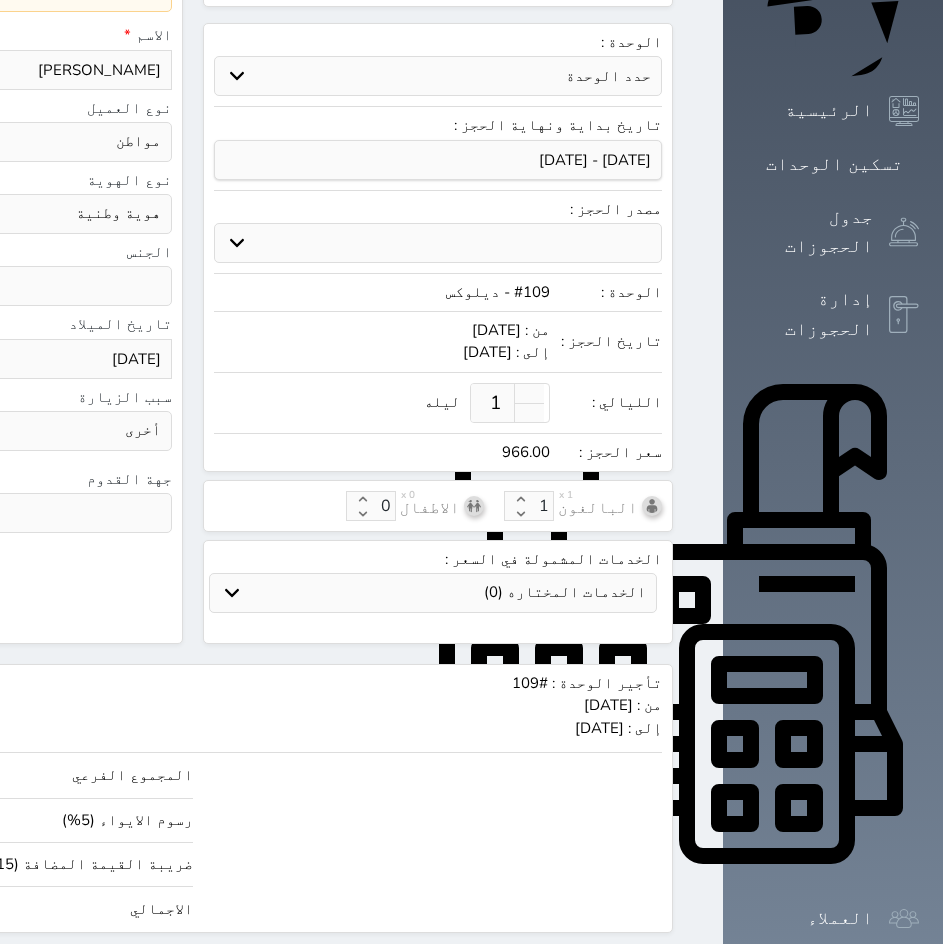scroll, scrollTop: 289, scrollLeft: 0, axis: vertical 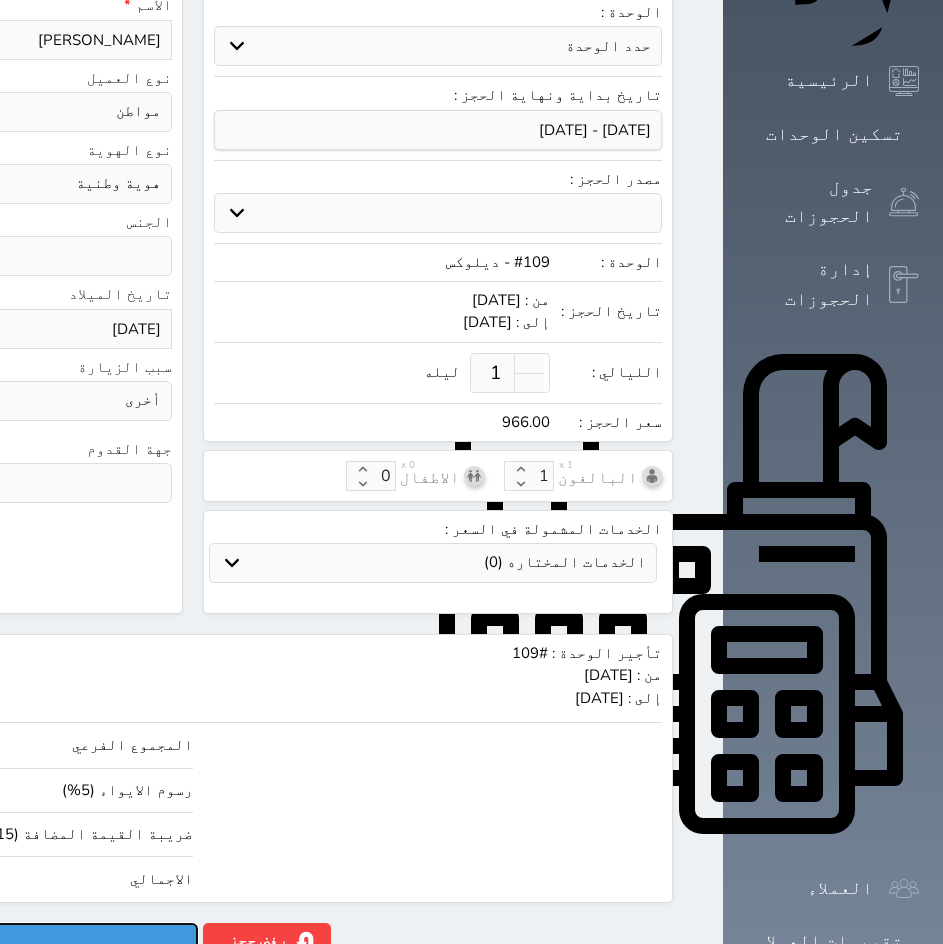 drag, startPoint x: 363, startPoint y: 901, endPoint x: 354, endPoint y: 885, distance: 18.35756 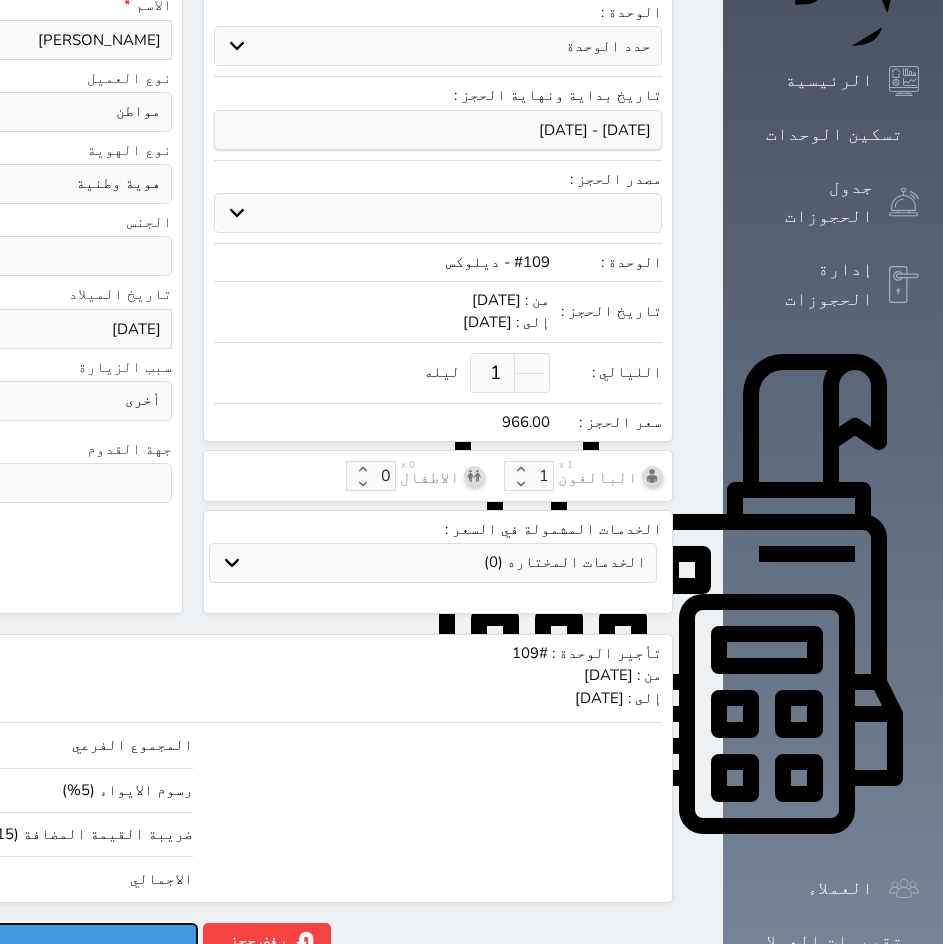 click on "حجز" at bounding box center (-42, 940) 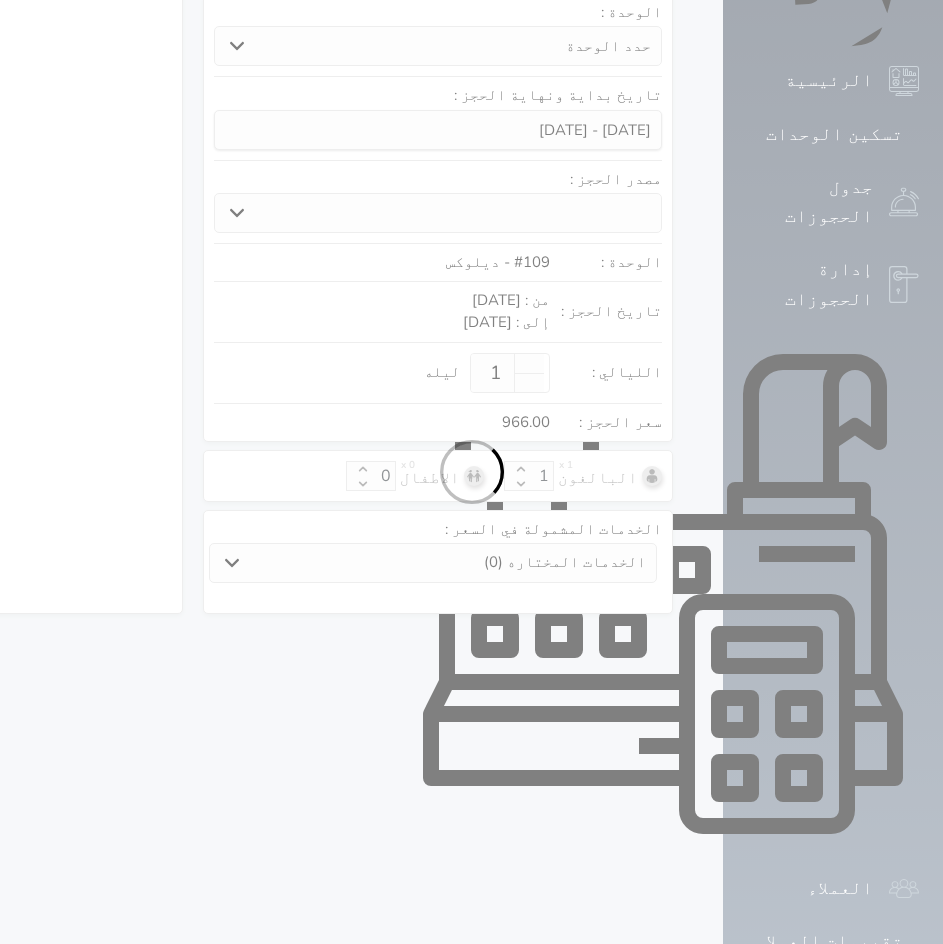 scroll, scrollTop: 0, scrollLeft: 0, axis: both 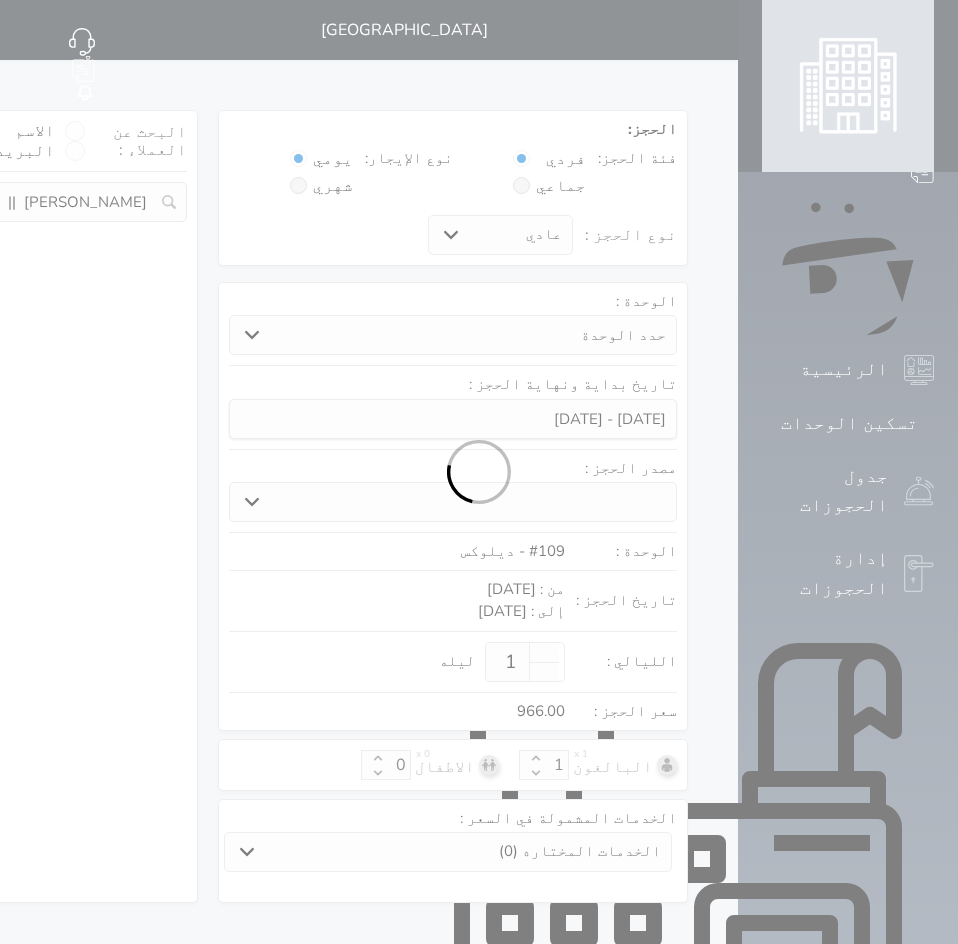 select on "1" 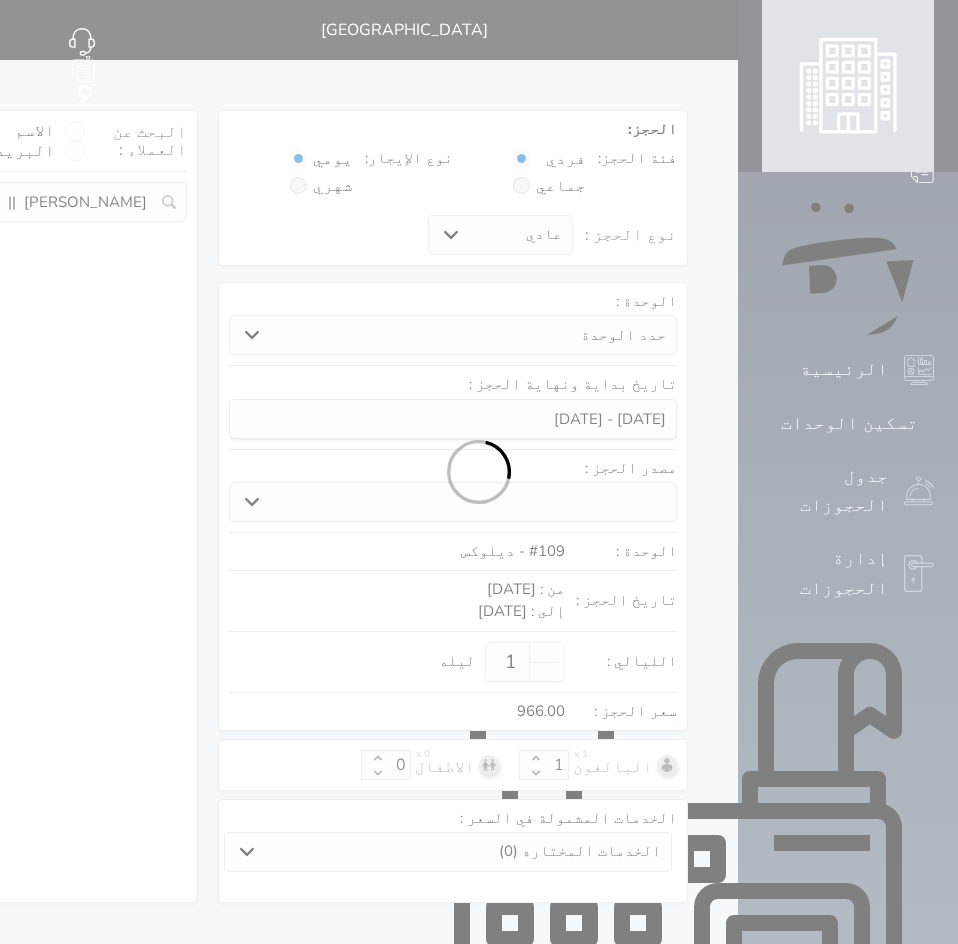 select on "113" 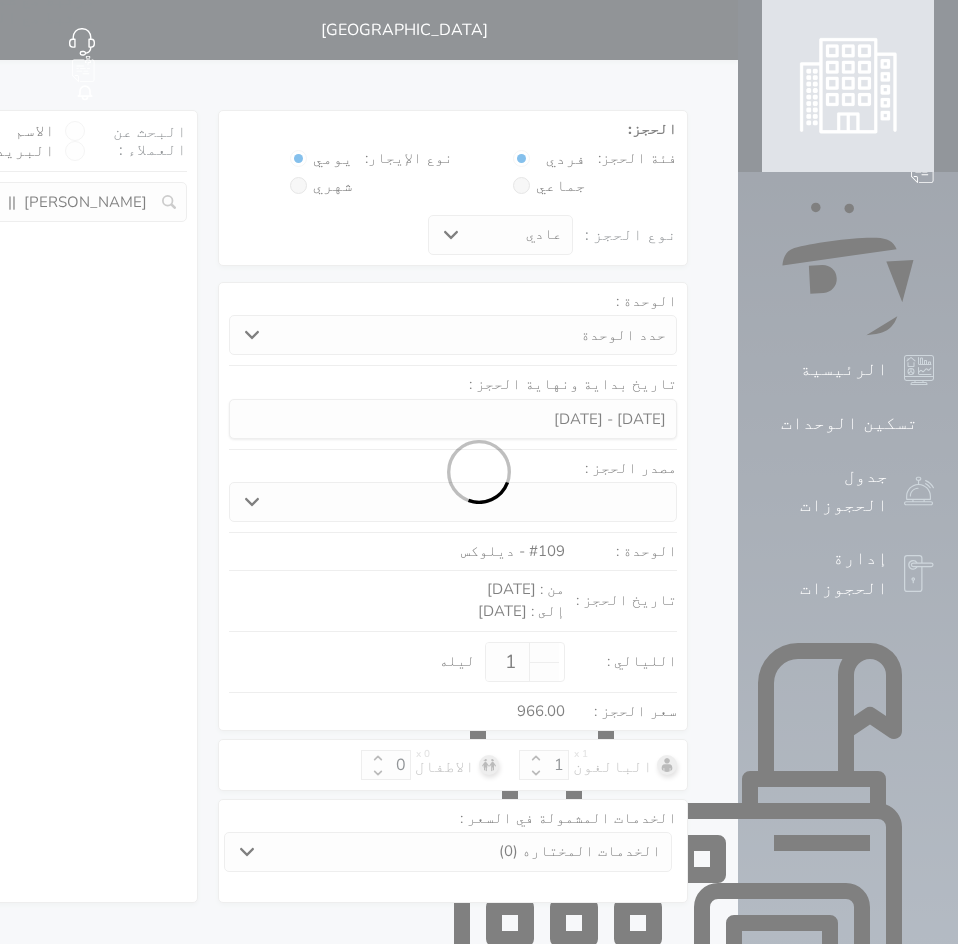 select on "1" 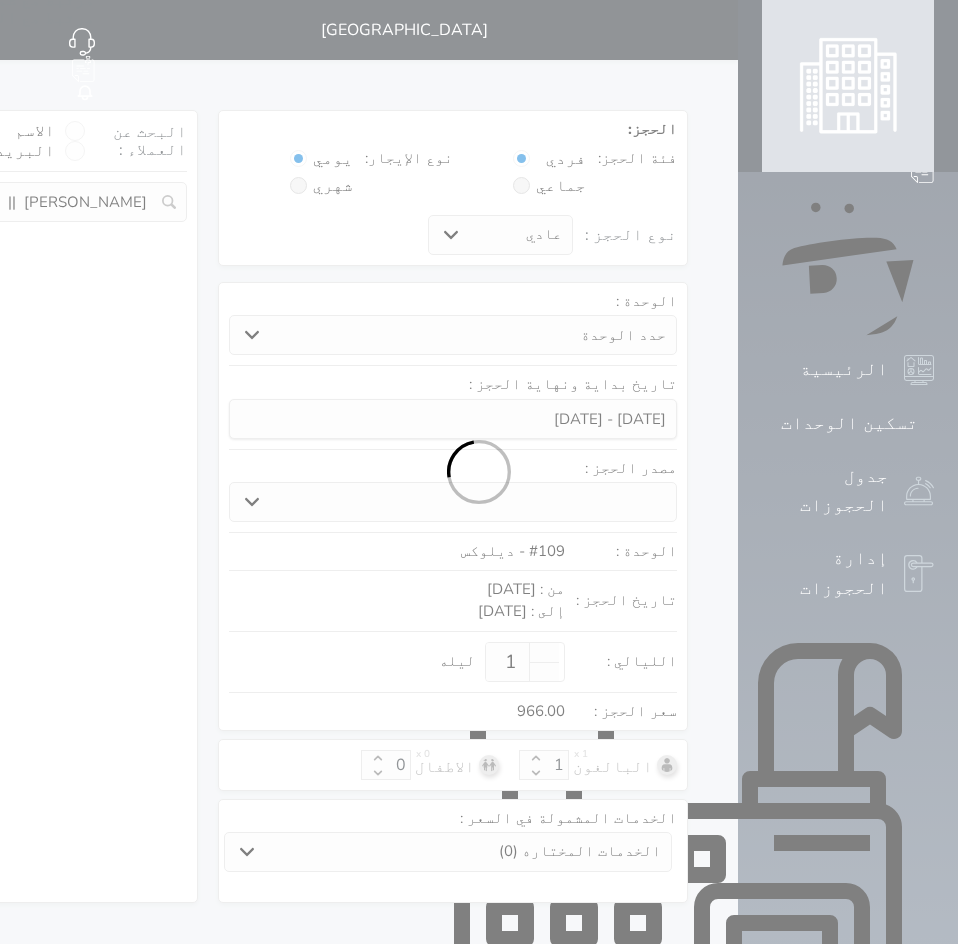 select on "7" 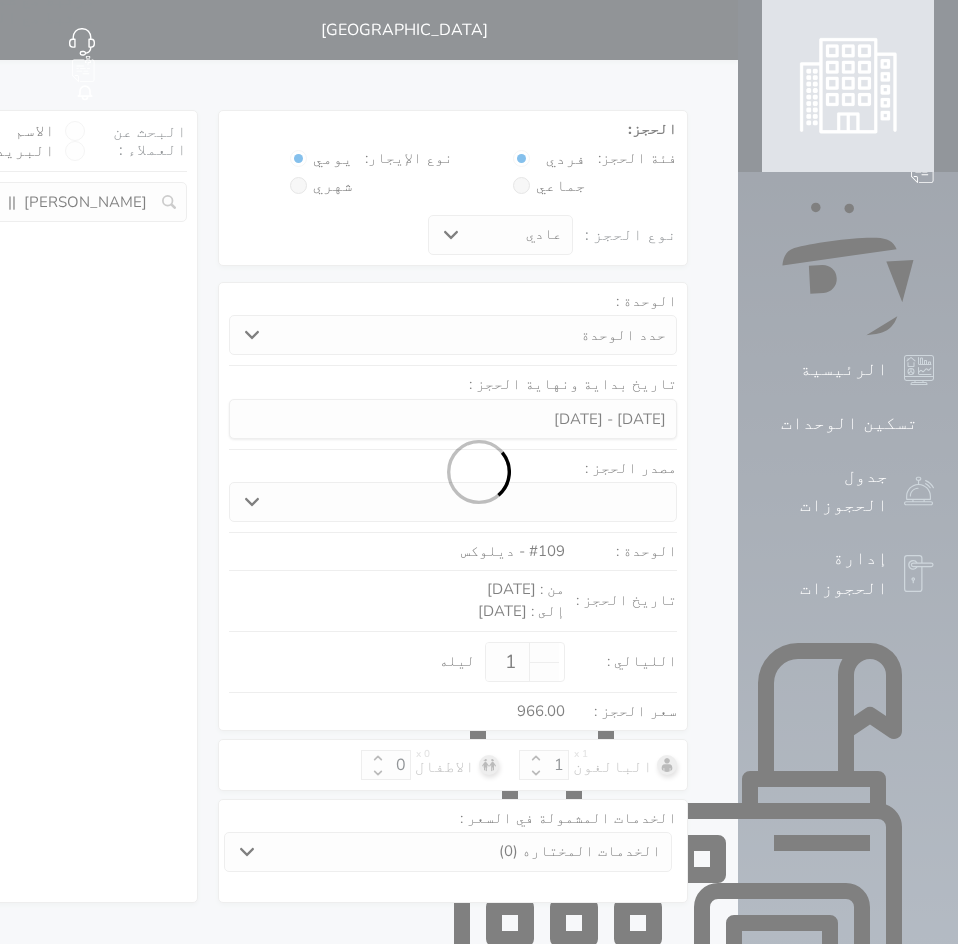 select 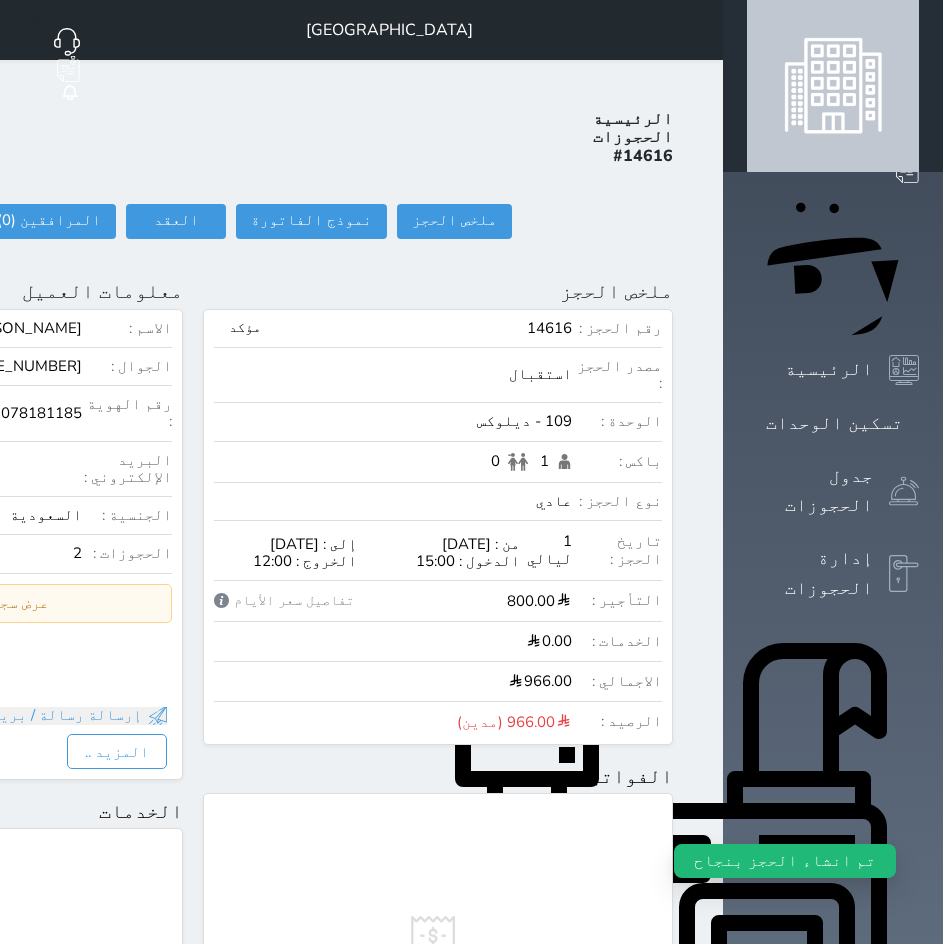 click on "تسجيل دخول" at bounding box center (-86, 221) 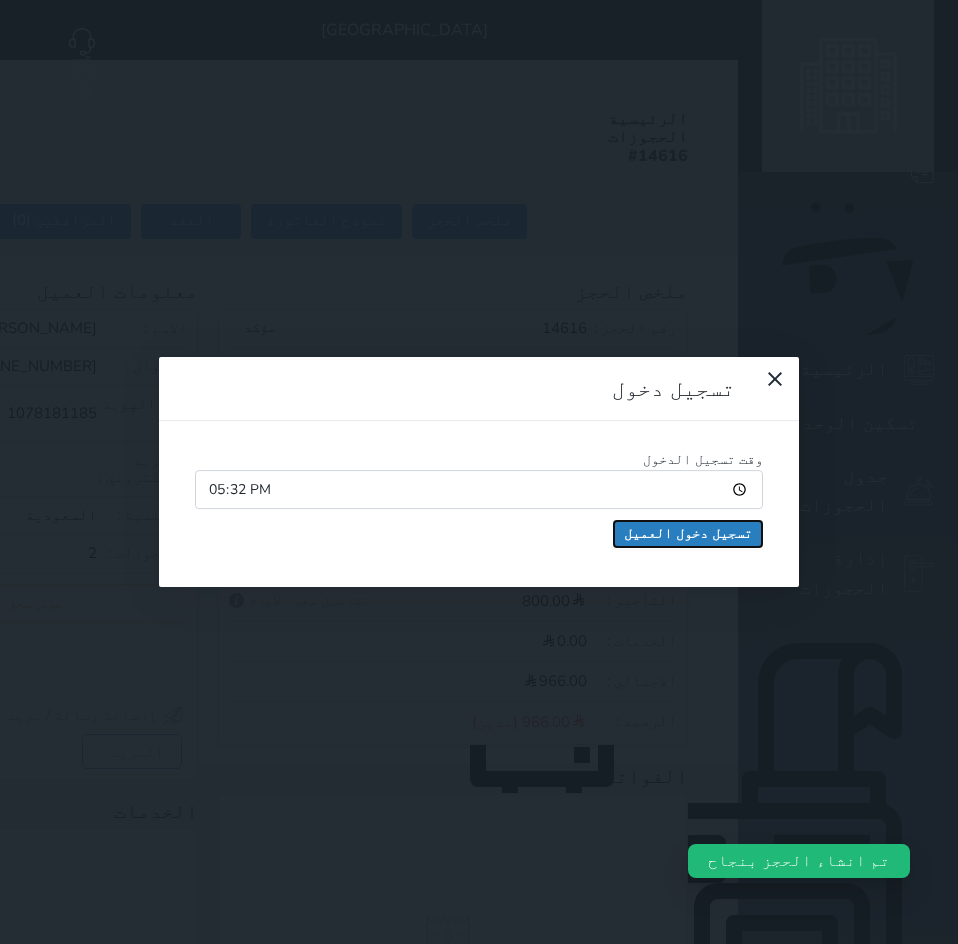 click on "تسجيل دخول العميل" at bounding box center (688, 534) 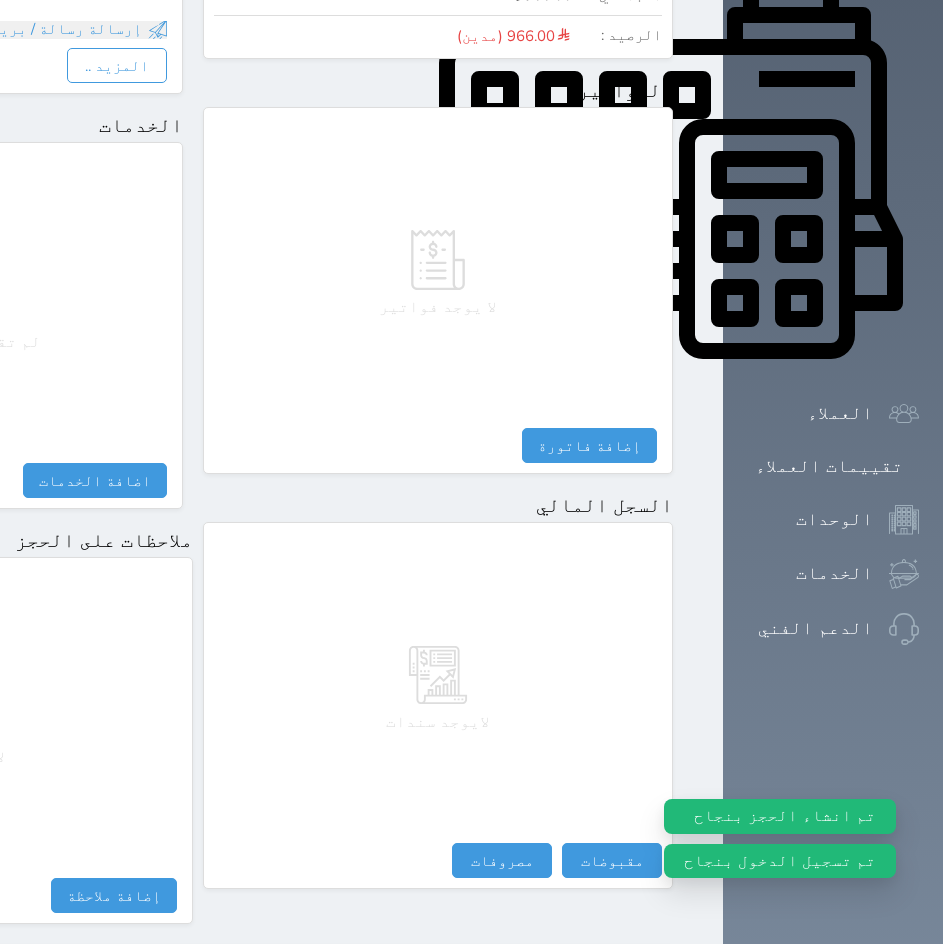 scroll, scrollTop: 846, scrollLeft: 0, axis: vertical 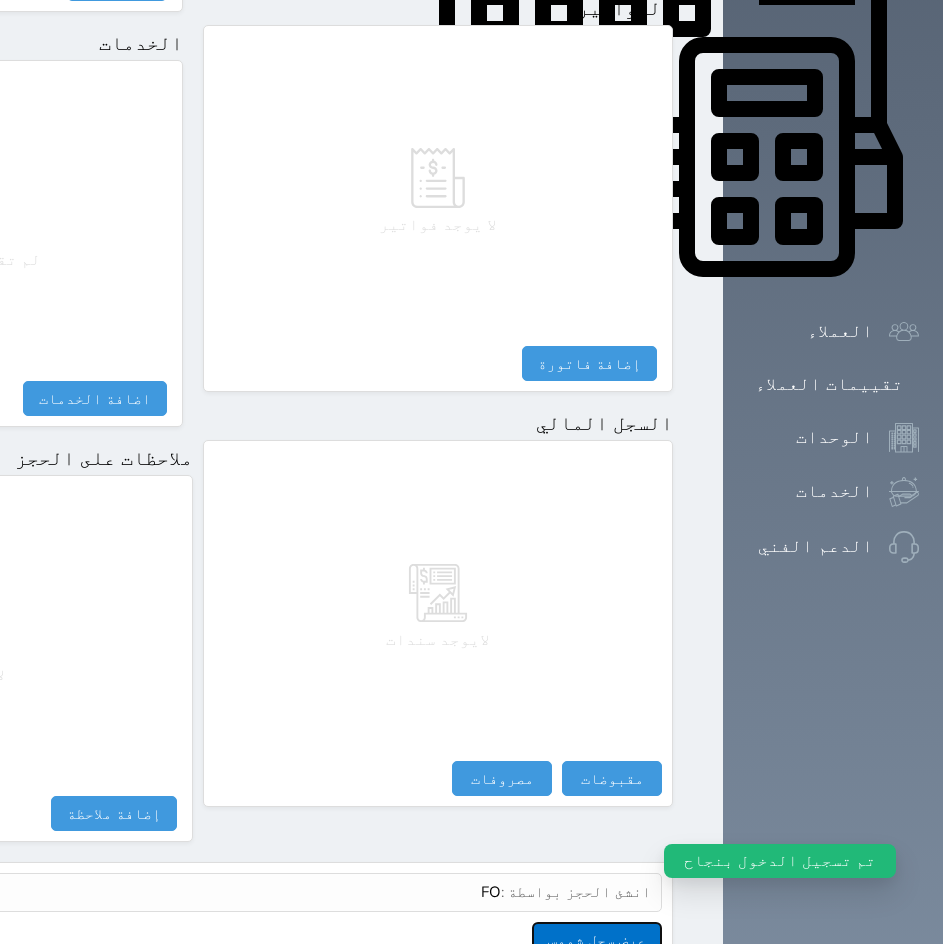 click on "عرض سجل شموس" at bounding box center [597, 939] 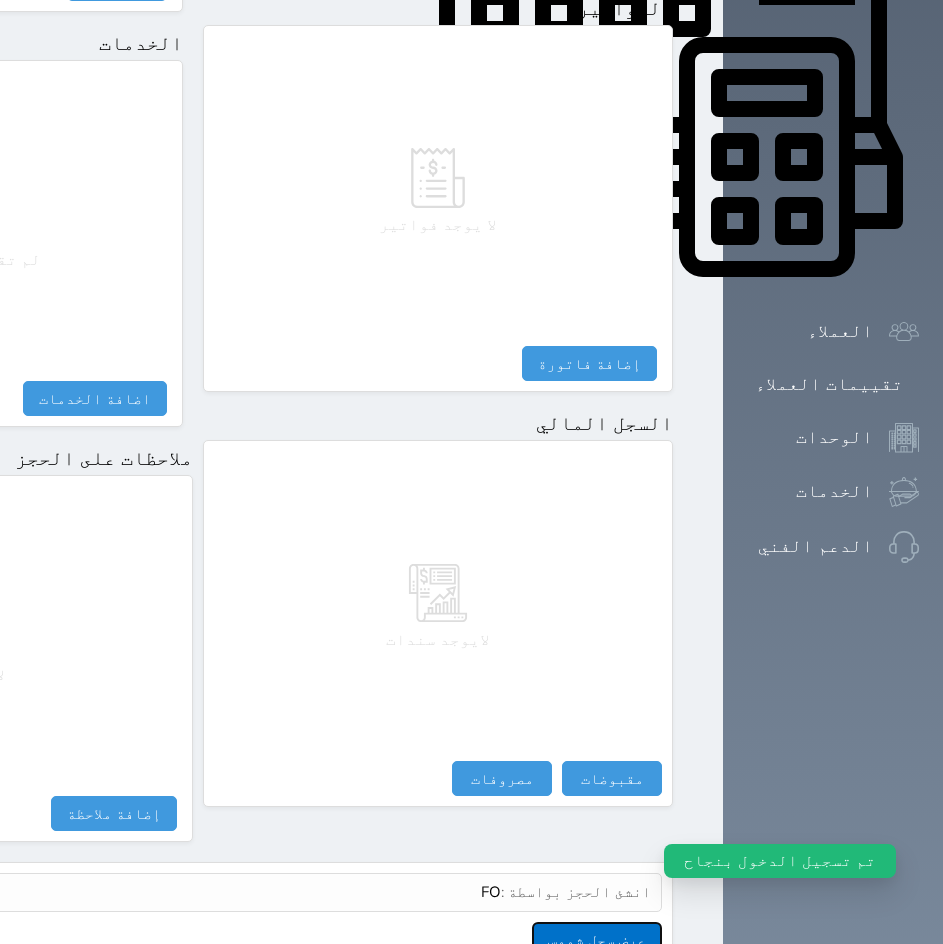 click on "عرض سجل شموس" at bounding box center (597, 939) 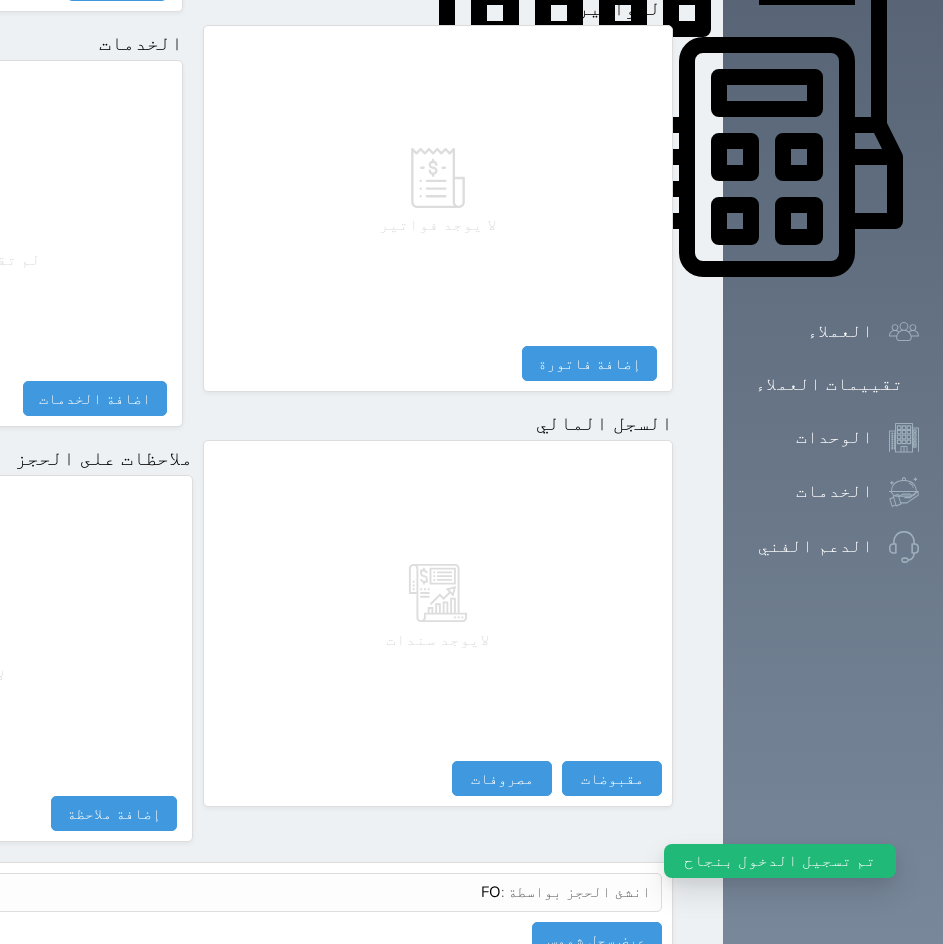 click at bounding box center (699, -816) 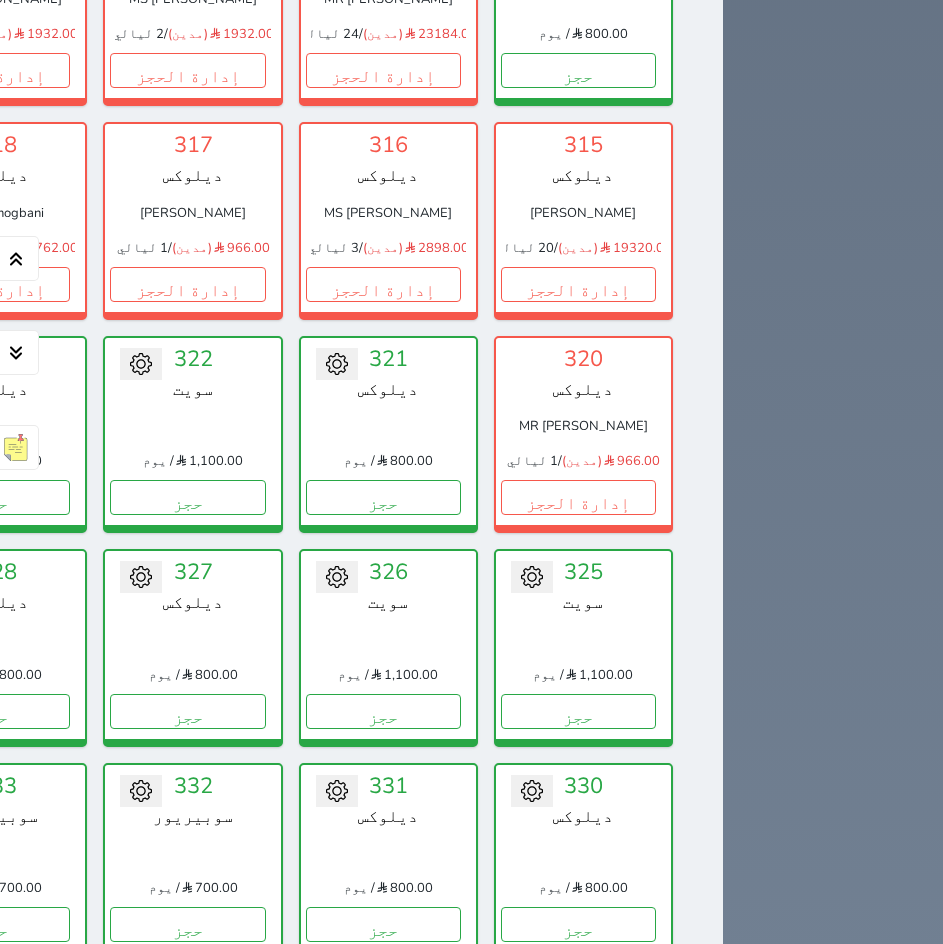 scroll, scrollTop: 3500, scrollLeft: 0, axis: vertical 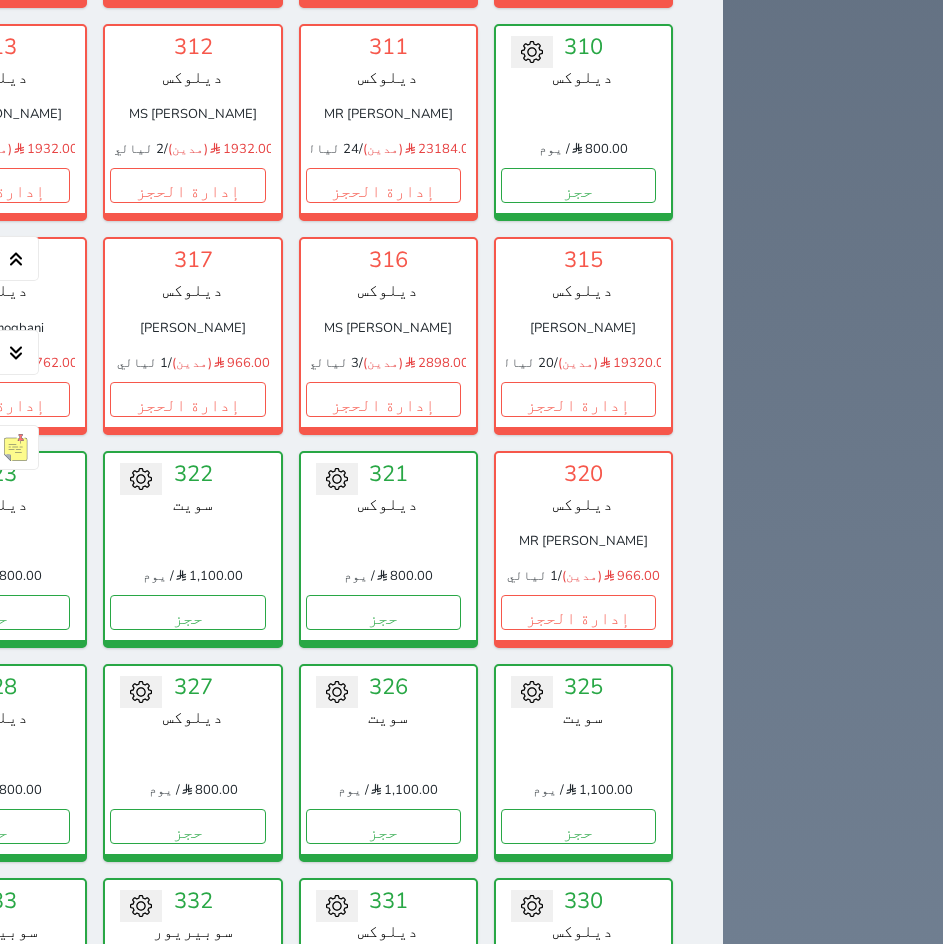 drag, startPoint x: 319, startPoint y: 357, endPoint x: 29, endPoint y: 460, distance: 307.74826 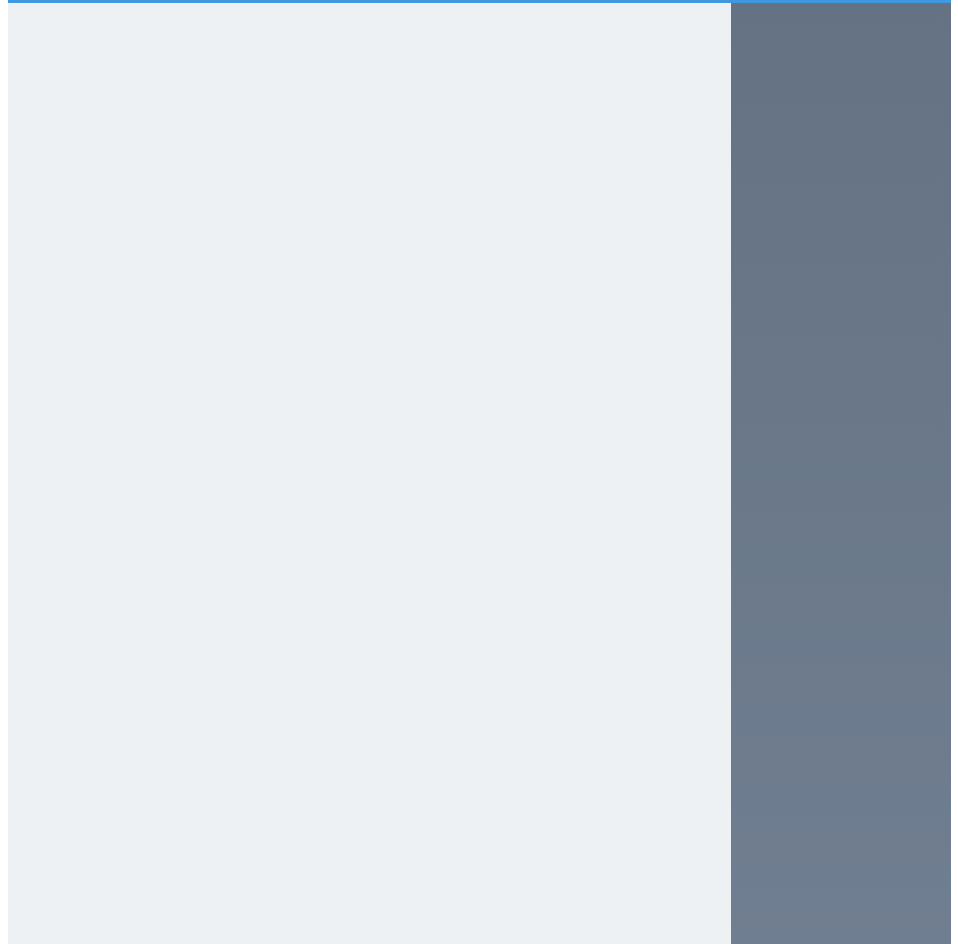 scroll, scrollTop: 0, scrollLeft: 0, axis: both 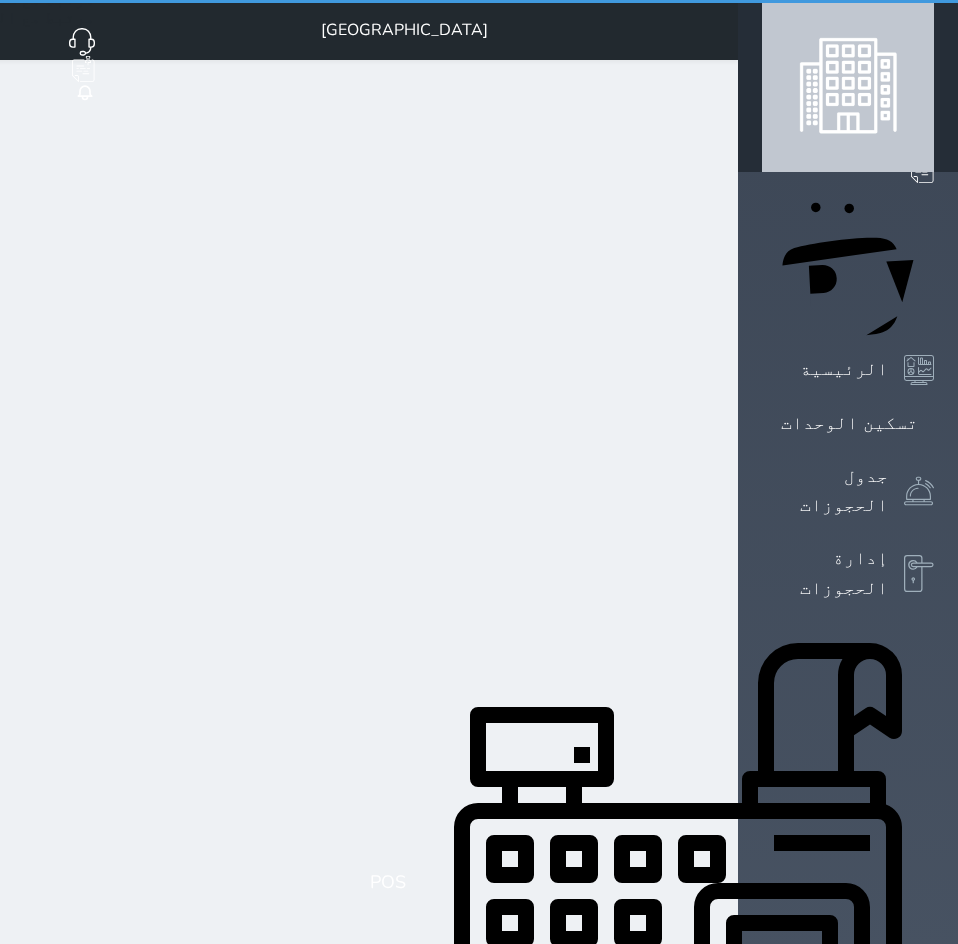 select on "1" 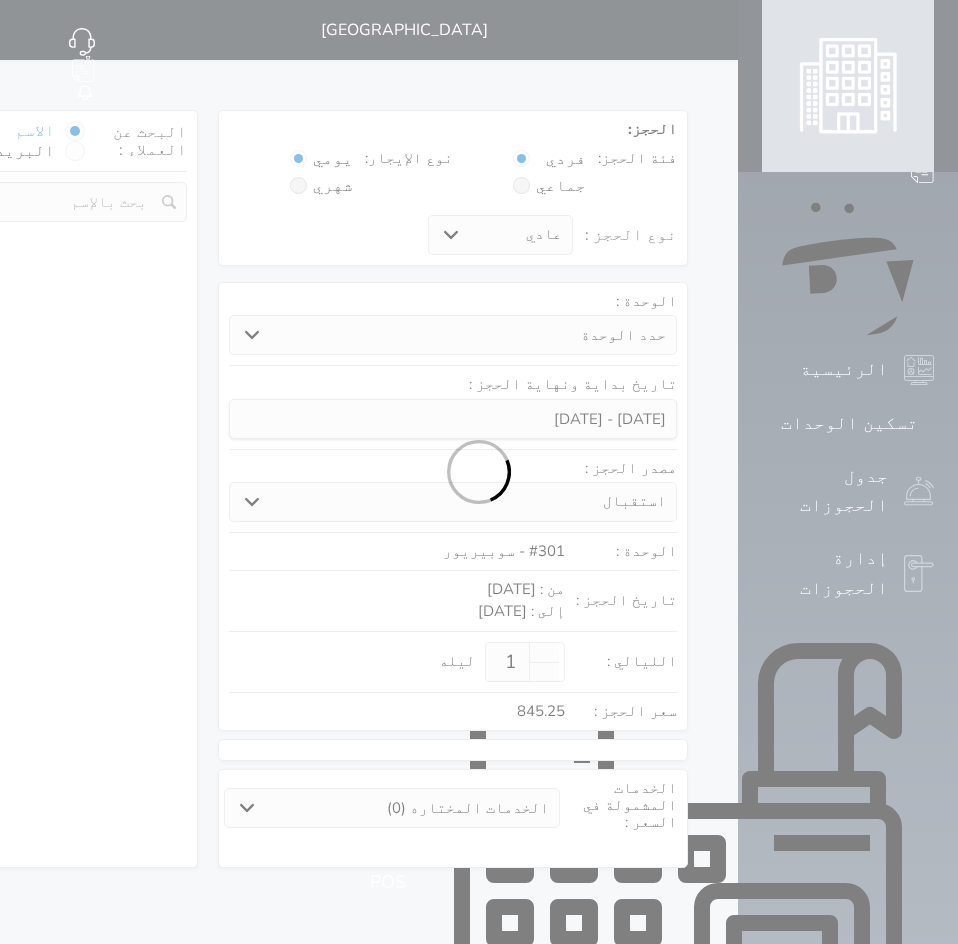 select 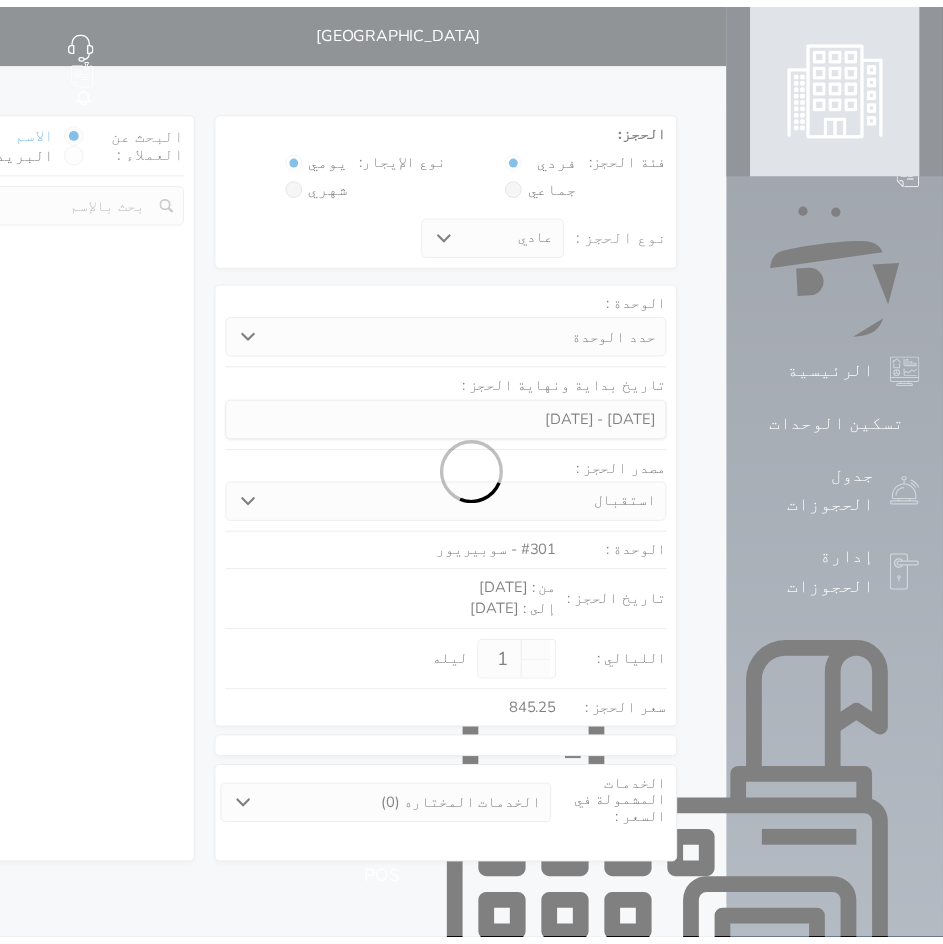 scroll, scrollTop: 11, scrollLeft: 0, axis: vertical 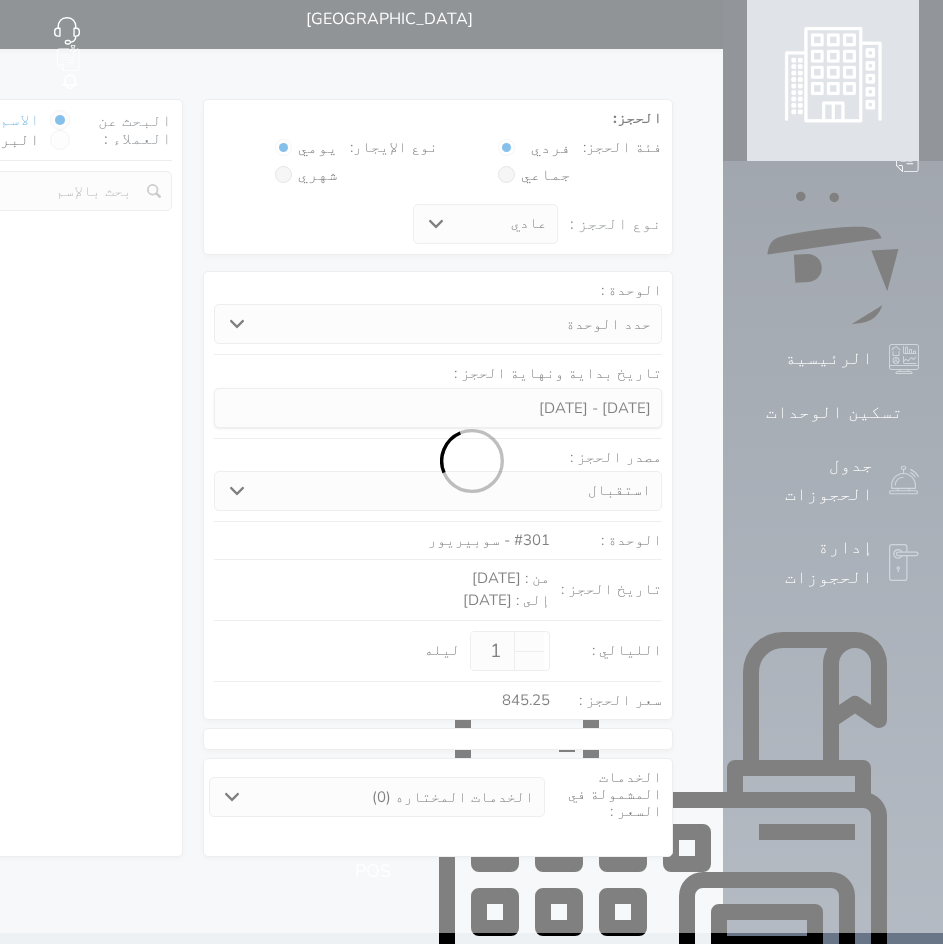 select on "113" 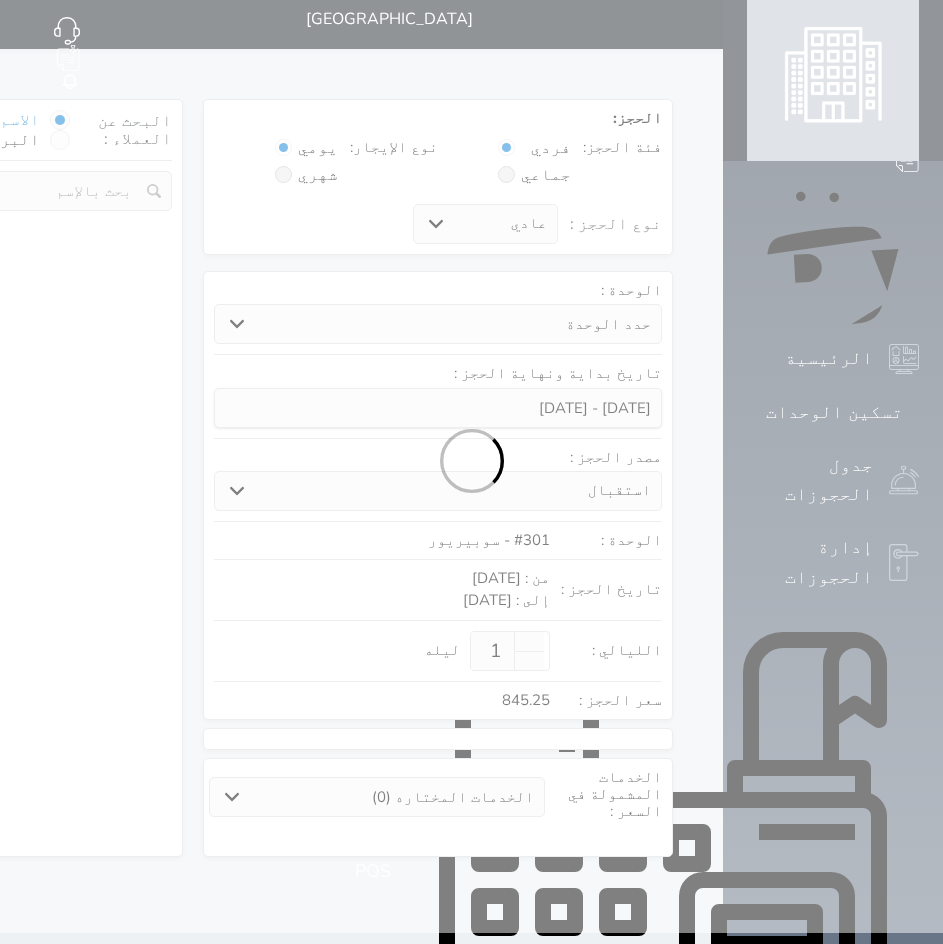 select on "1" 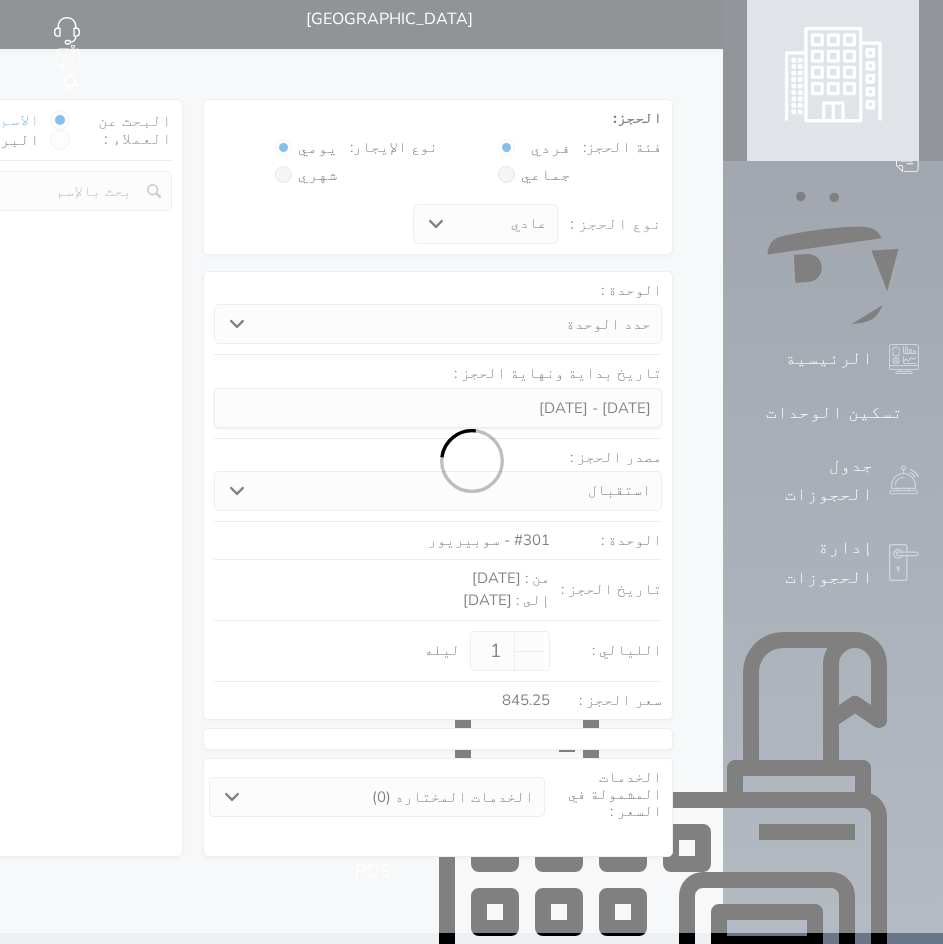 select 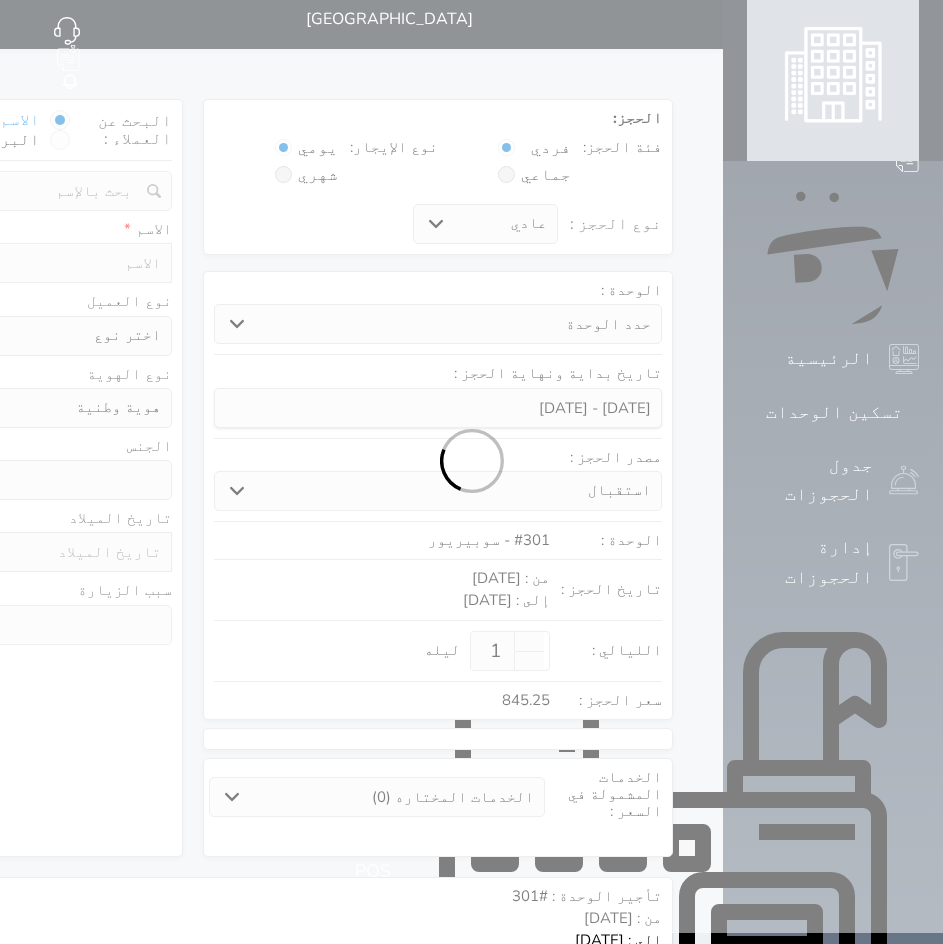 scroll, scrollTop: 0, scrollLeft: 0, axis: both 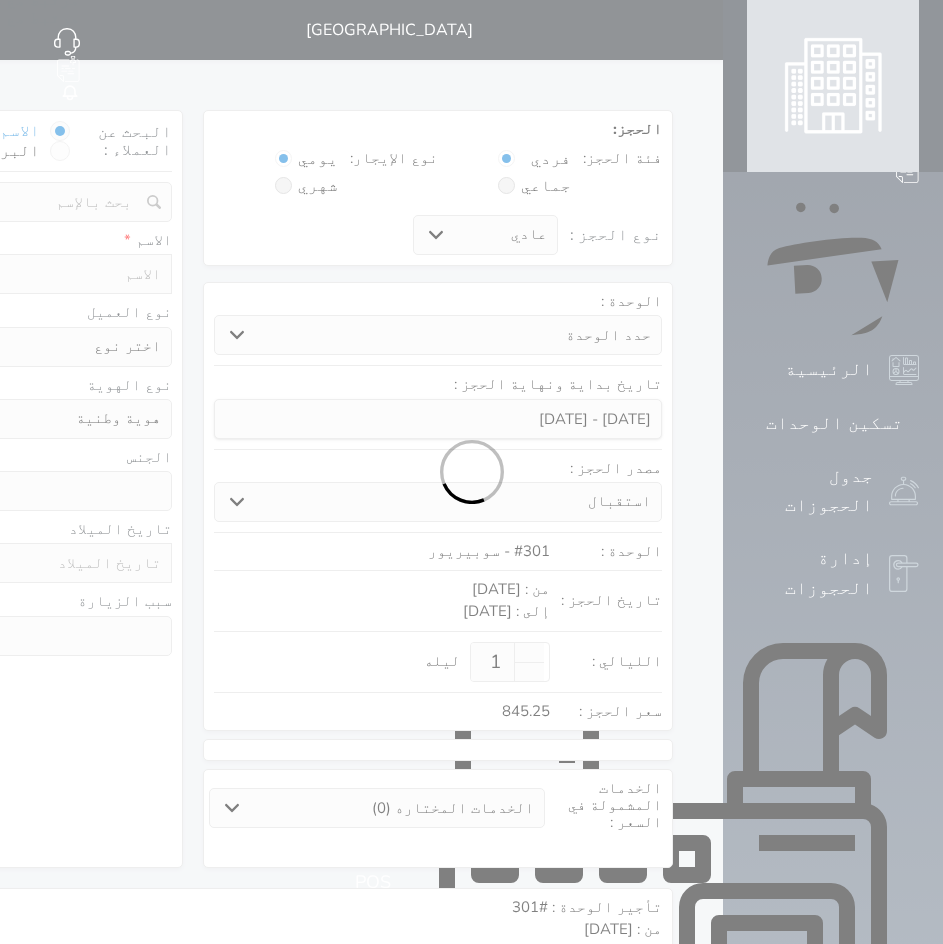 select 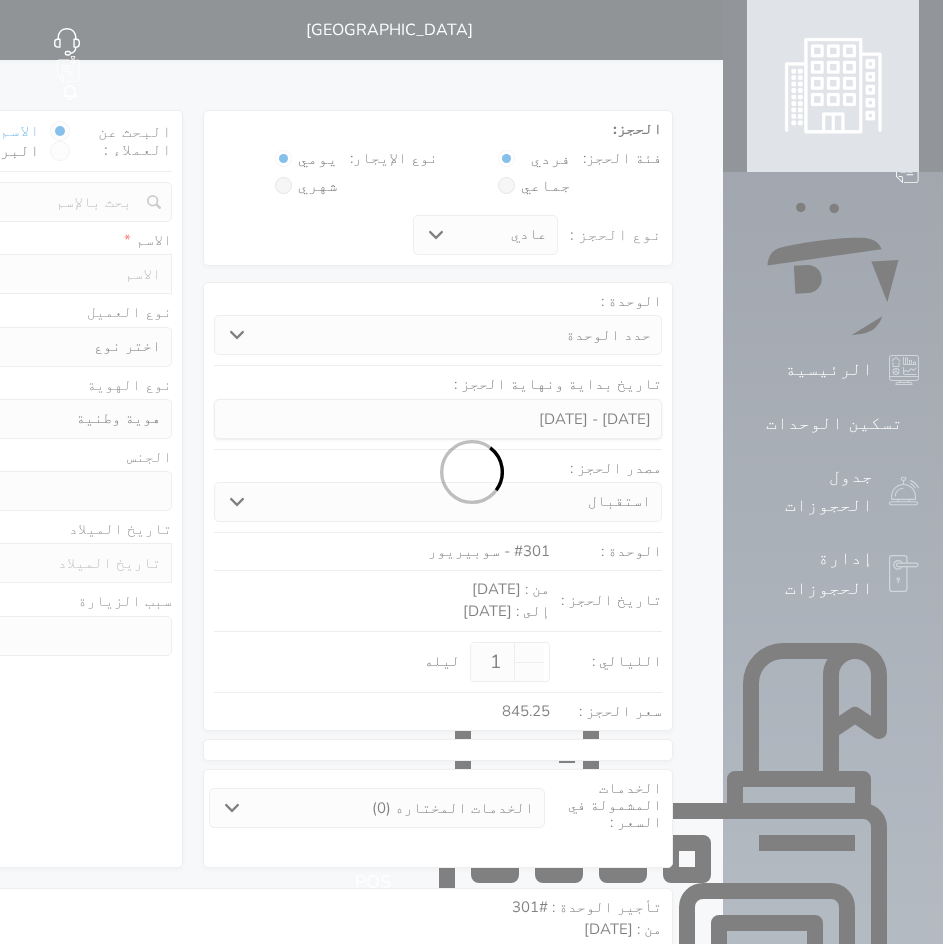 select 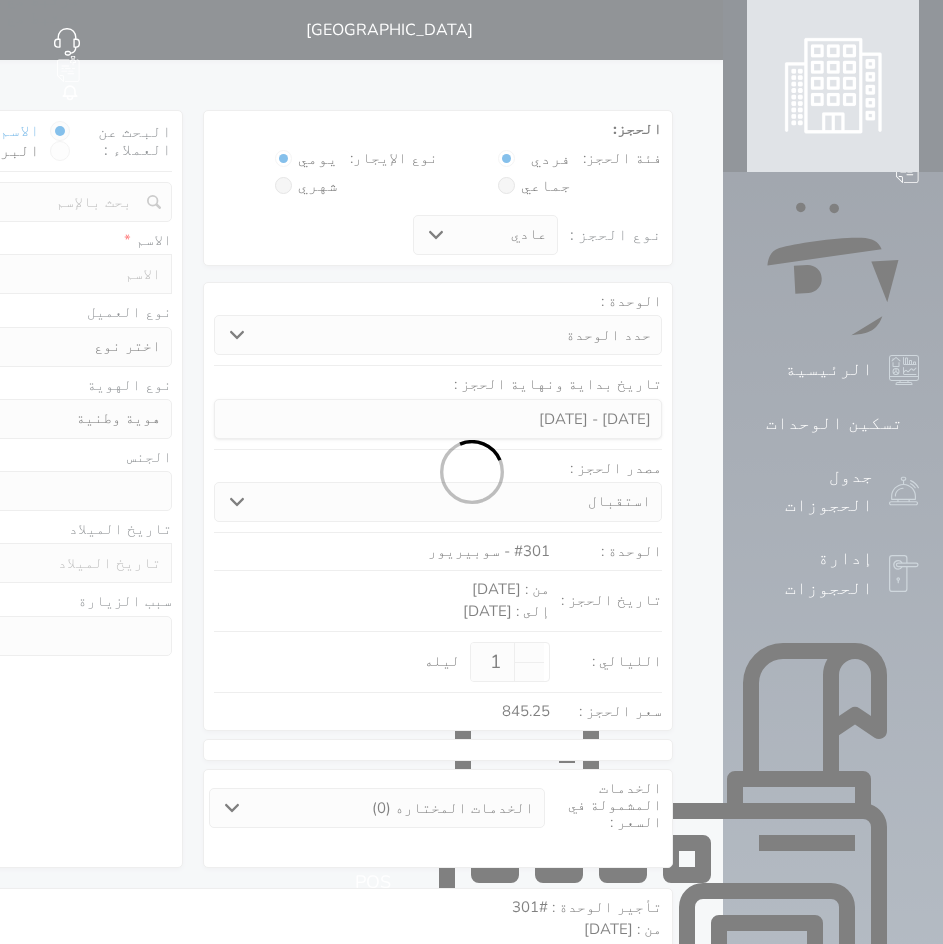 select 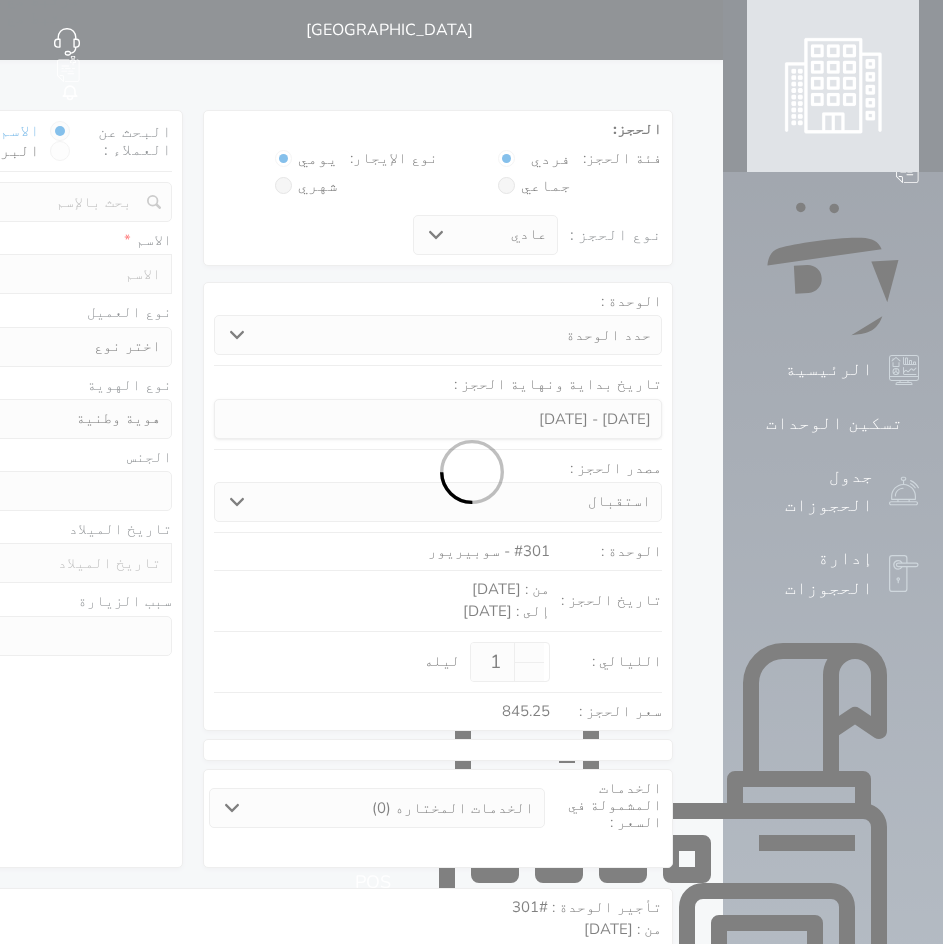 select 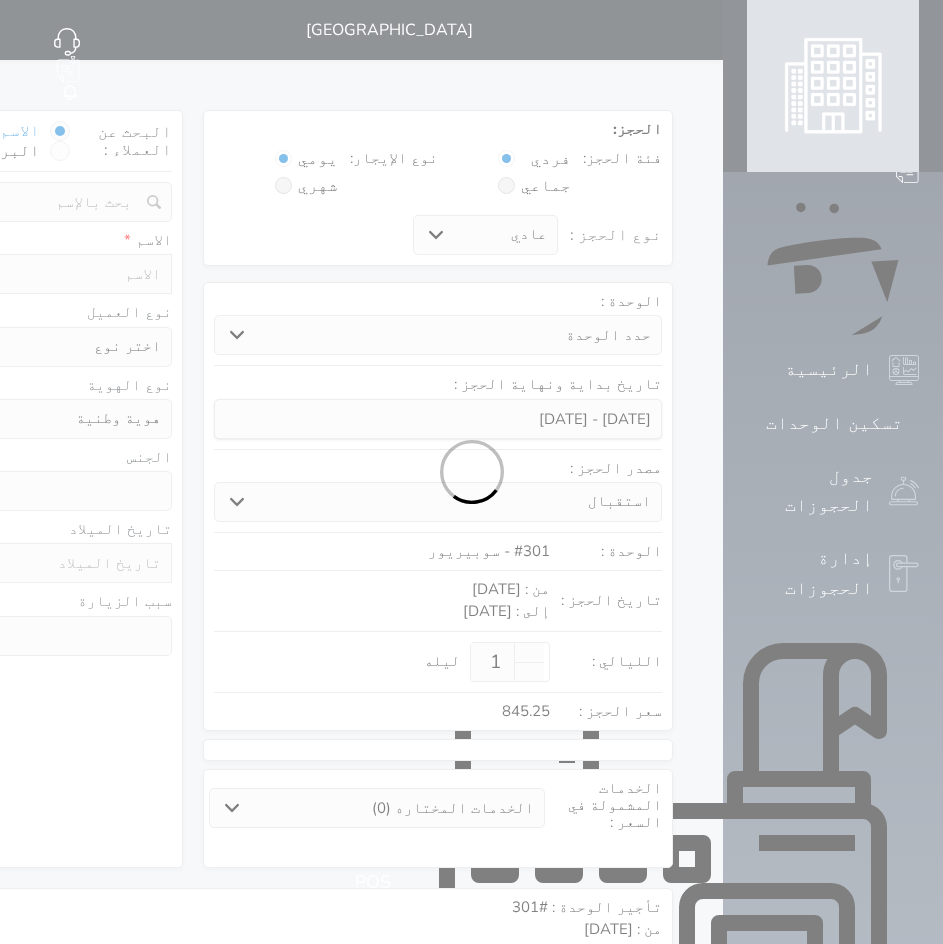 select on "1" 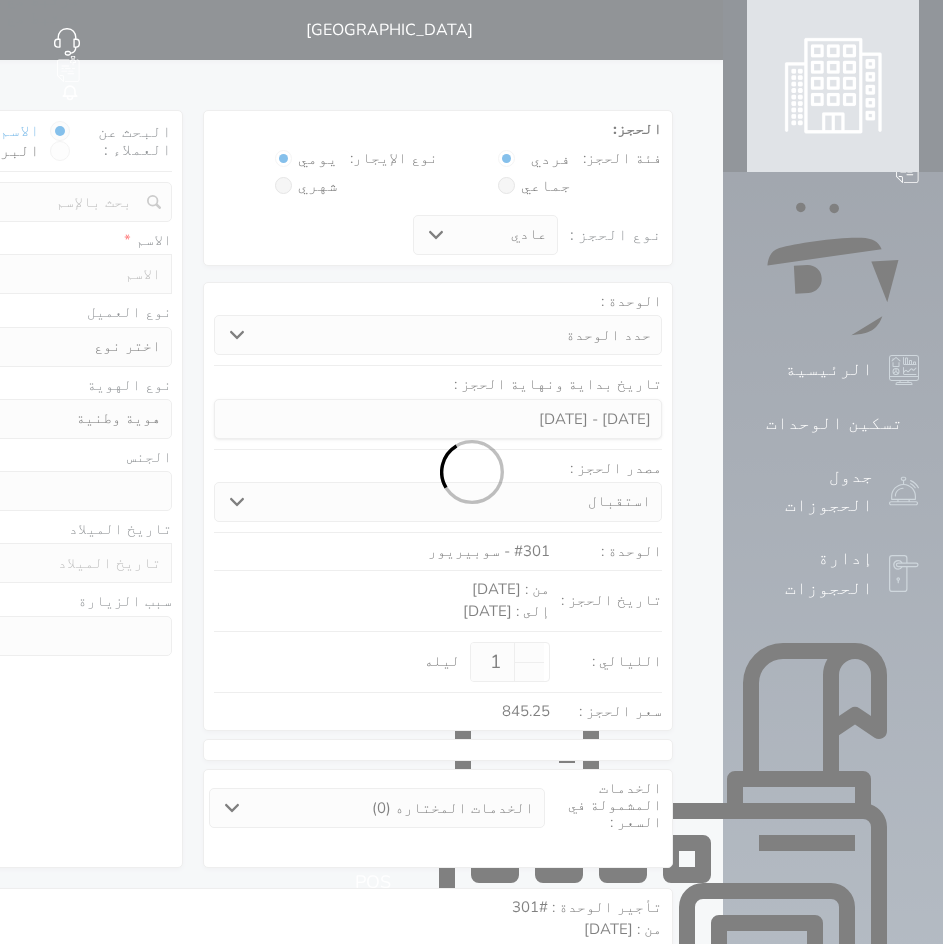 select on "7" 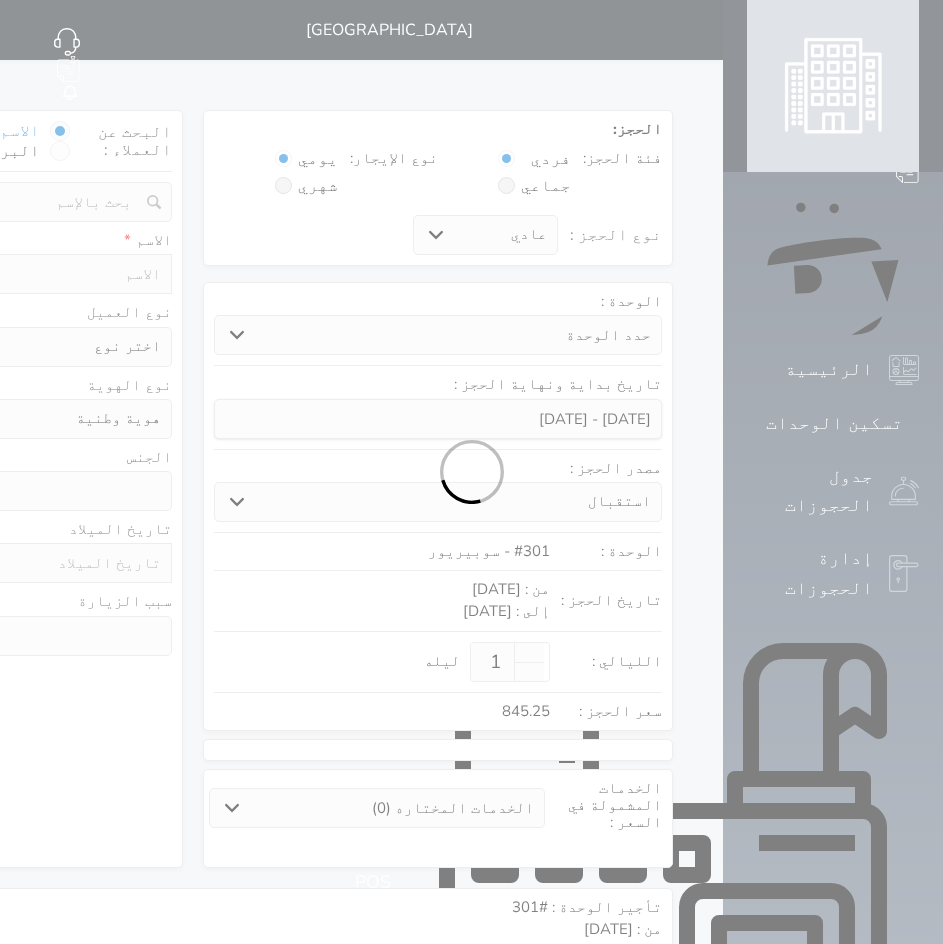 select 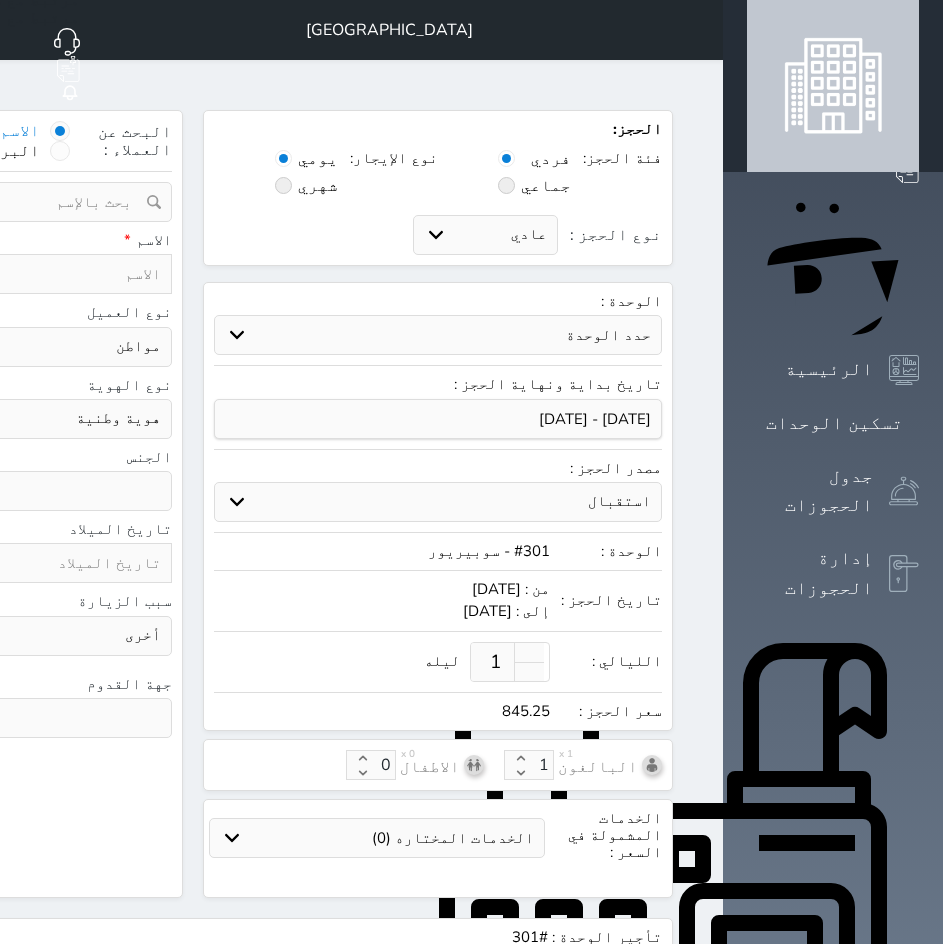 click on "رقم الهوية" at bounding box center (-127, 131) 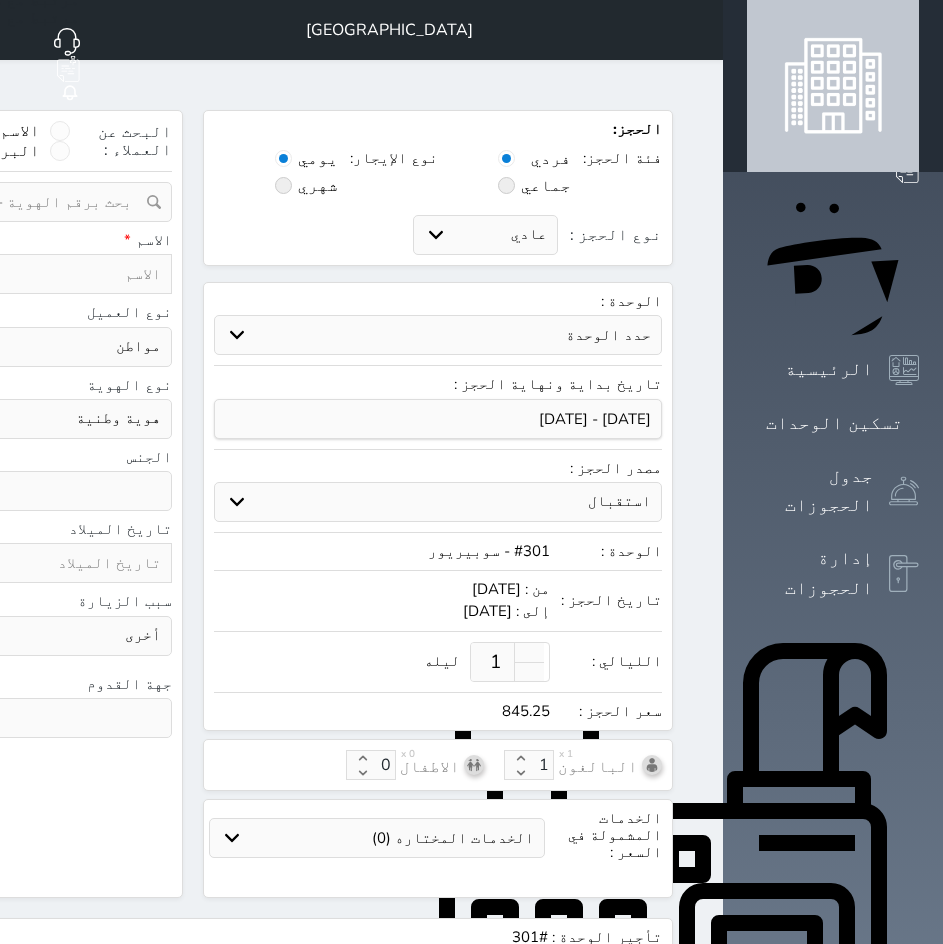 click at bounding box center [-59, 202] 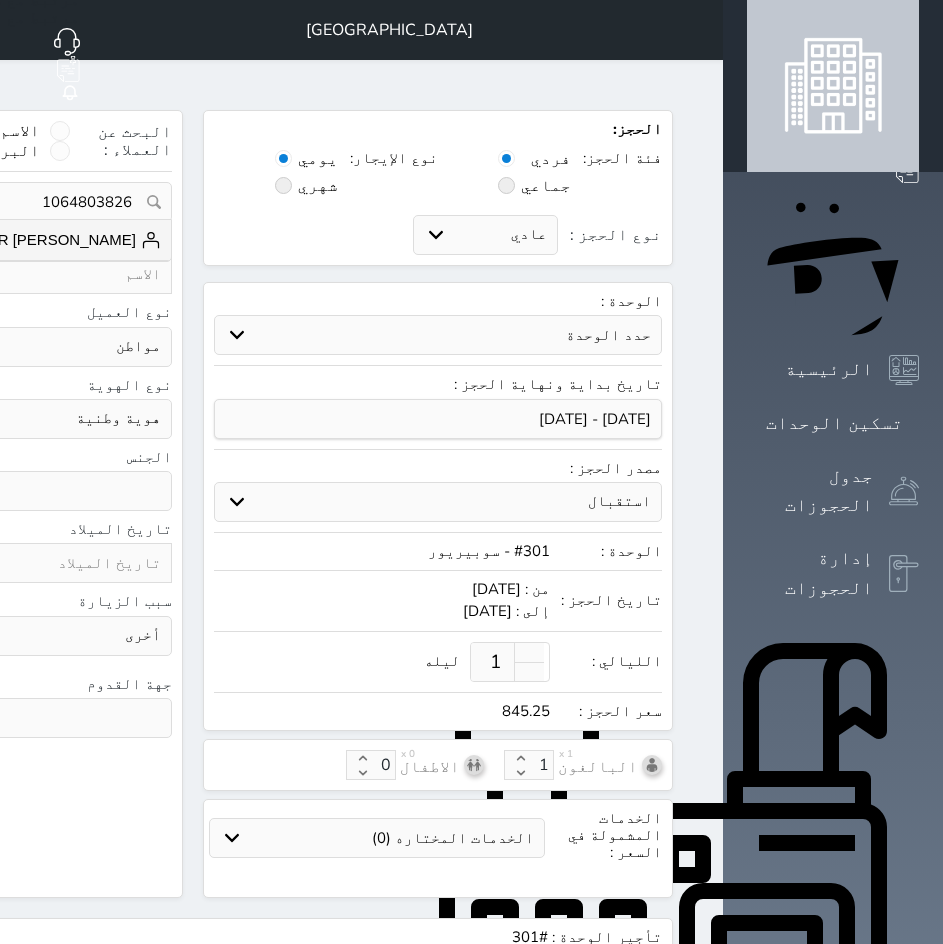 click on "MR [PERSON_NAME]   [PHONE_NUMBER]" at bounding box center [-52, 240] 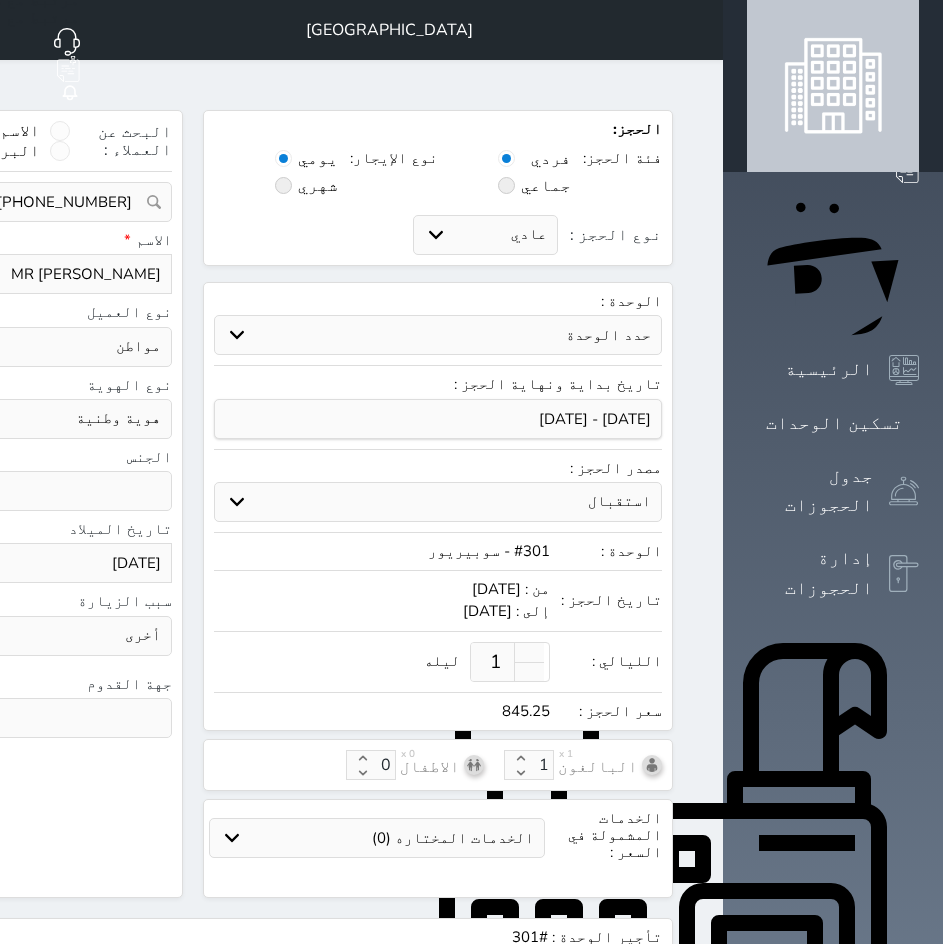 select 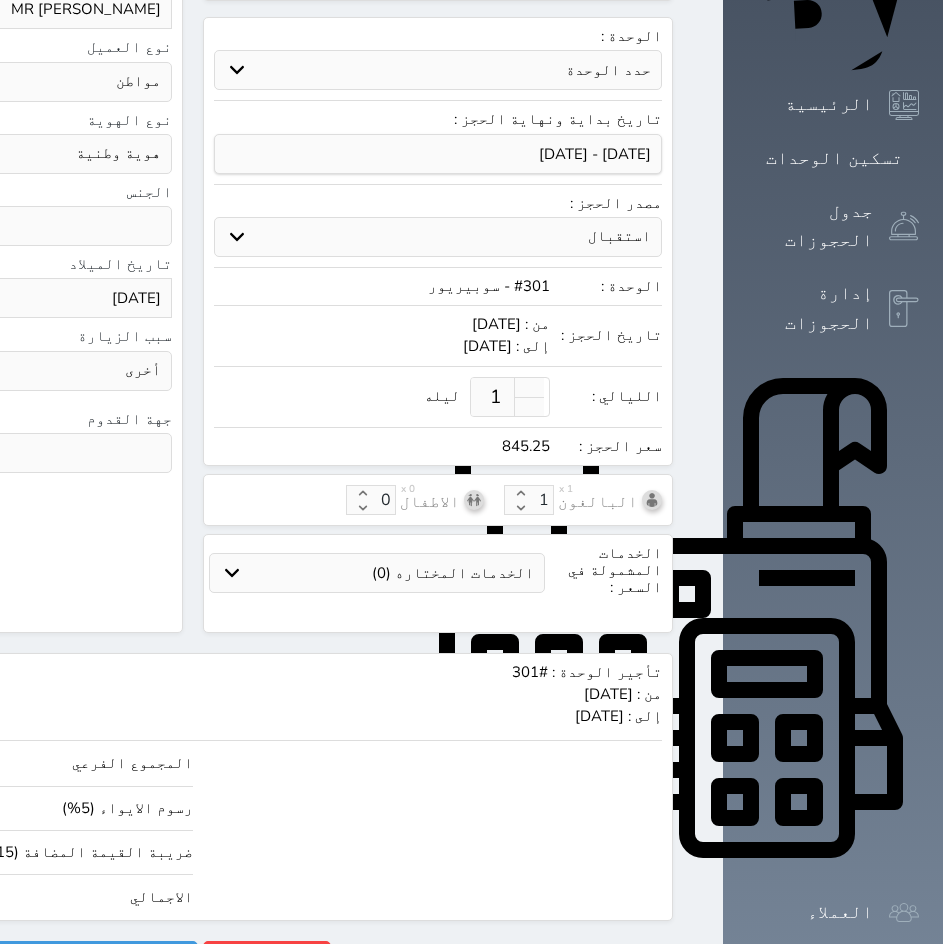 scroll, scrollTop: 267, scrollLeft: 0, axis: vertical 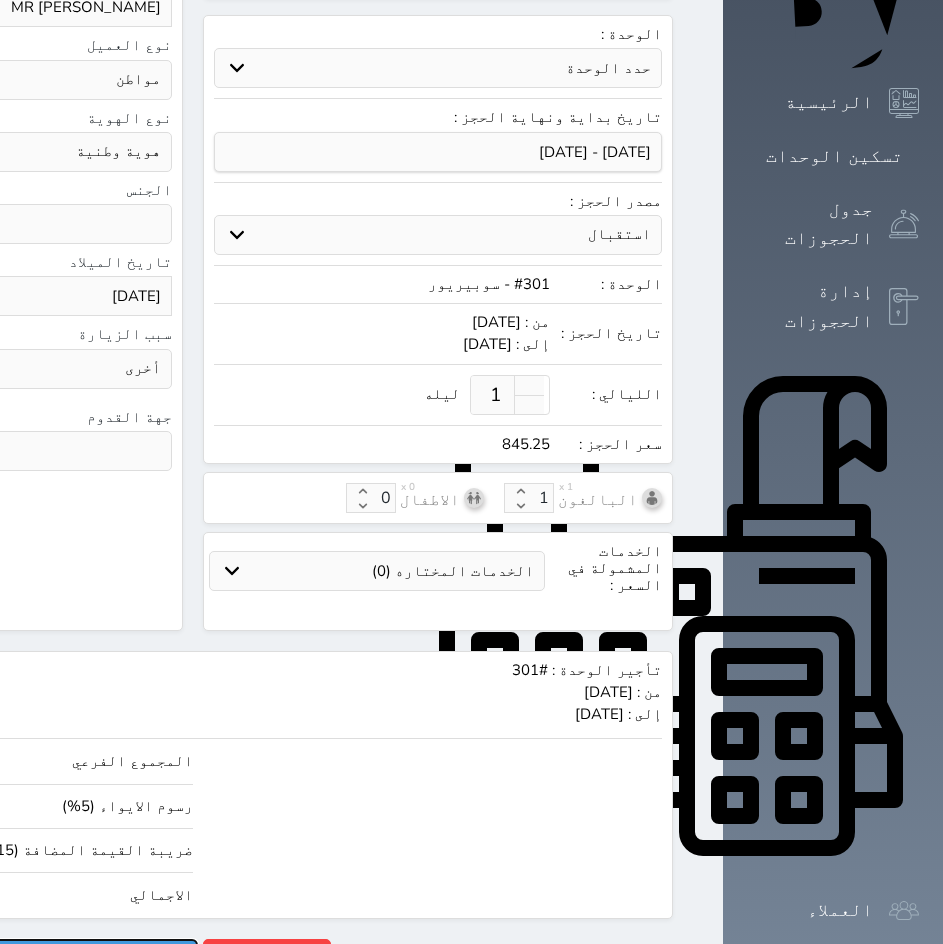 drag, startPoint x: 260, startPoint y: 909, endPoint x: 180, endPoint y: 726, distance: 199.7223 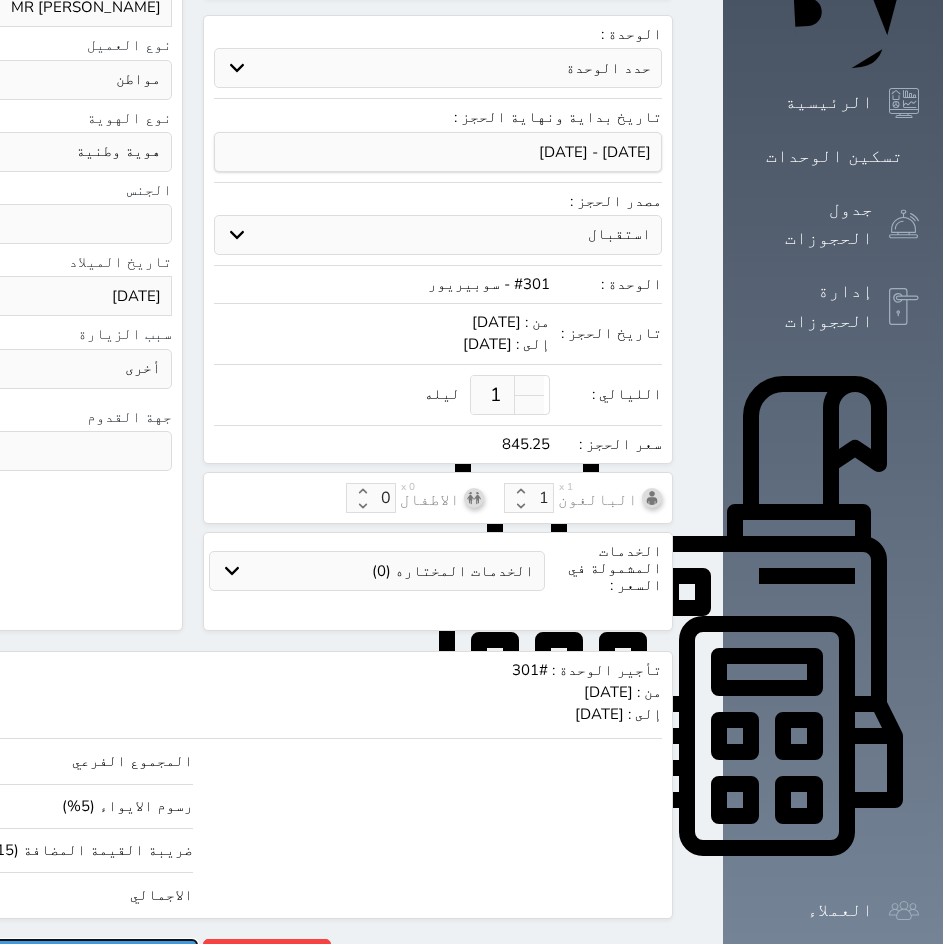 click on "حجز" at bounding box center [-42, 956] 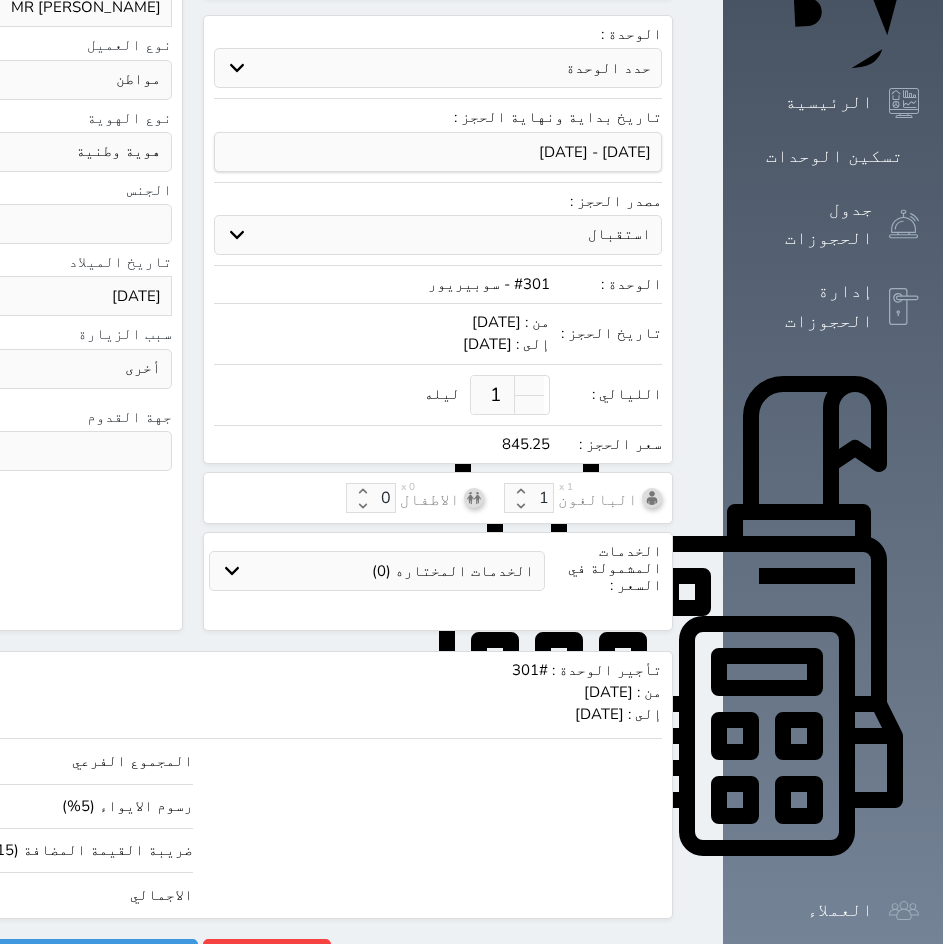 scroll, scrollTop: 0, scrollLeft: 0, axis: both 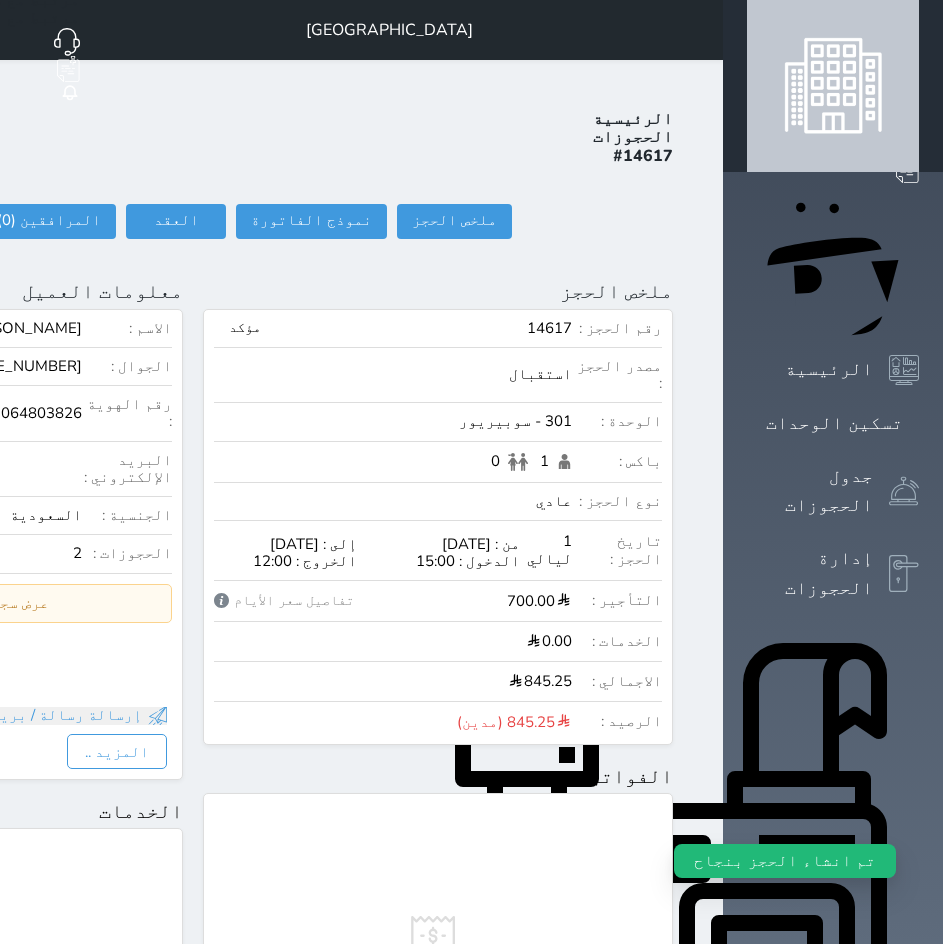 click on "الرئيسية   الحجوزات   #14617         ملخص الحجز         ملخص الحجز #14617                           نموذج الفاتورة           العقد         العقد #14617                                   العقود الموقعه #14617
العقود الموقعه (0)
#   تاريخ التوقيع   الاجرائات       المرافقين (0)         المرافقين                 البحث عن المرافقين :        الاسم       رقم الهوية       البريد الإلكتروني       الجوال           تغيير العميل              الاسم *     الجنس    اختر الجنس   ذكر انثى   تاريخ الميلاد *         تاريخ الميلاد الهجرى         صلة القرابة
اختر صلة القرابة   ابن [PERSON_NAME] زوجة اخ اخت اب ام زوج أخرى   نوع العميل *   اختر نوع   مواطن مواطن [DEMOGRAPHIC_DATA]" at bounding box center (193, 939) 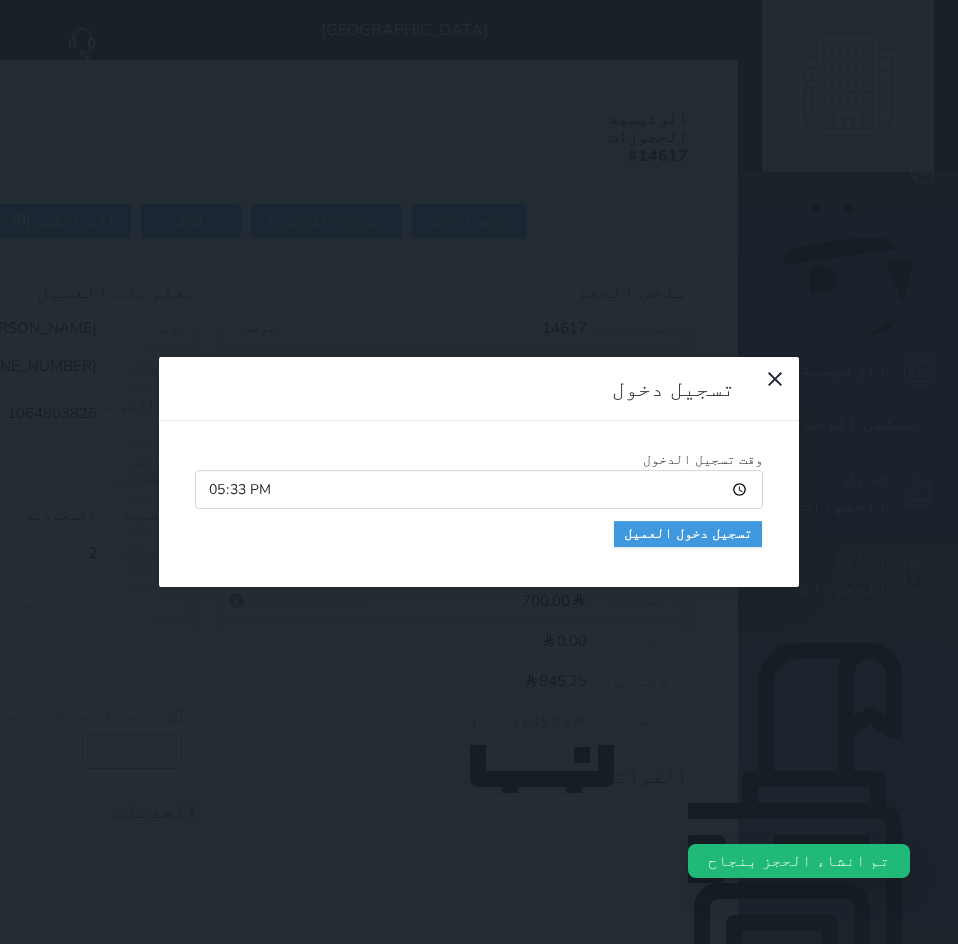 drag, startPoint x: 221, startPoint y: 160, endPoint x: 219, endPoint y: 172, distance: 12.165525 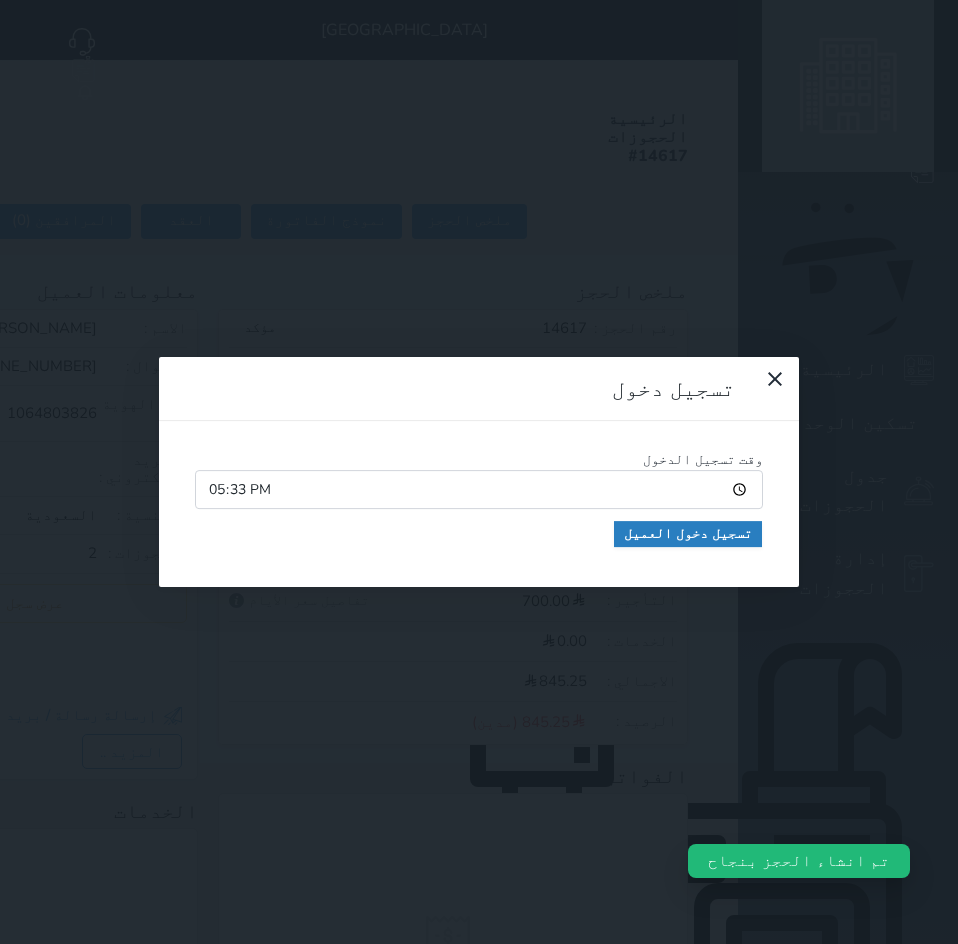 click on "وقت تسجيل الدخول    17:33   تسجيل دخول العميل" at bounding box center (479, 504) 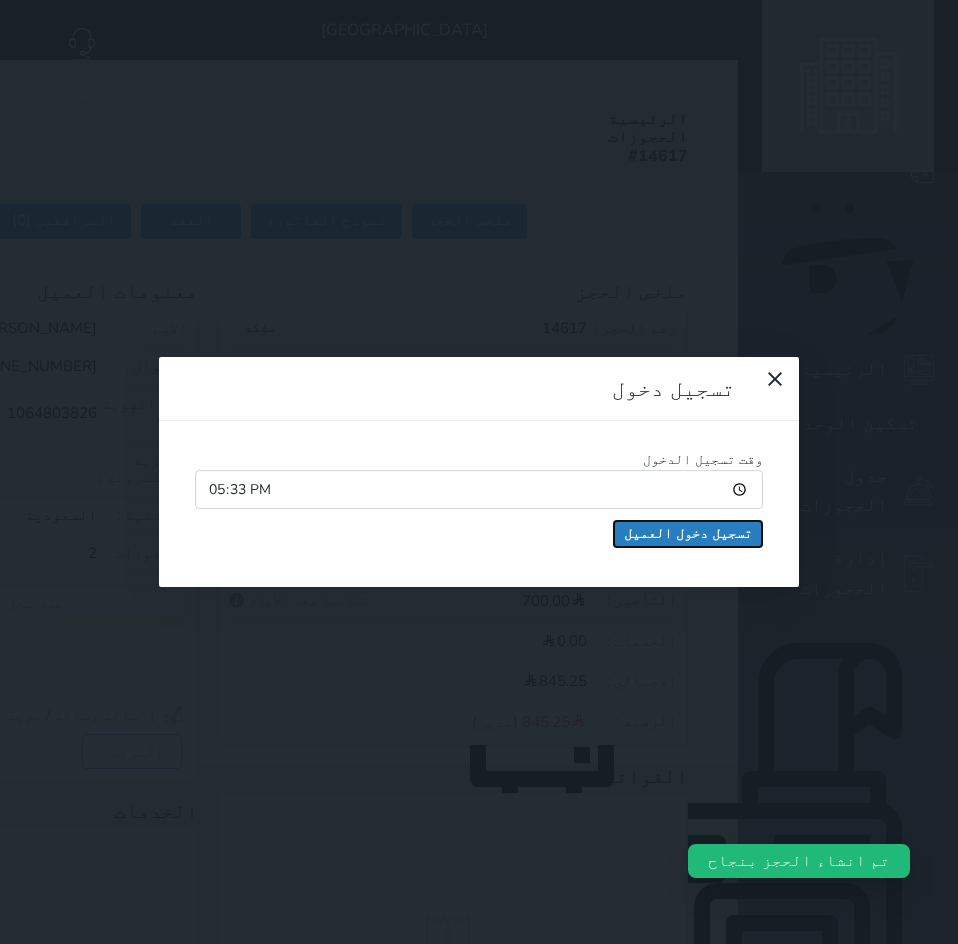 click on "تسجيل دخول العميل" at bounding box center [688, 534] 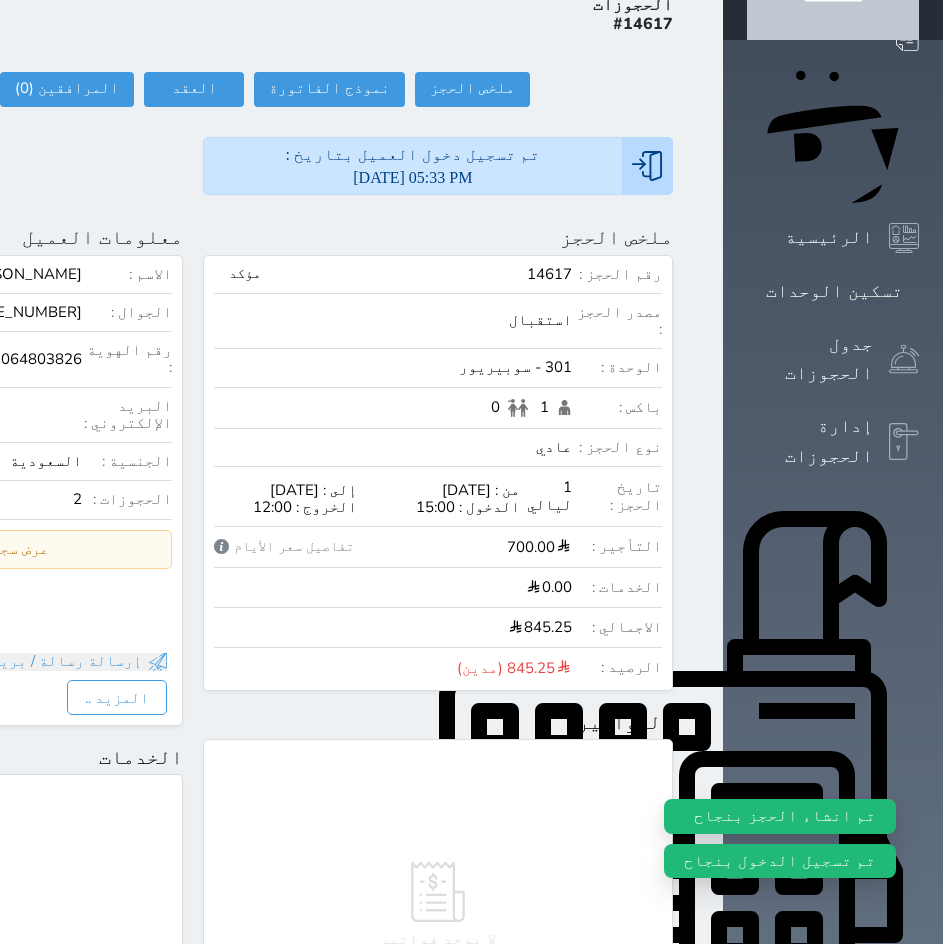 drag, startPoint x: 347, startPoint y: 531, endPoint x: 509, endPoint y: 939, distance: 438.9852 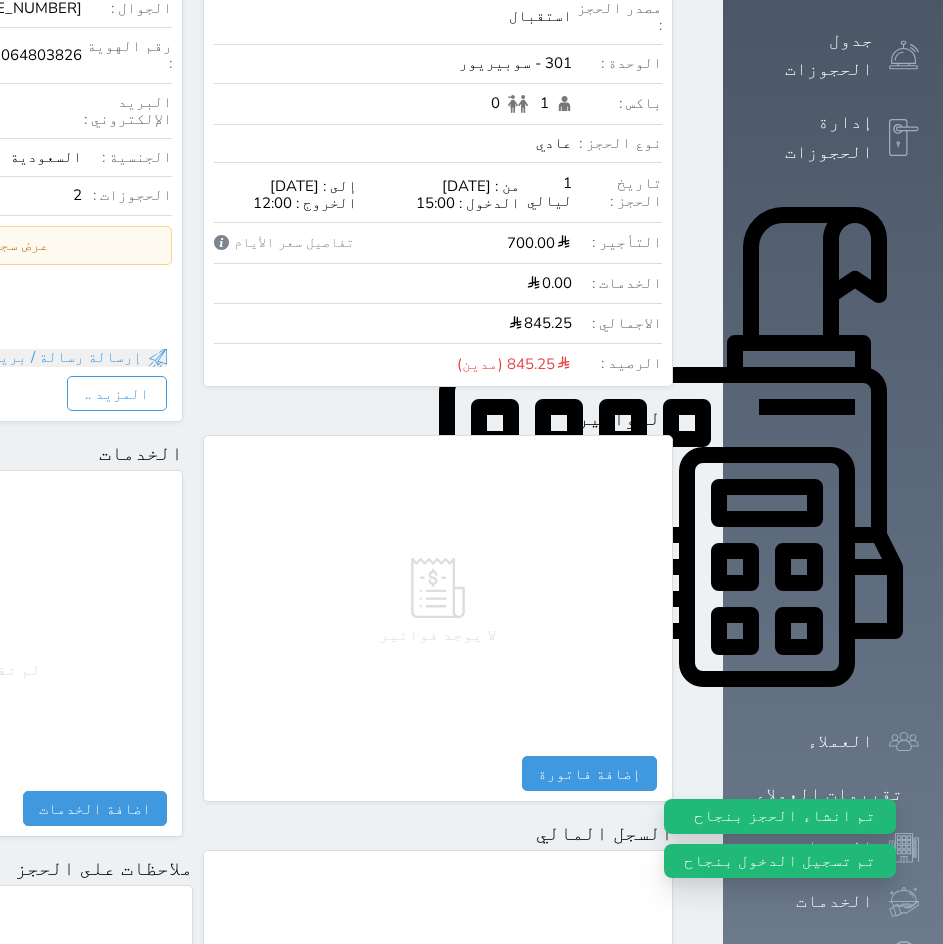scroll, scrollTop: 846, scrollLeft: 0, axis: vertical 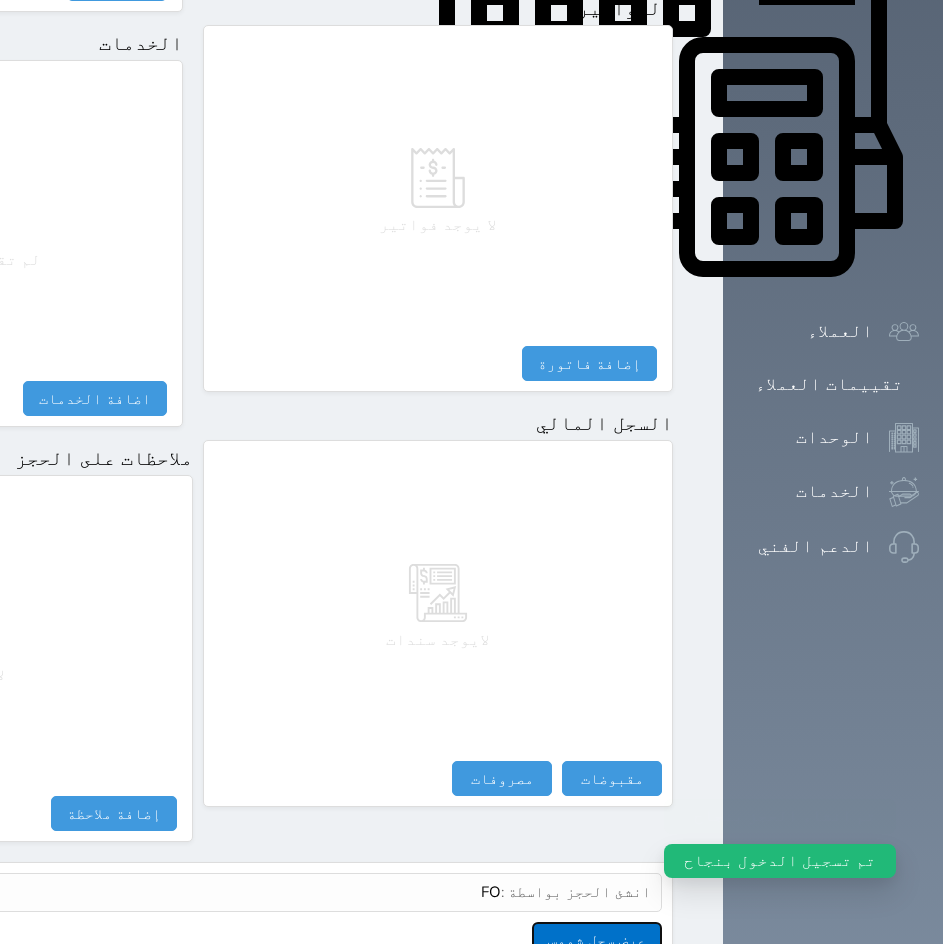 click on "عرض سجل شموس" at bounding box center [597, 939] 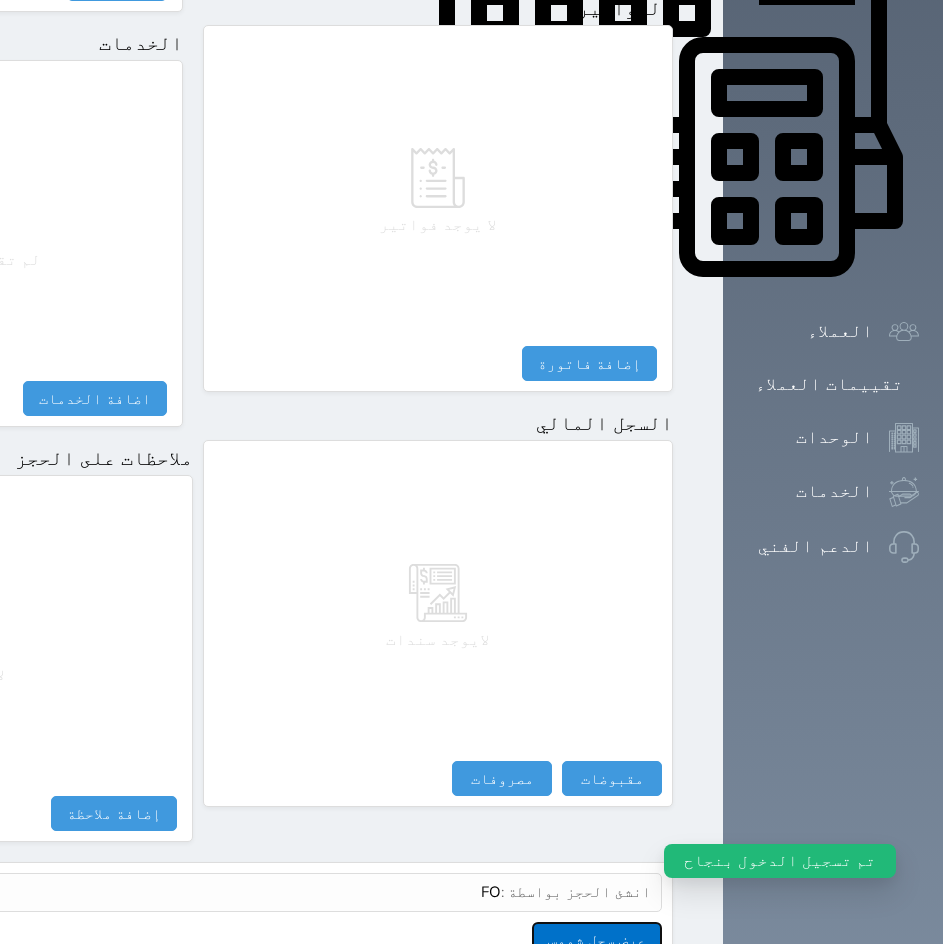 click on "عرض سجل شموس" at bounding box center (597, 939) 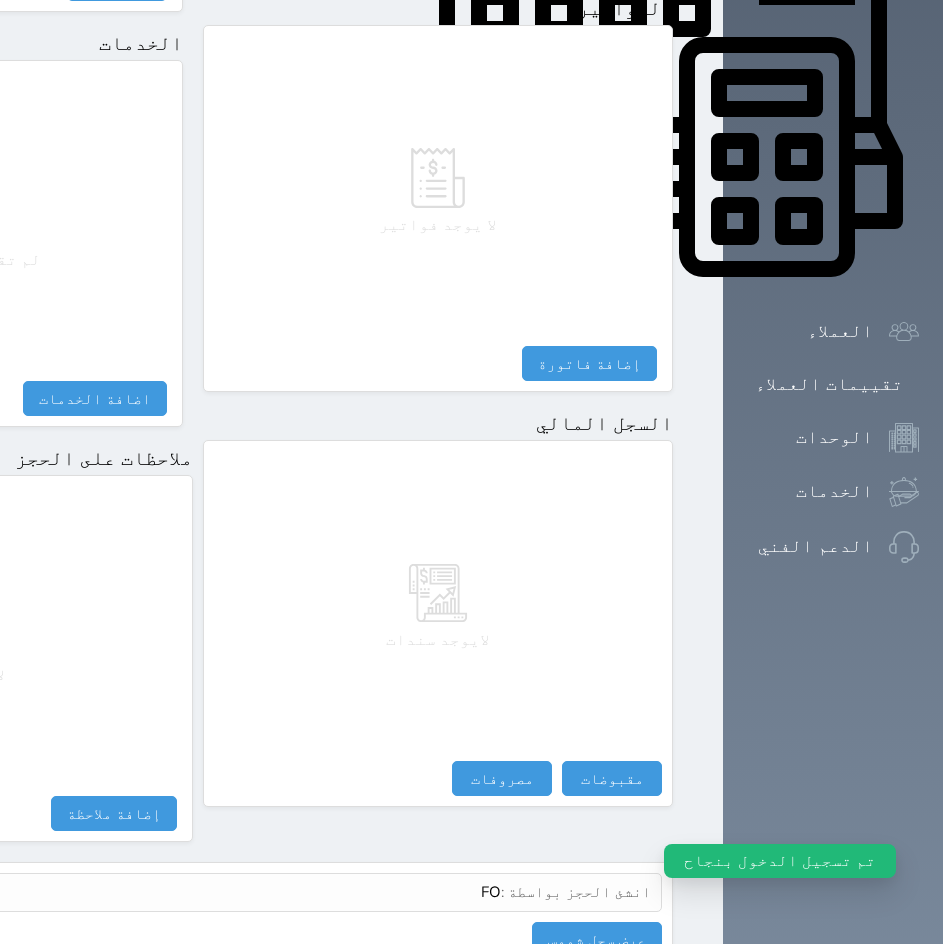 click at bounding box center [699, -816] 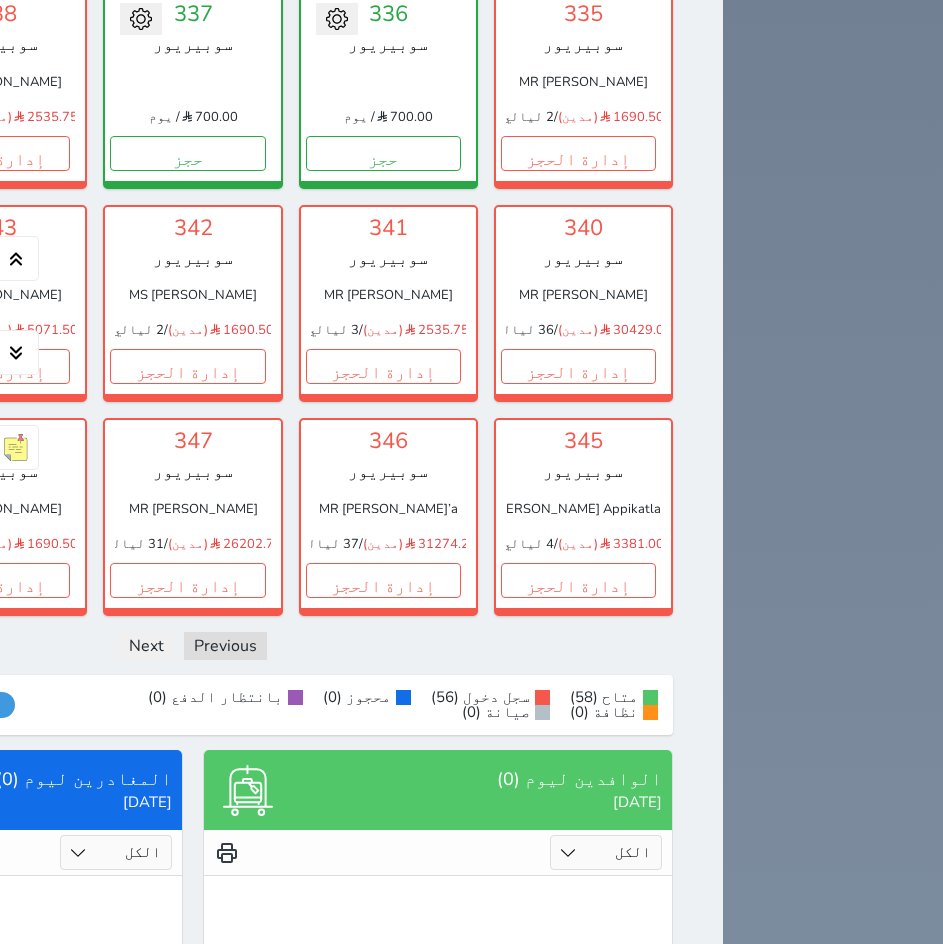 scroll, scrollTop: 4700, scrollLeft: 0, axis: vertical 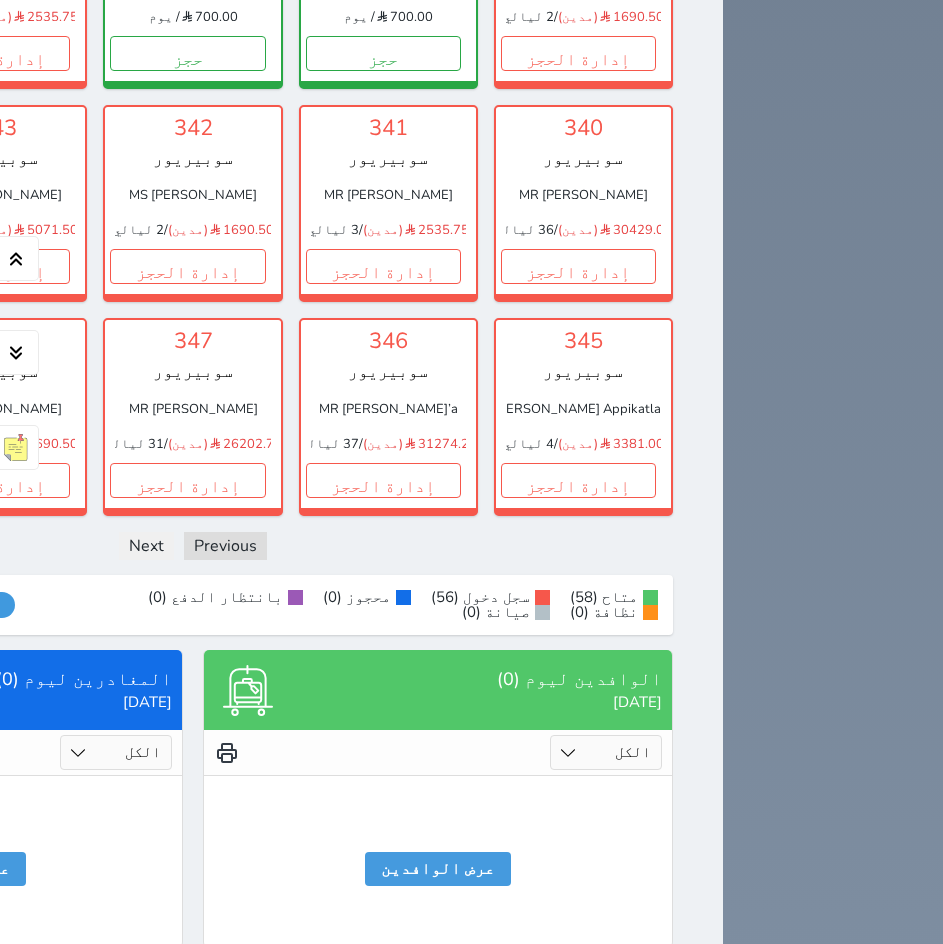 drag, startPoint x: 580, startPoint y: 686, endPoint x: 593, endPoint y: 659, distance: 29.966648 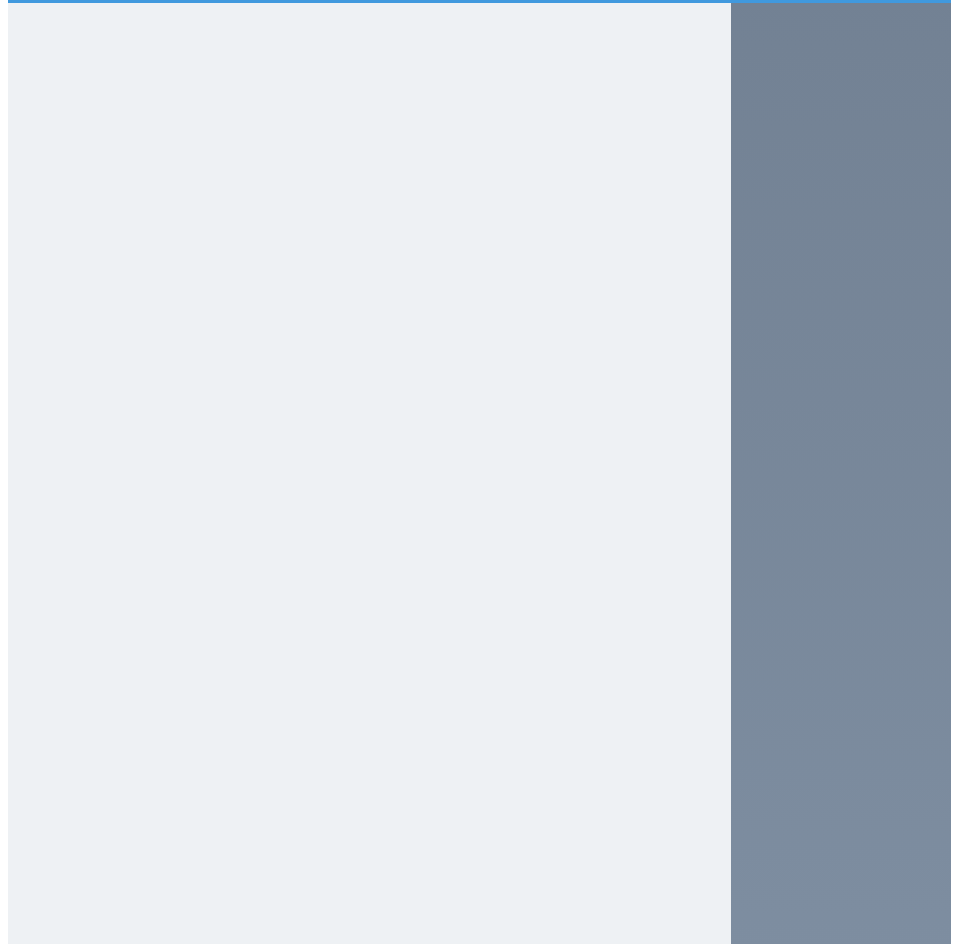 scroll, scrollTop: 0, scrollLeft: 0, axis: both 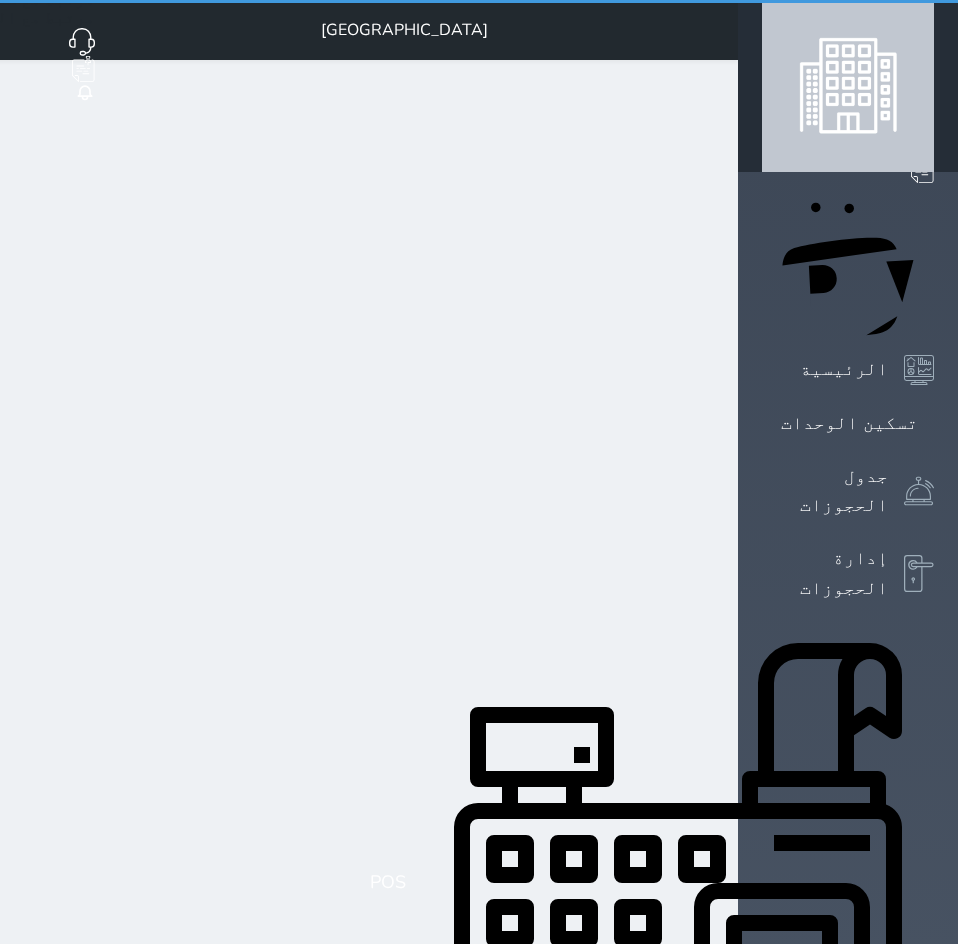 select on "1" 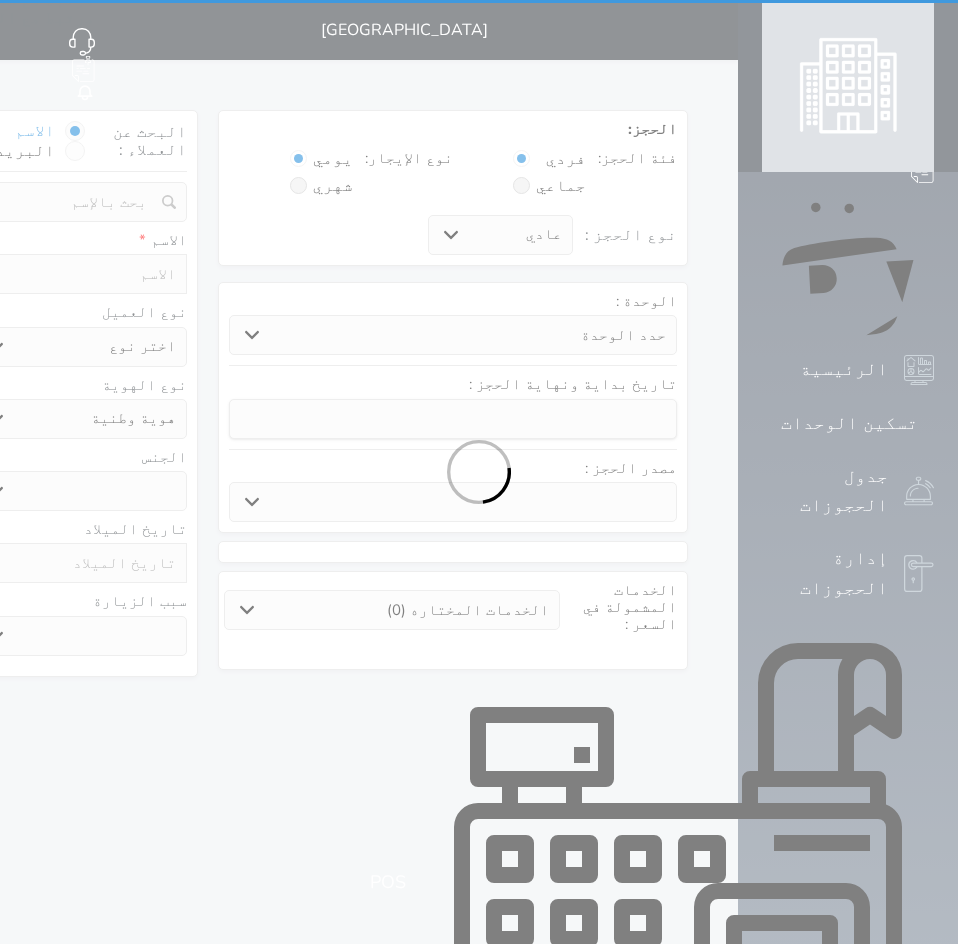 select 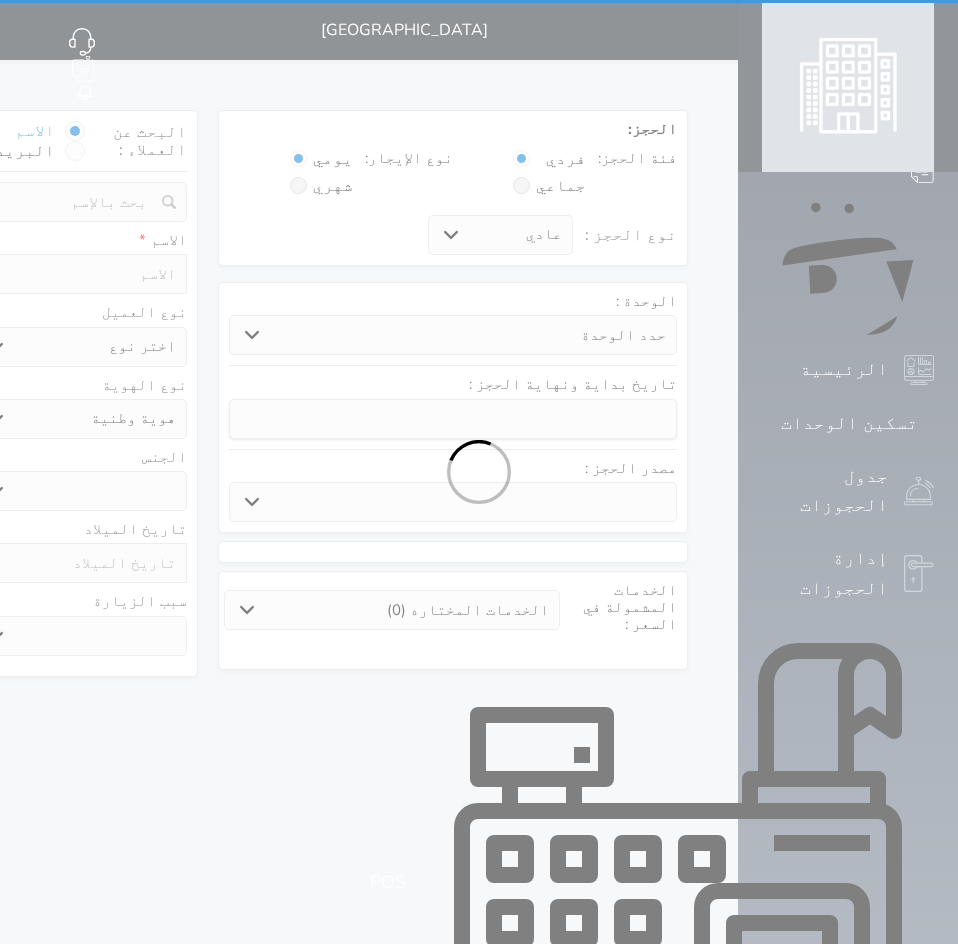 select 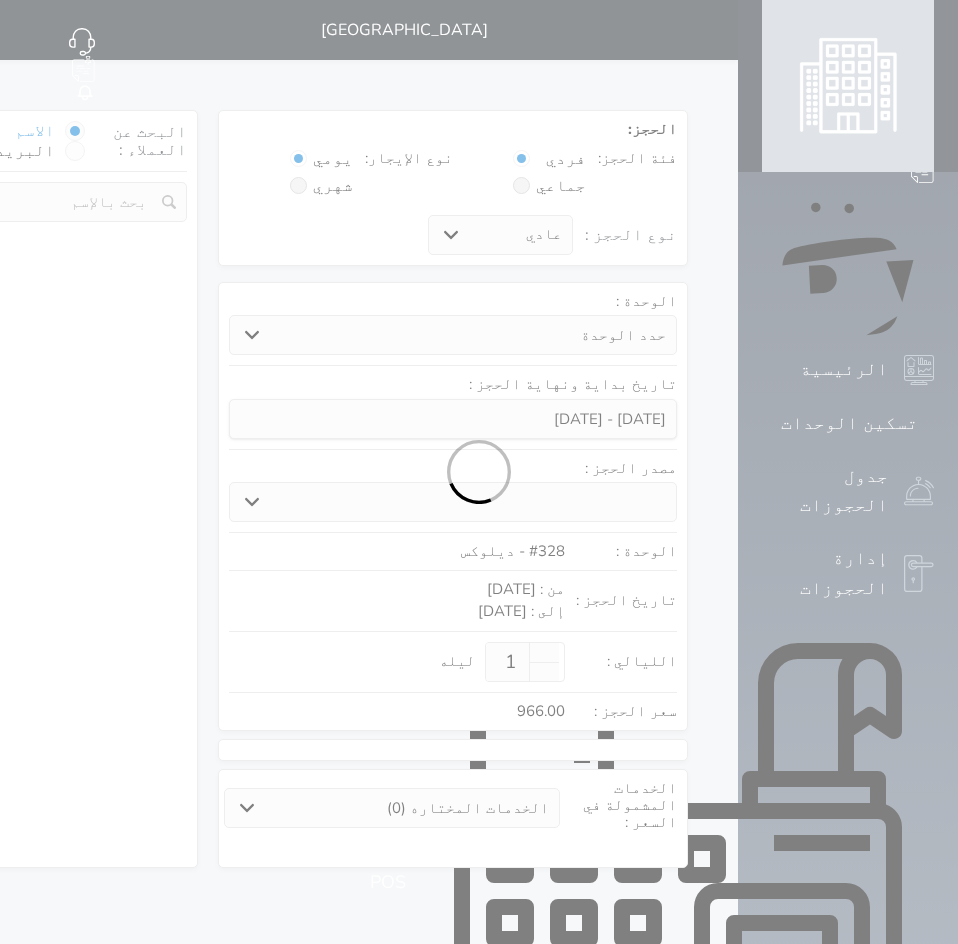 select 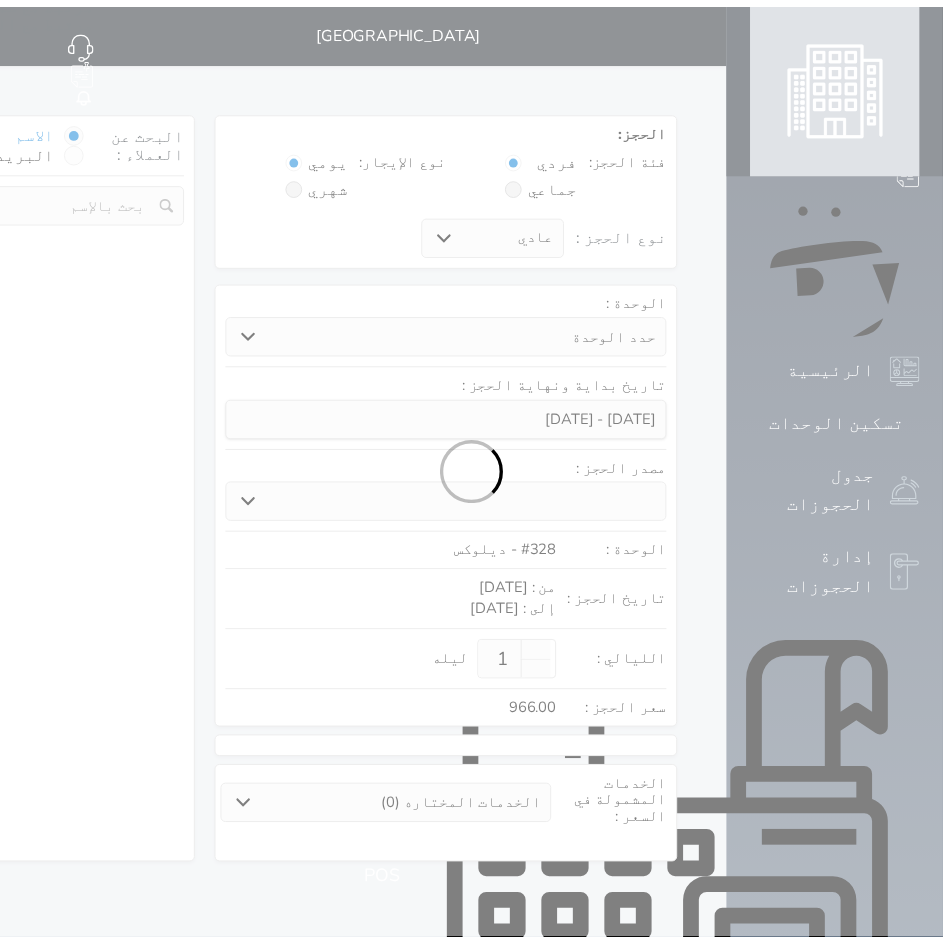 scroll, scrollTop: 22, scrollLeft: 0, axis: vertical 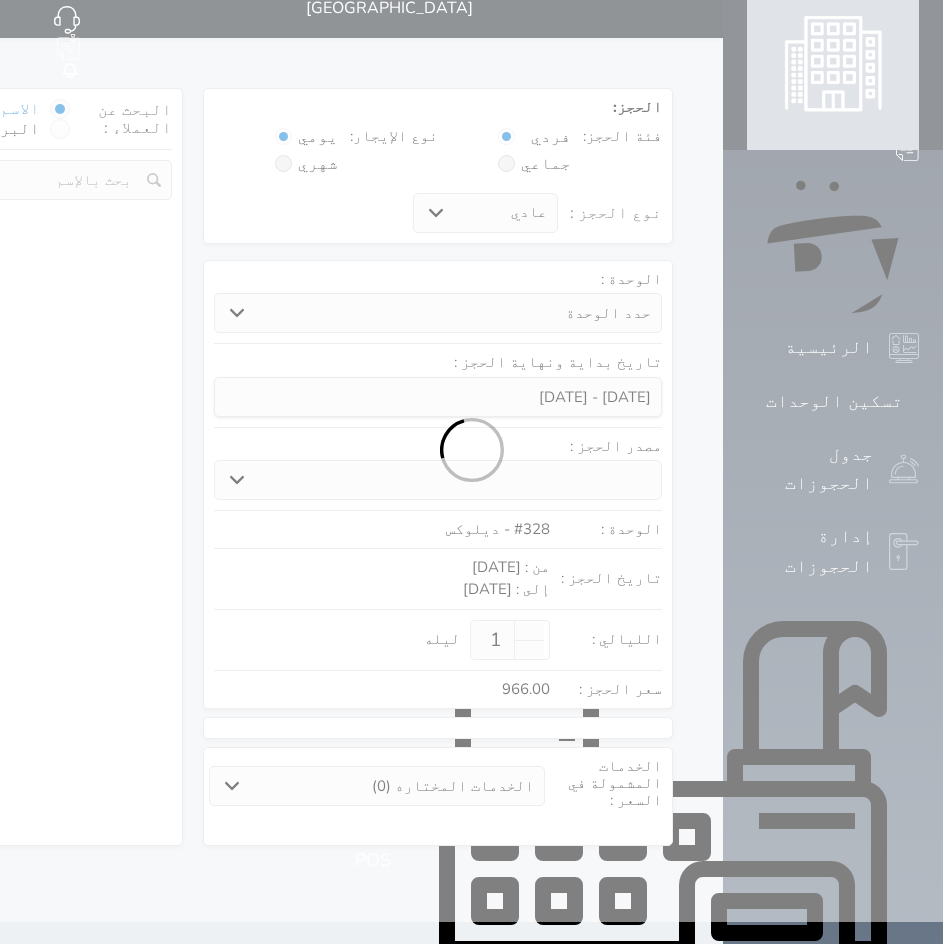 select on "113" 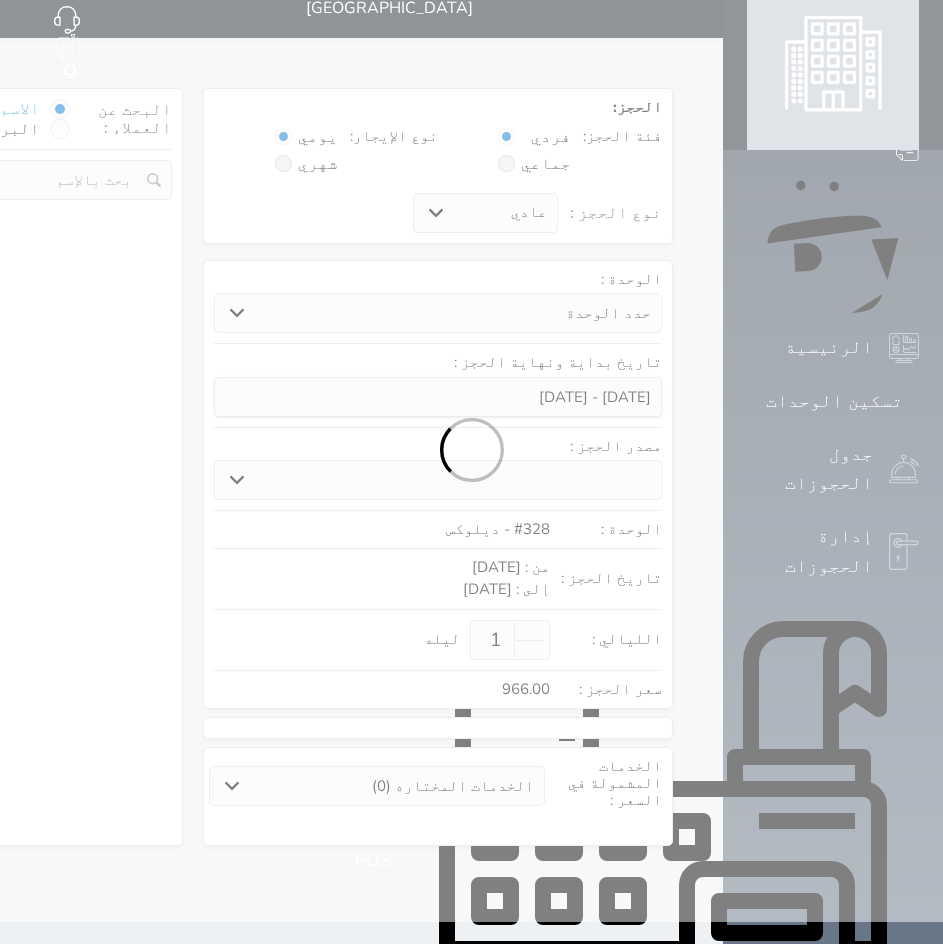 select on "1" 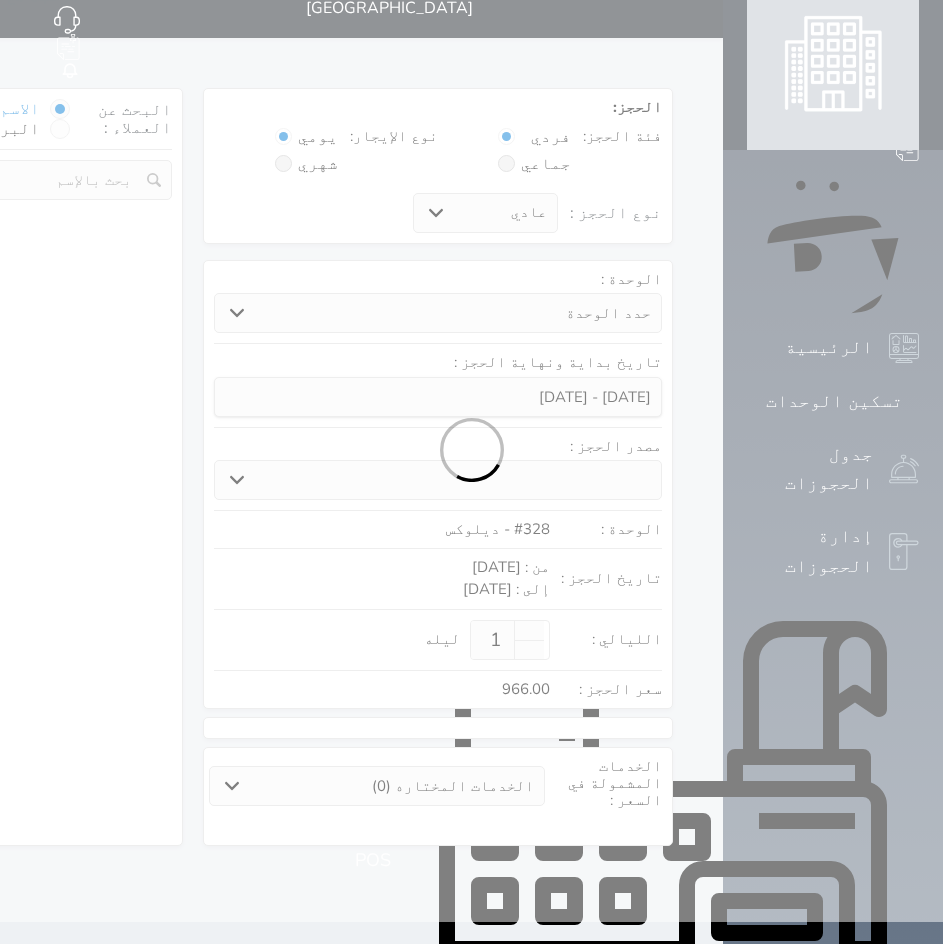 select 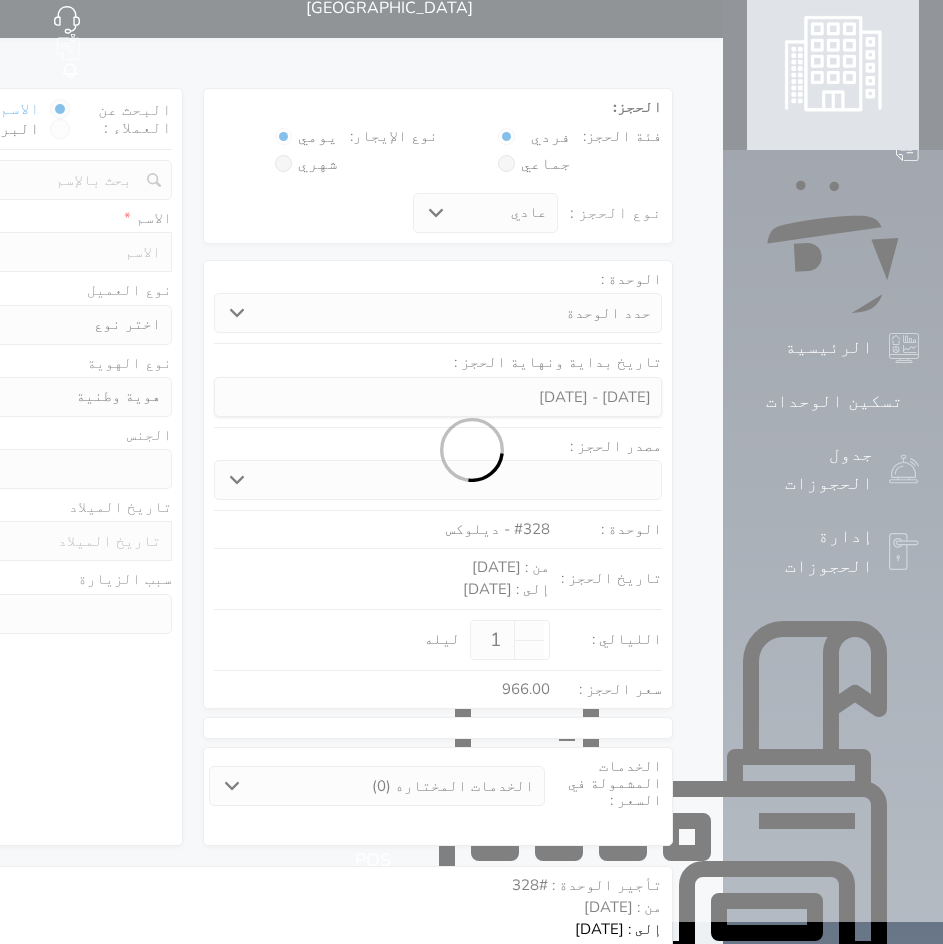 scroll, scrollTop: 0, scrollLeft: 0, axis: both 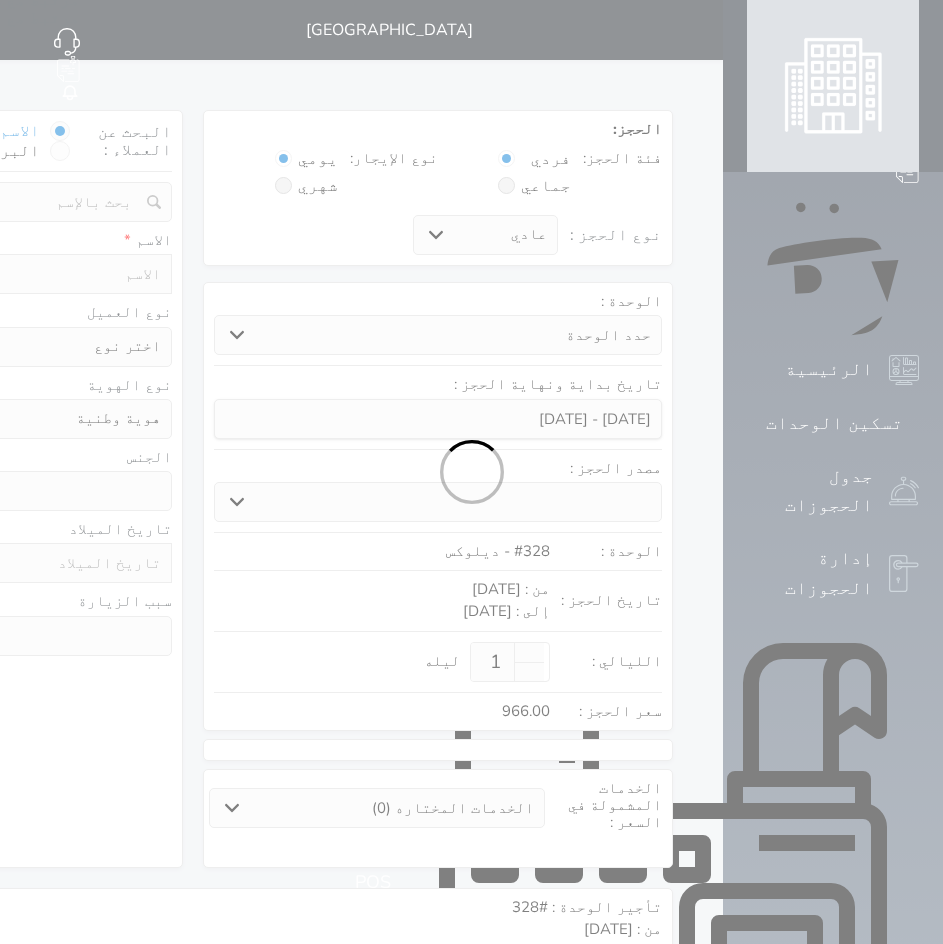 select 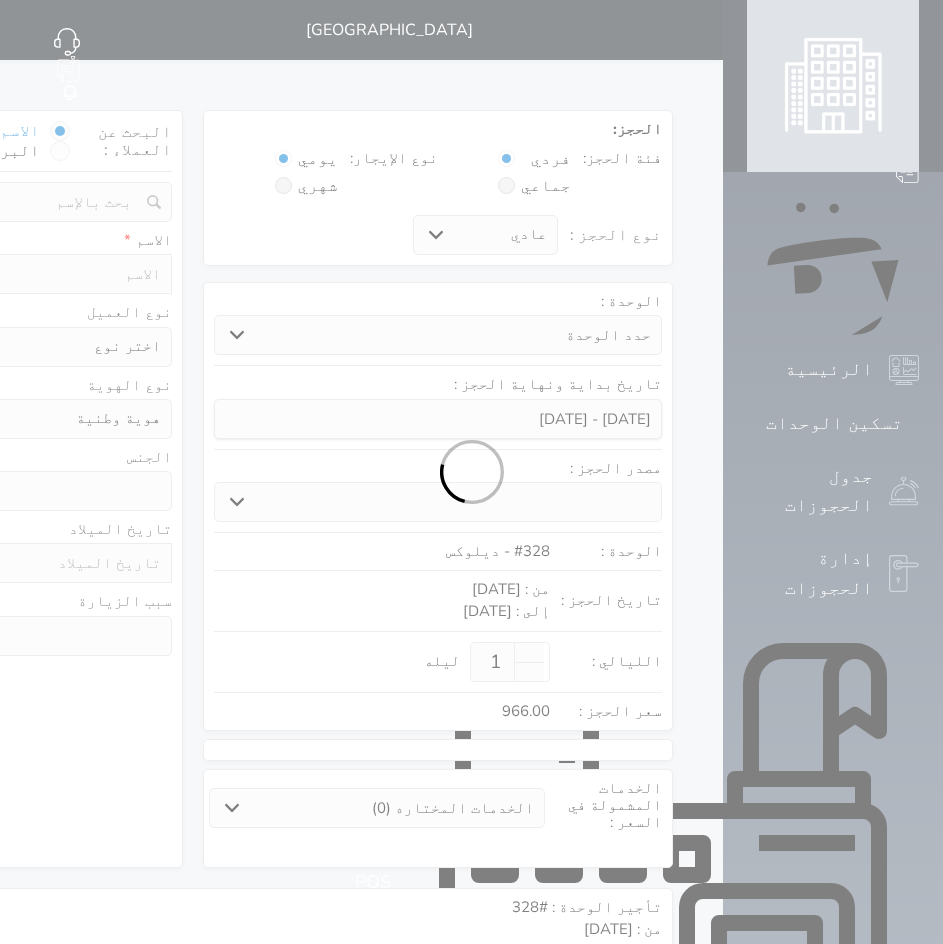 select 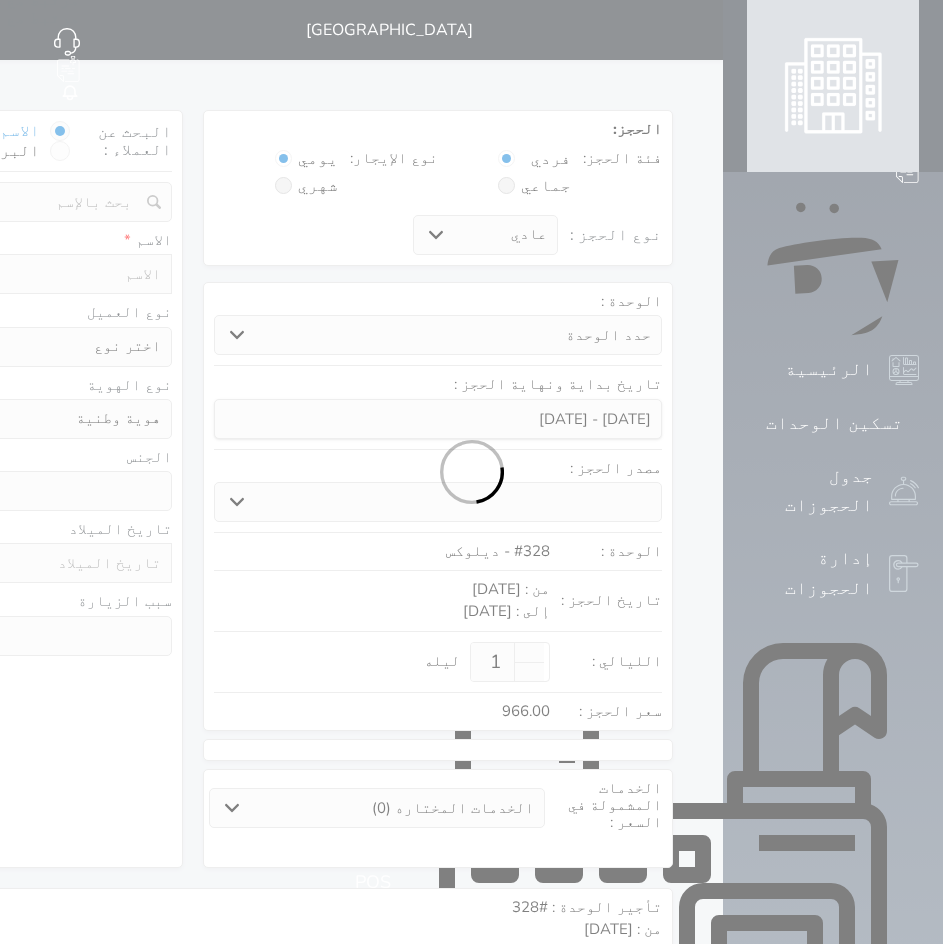 select 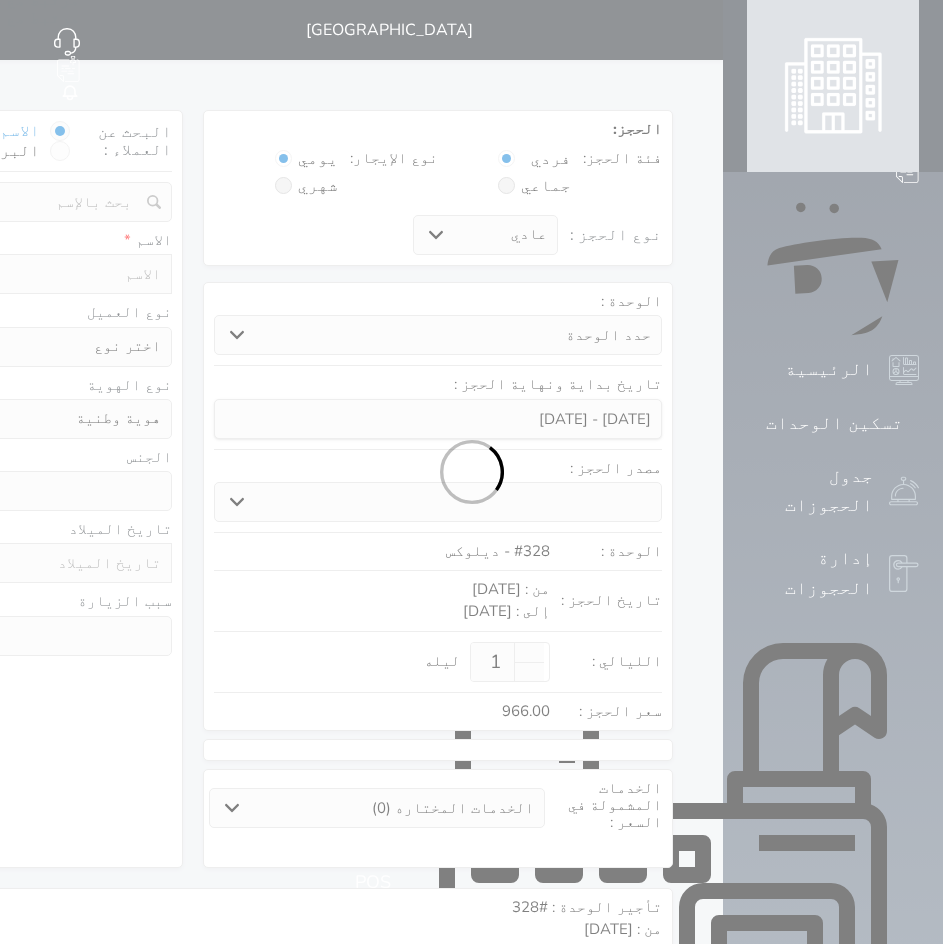 select 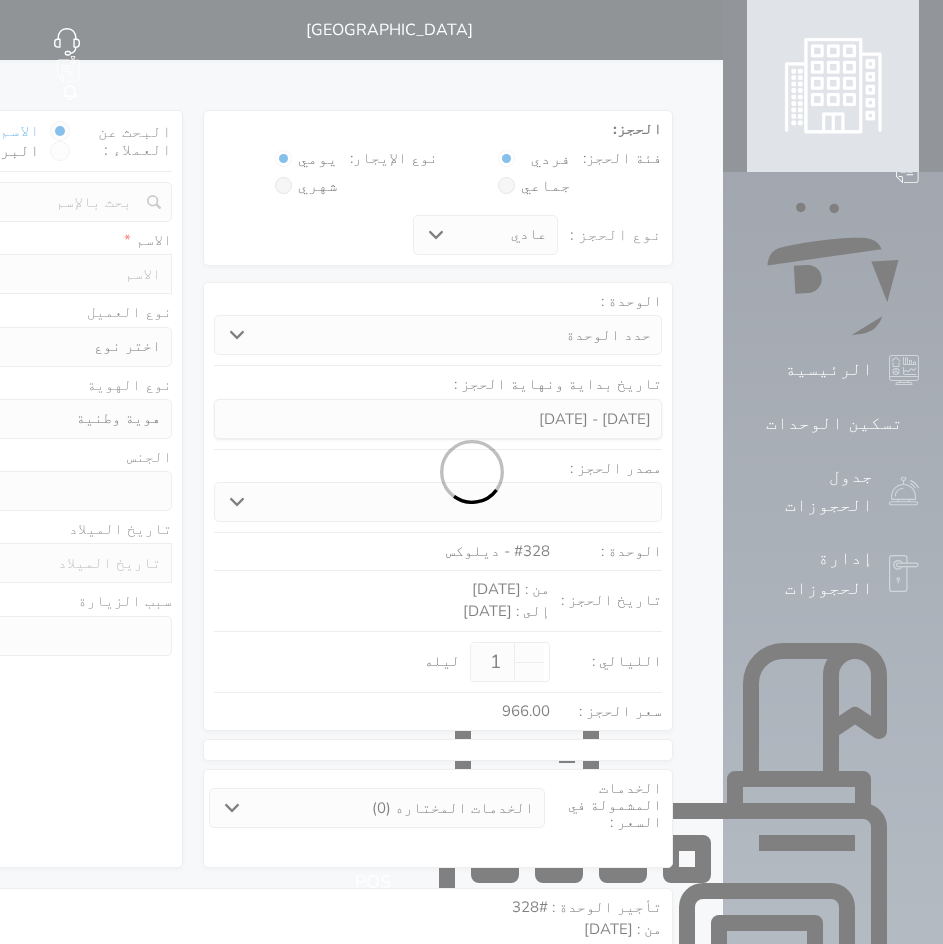 select on "1" 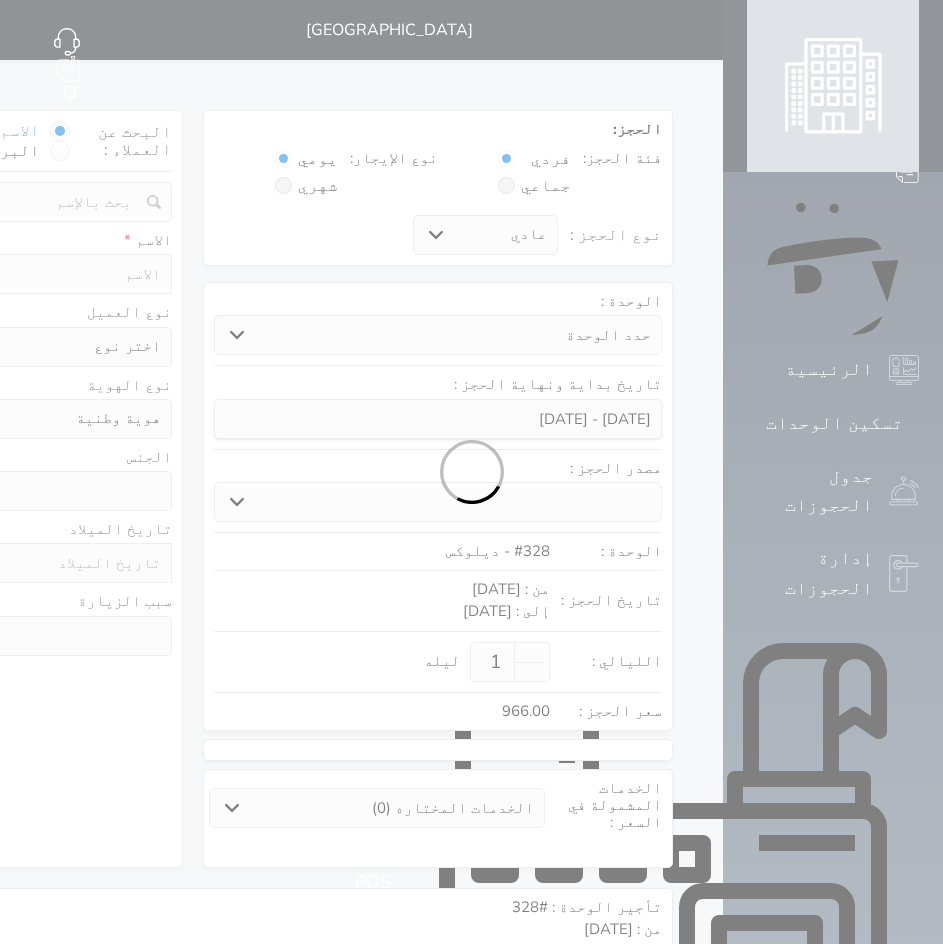 select on "7" 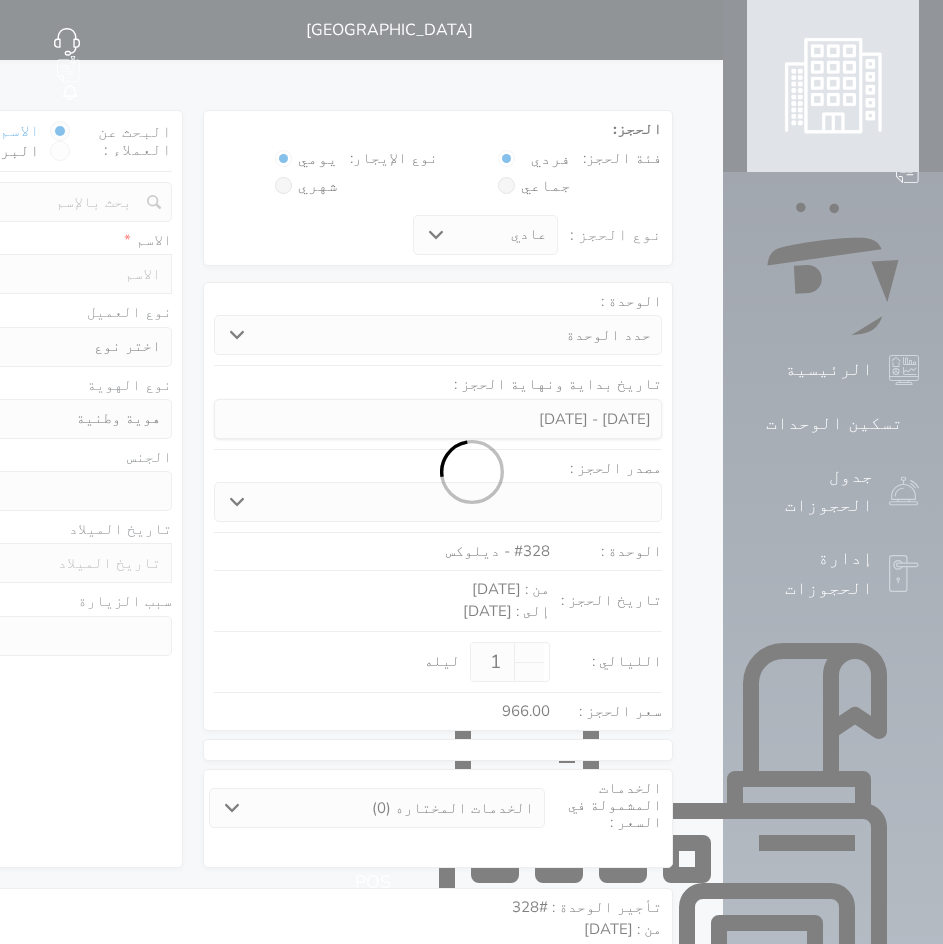 select 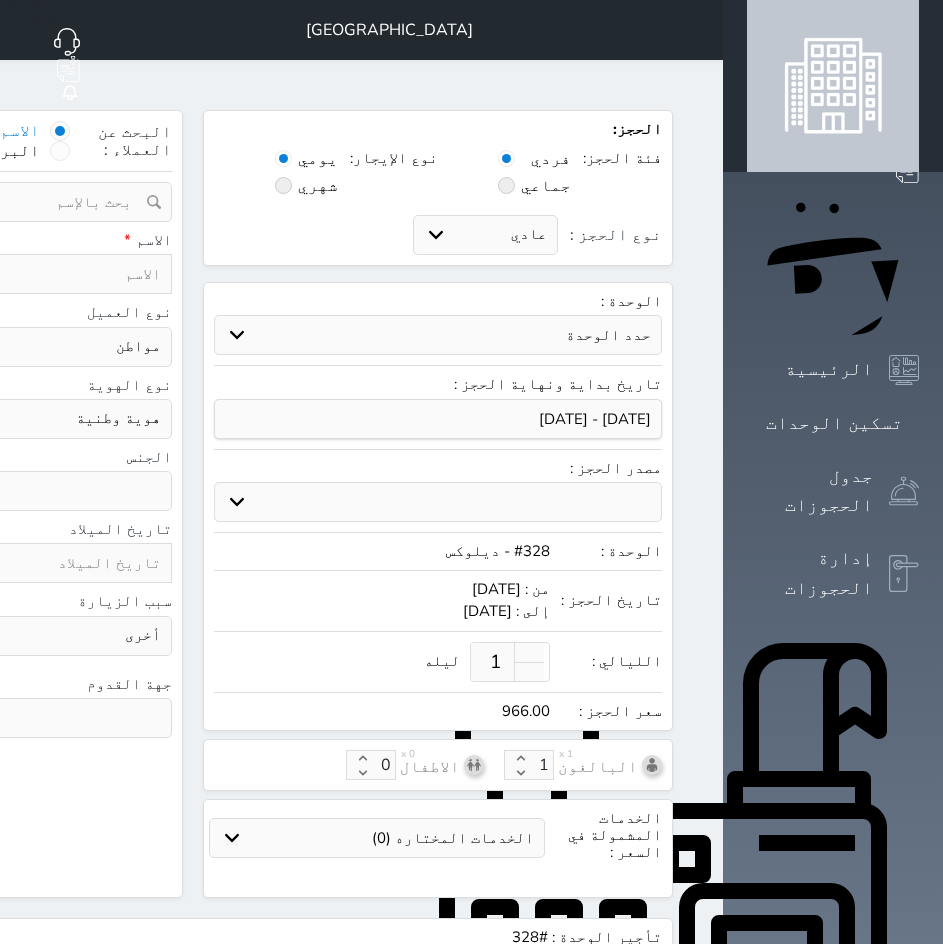 click on "البحث عن العملاء :        الاسم       رقم الهوية       البريد الإلكتروني       الجوال           تغيير العميل                      ملاحظات                           سجل حجوزات العميل undefined                   إجمالى رصيد العميل : 0 ريال     رقم الحجز   الوحدة   من   إلى   نوع الحجز   الرصيد   الاجرائات         النتائج  : من (  ) - إلى  (  )   العدد  :              سجل الكمبيالات الغير محصلة على العميل undefined                 رقم الحجز   المبلغ الكلى    المبلغ المحصل    المبلغ المتبقى    تاريخ الإستحقاق         النتائج  : من (  ) - إلى  (  )   العدد  :      الاسم *     رقم الجوال *       ▼     [GEOGRAPHIC_DATA] ([GEOGRAPHIC_DATA])   +93   [GEOGRAPHIC_DATA] ([GEOGRAPHIC_DATA])   +355   [GEOGRAPHIC_DATA] (‫الجزائر‬‎)   +213   [US_STATE]" at bounding box center (-52, 504) 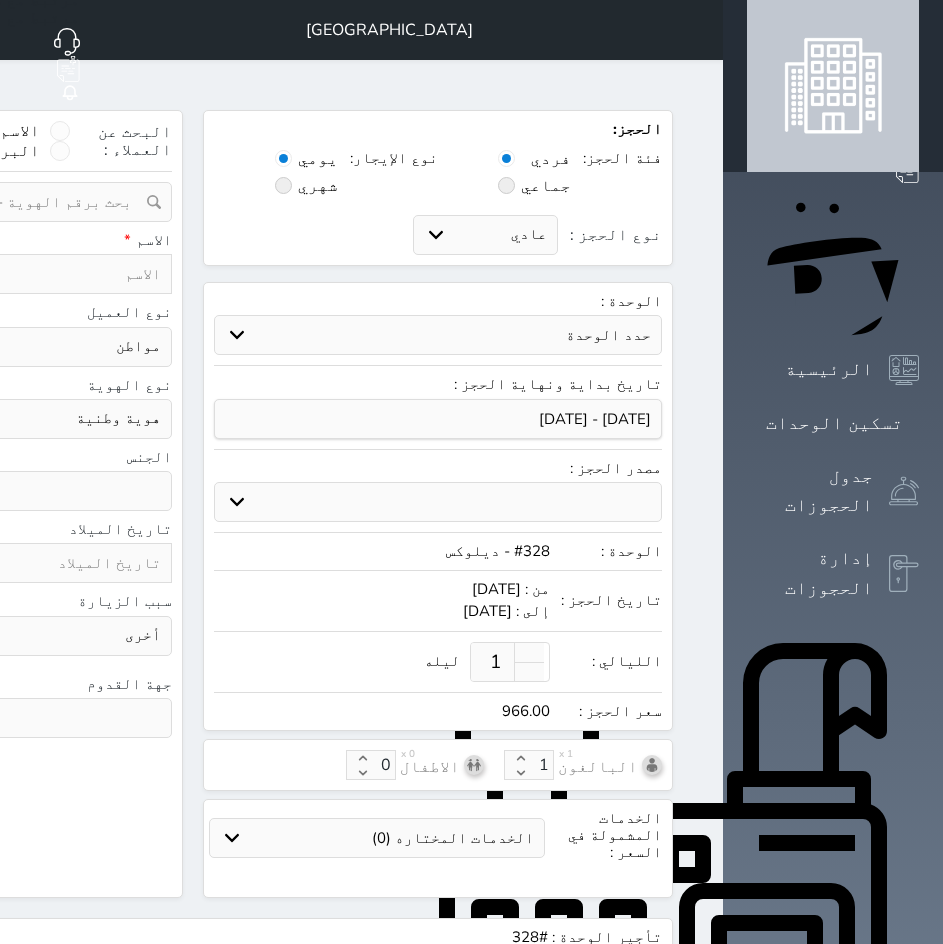 click at bounding box center (-59, 202) 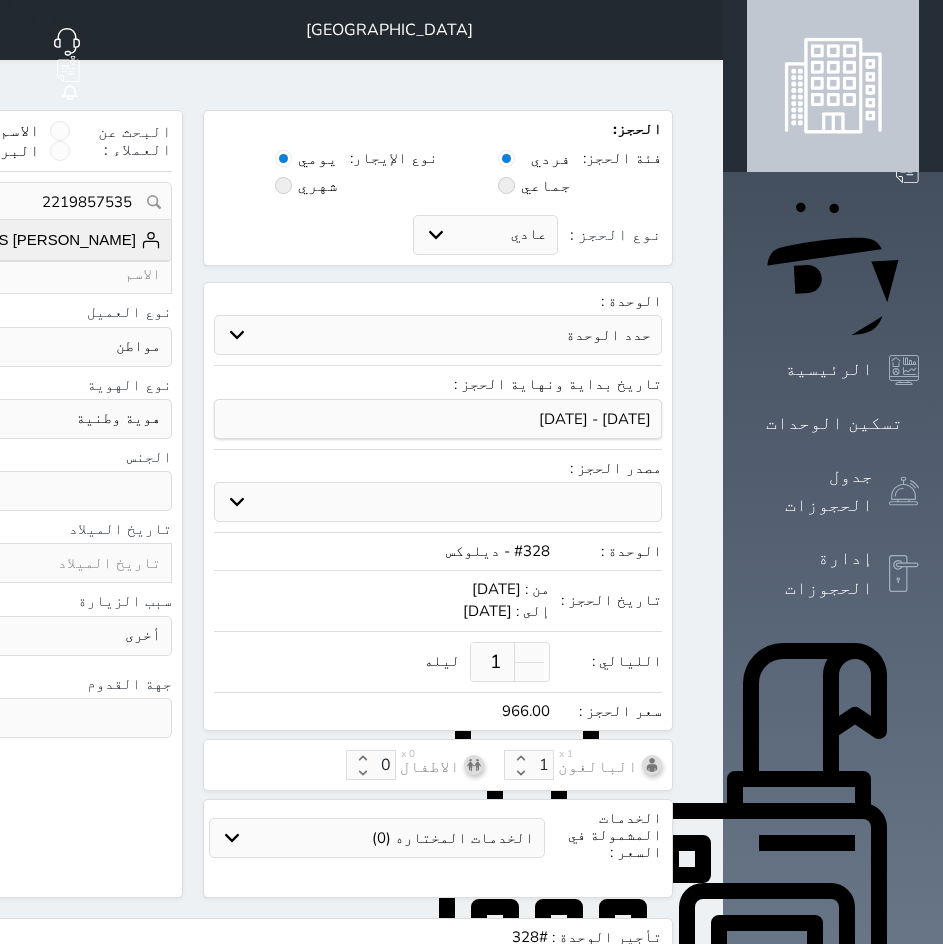 click on "MS [PERSON_NAME]   [PHONE_NUMBER]" at bounding box center [-52, 240] 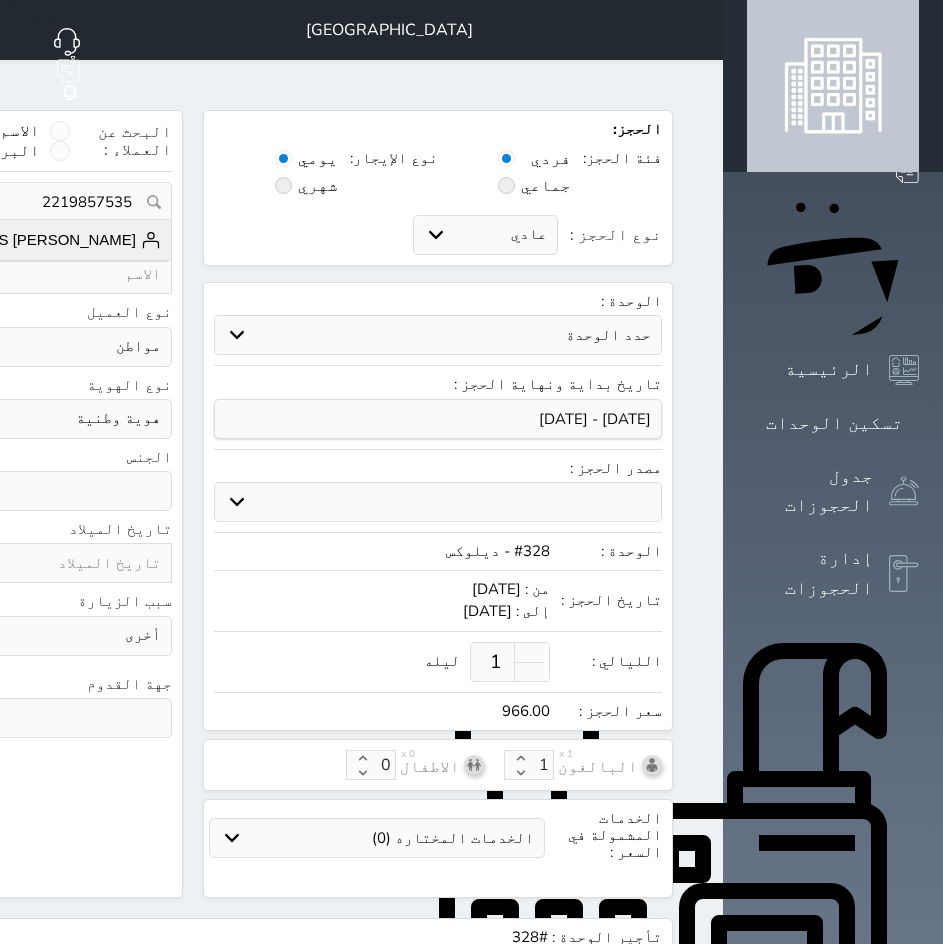 select on "4" 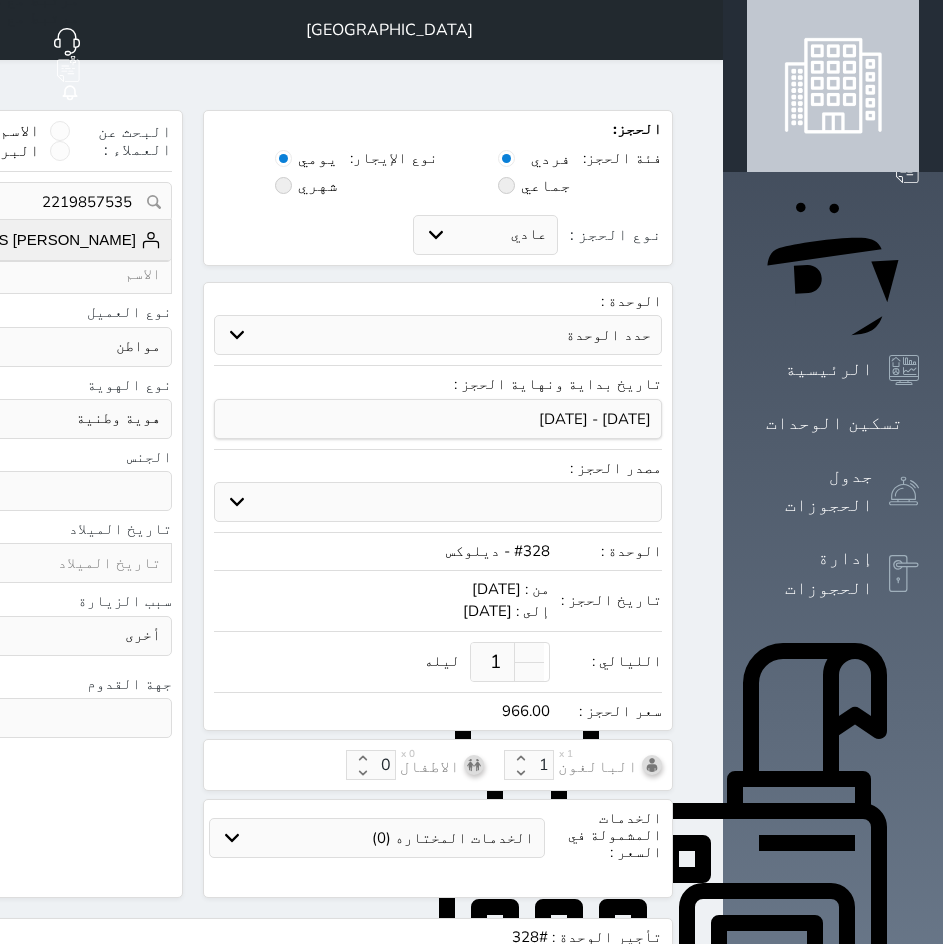 select on "[DEMOGRAPHIC_DATA]" 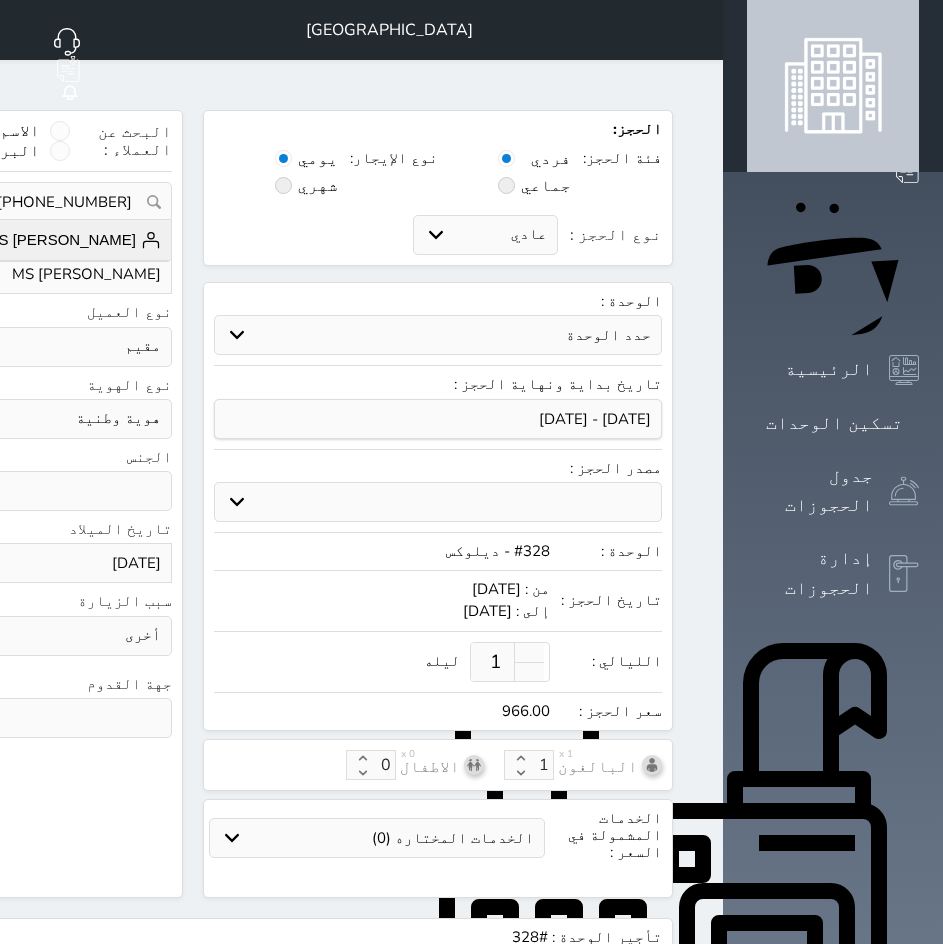 select on "111" 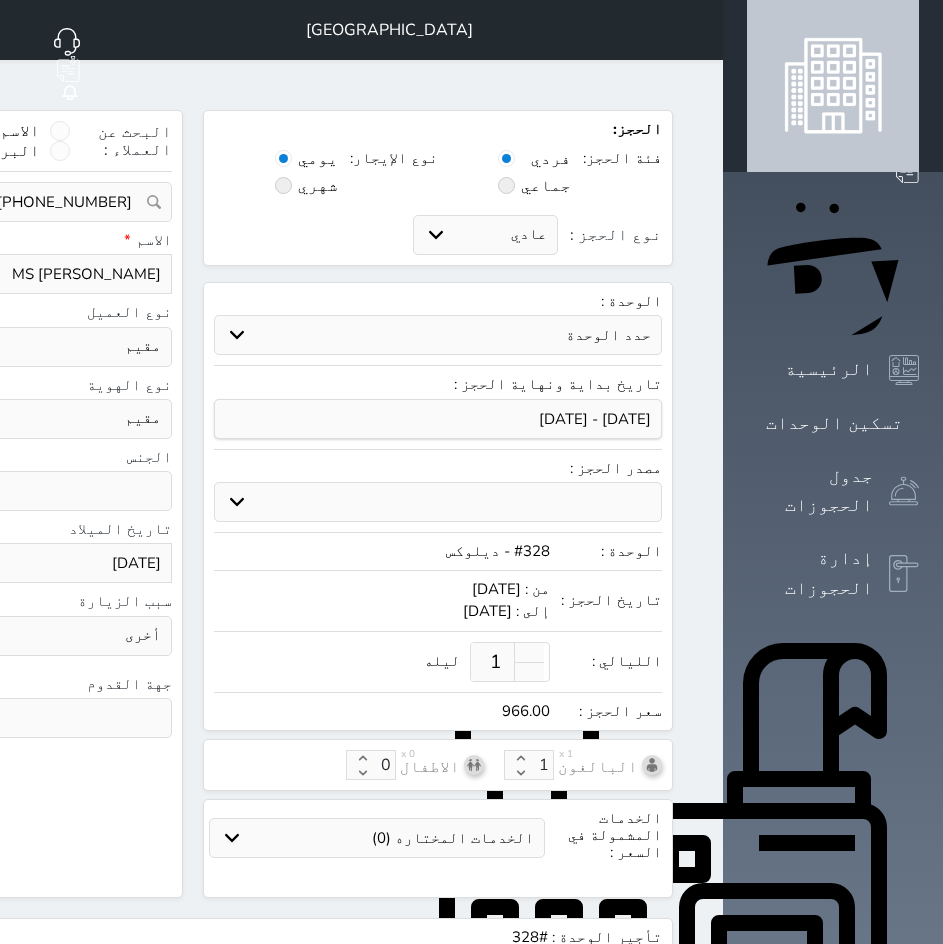 select 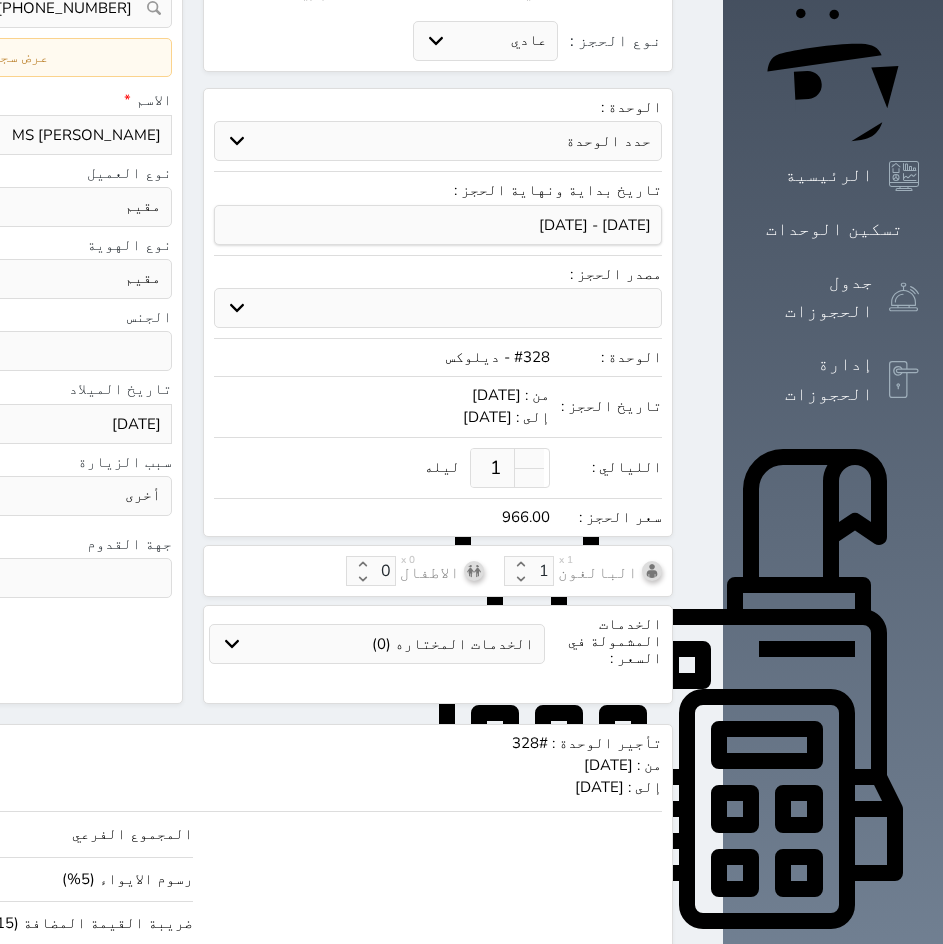 scroll, scrollTop: 267, scrollLeft: 0, axis: vertical 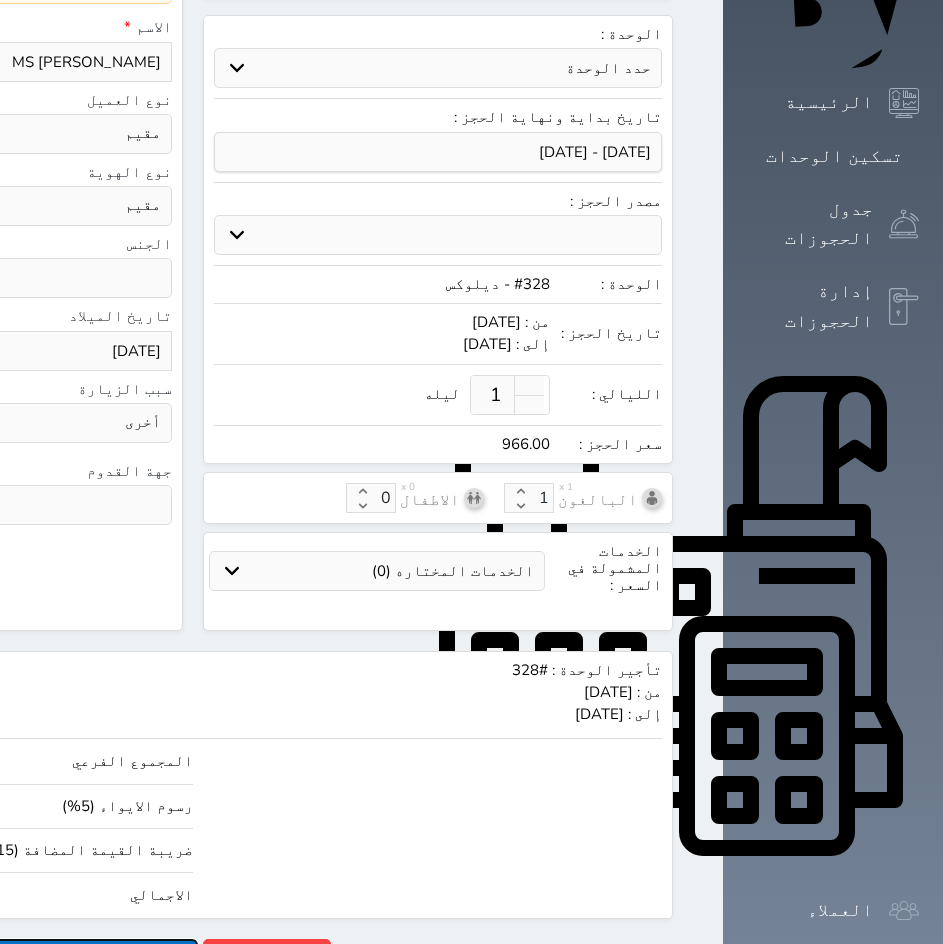 click on "حجز" at bounding box center (-42, 956) 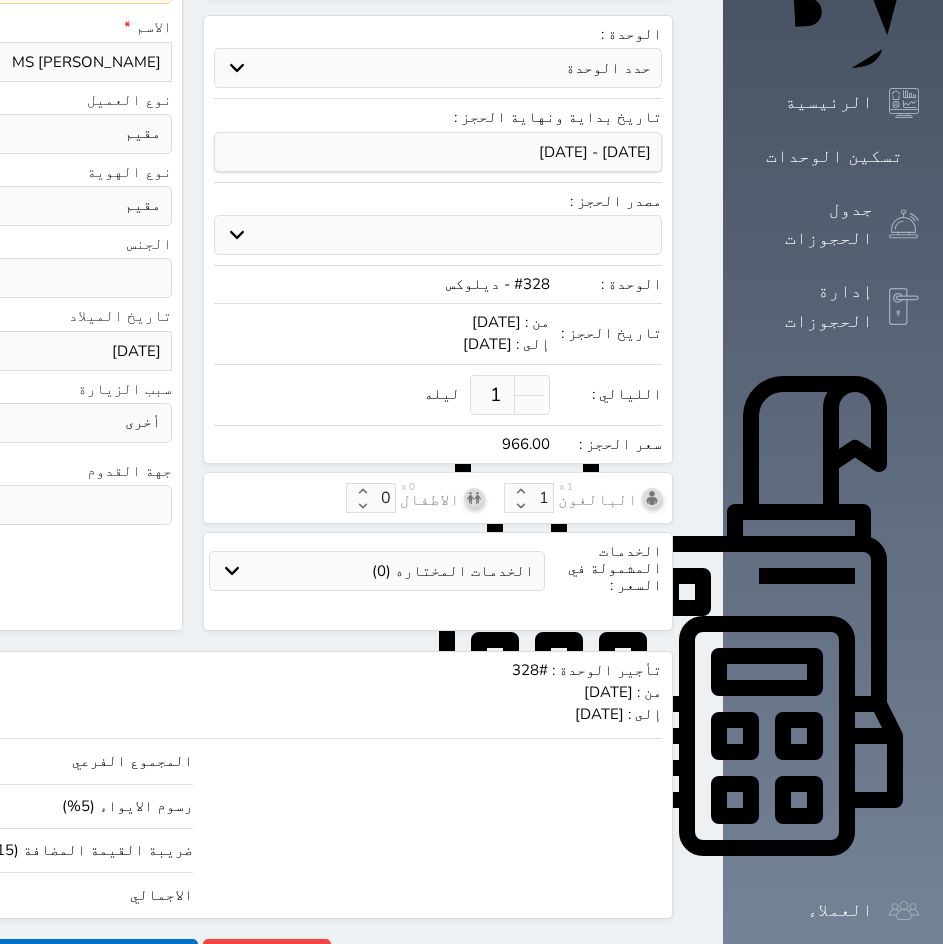 scroll, scrollTop: 0, scrollLeft: 0, axis: both 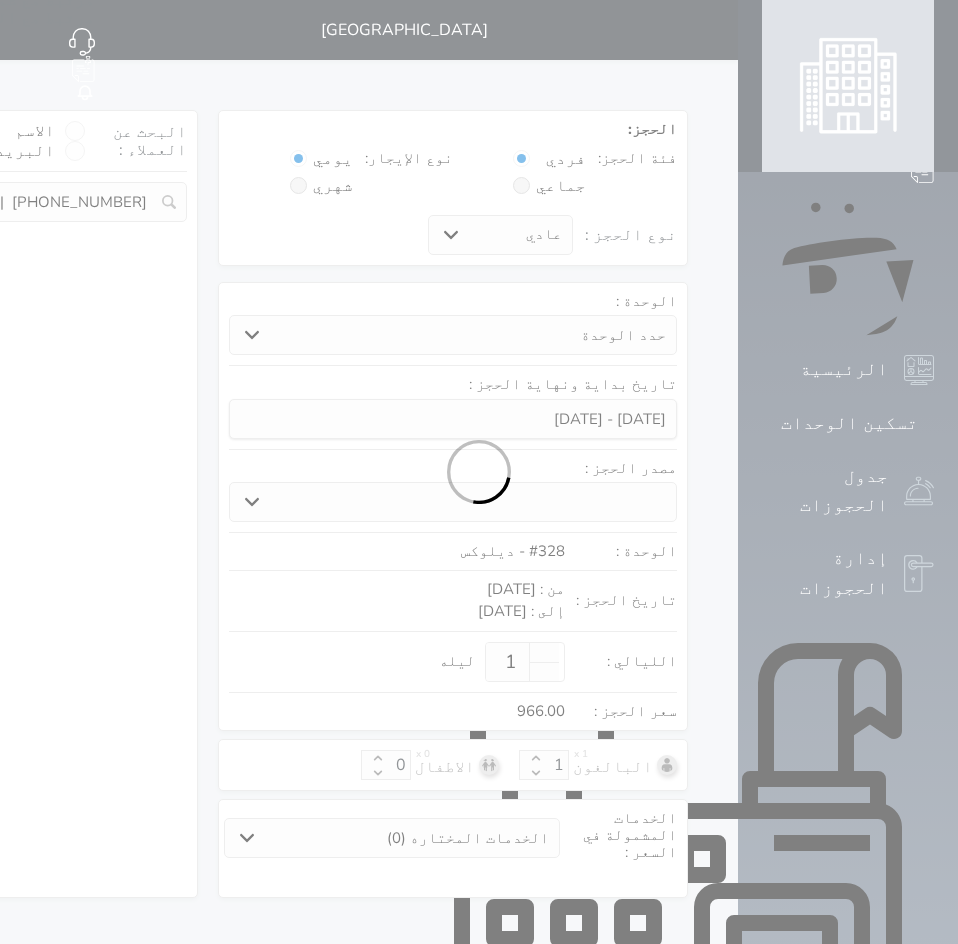 select on "4" 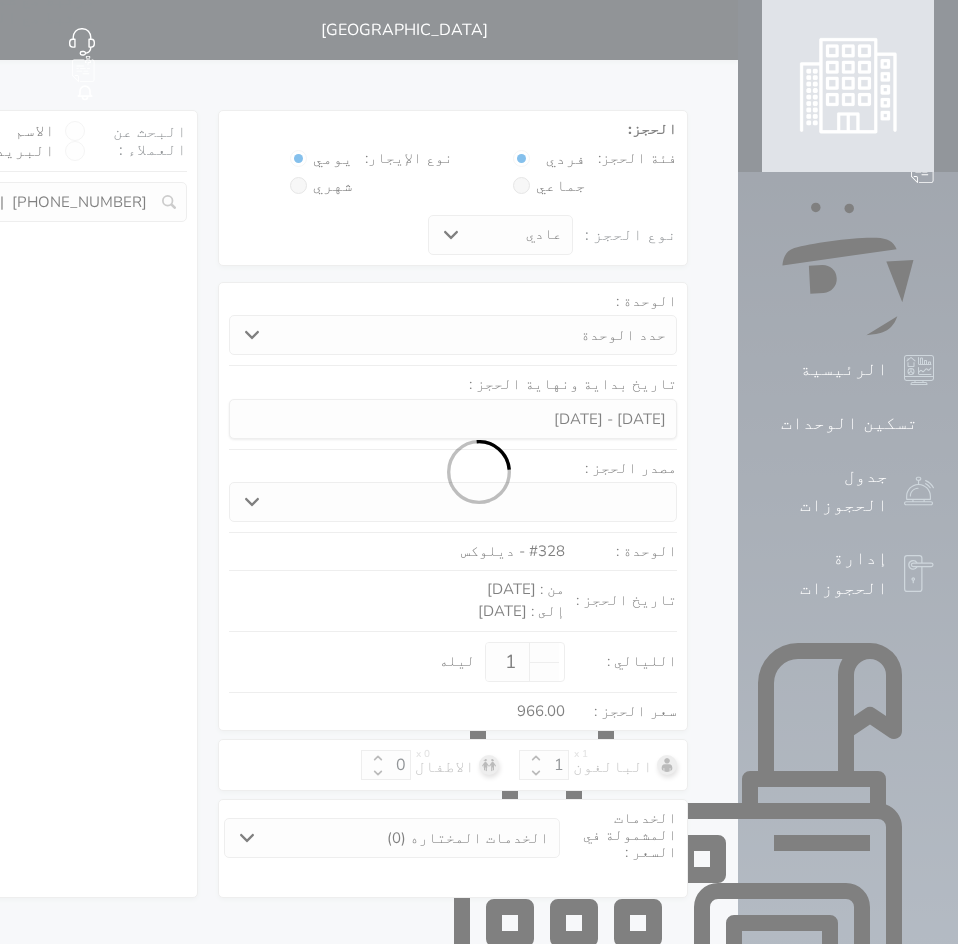 select on "111" 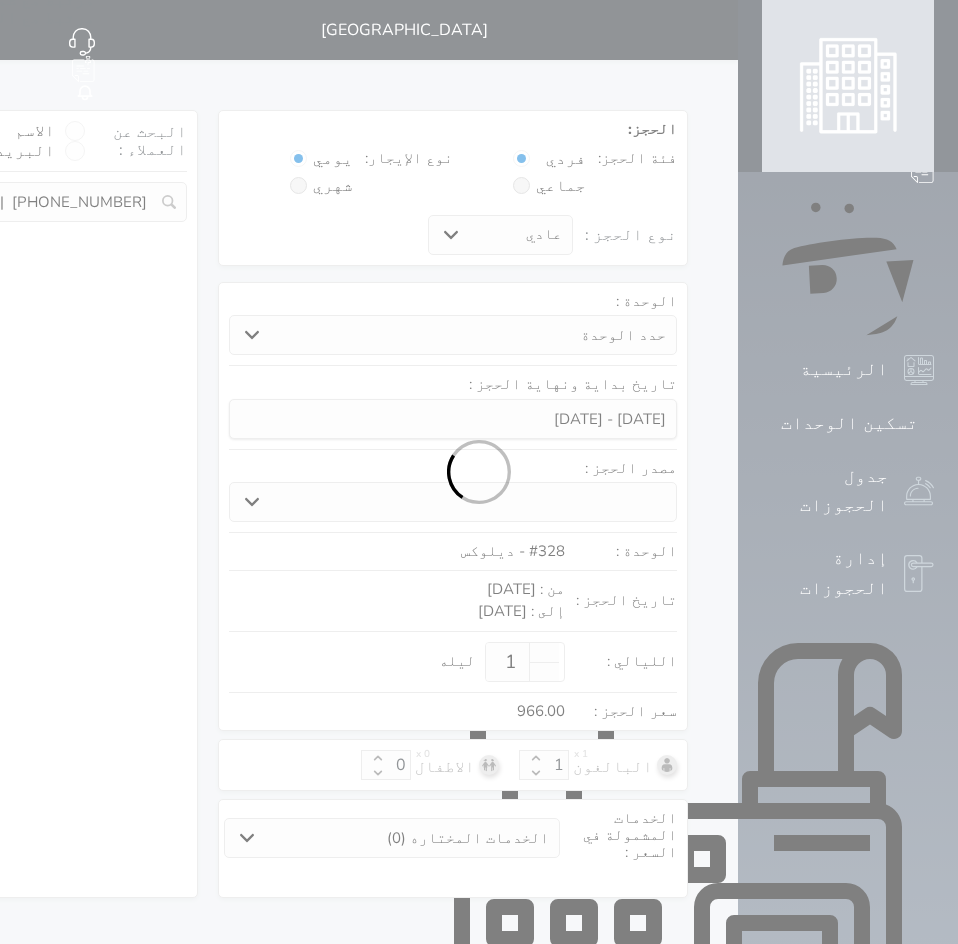 select on "4" 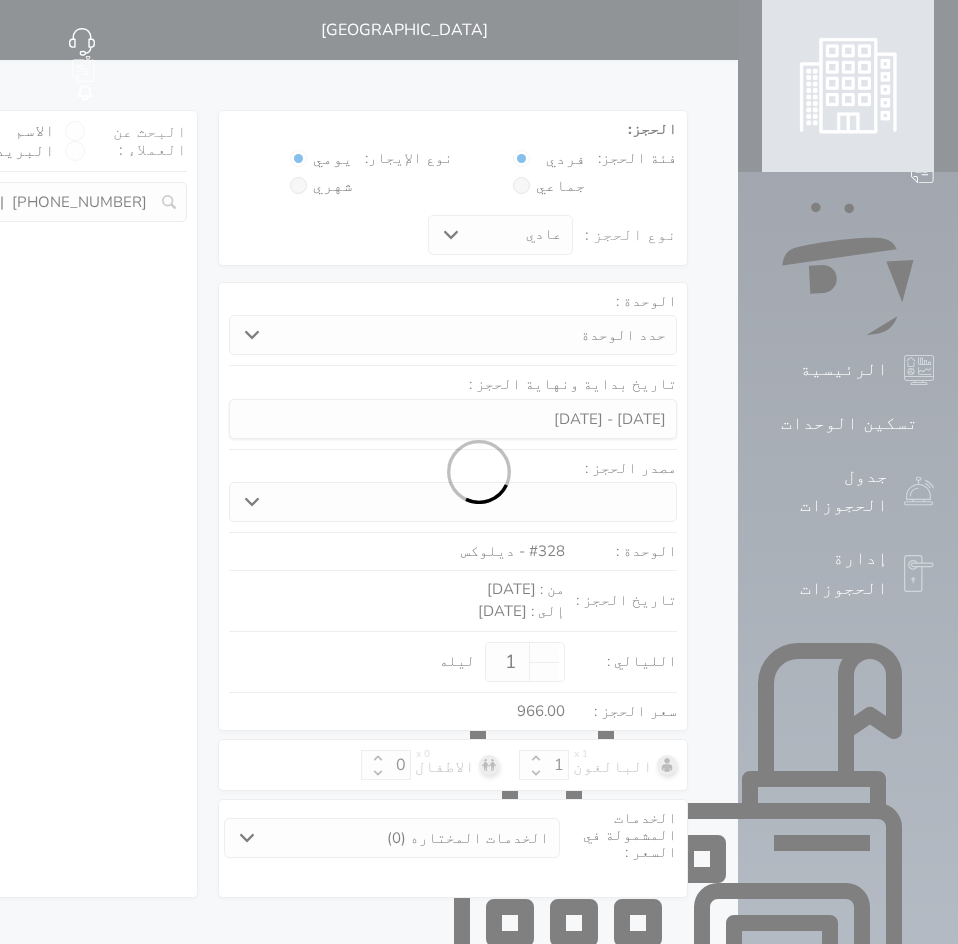 select on "[DEMOGRAPHIC_DATA]" 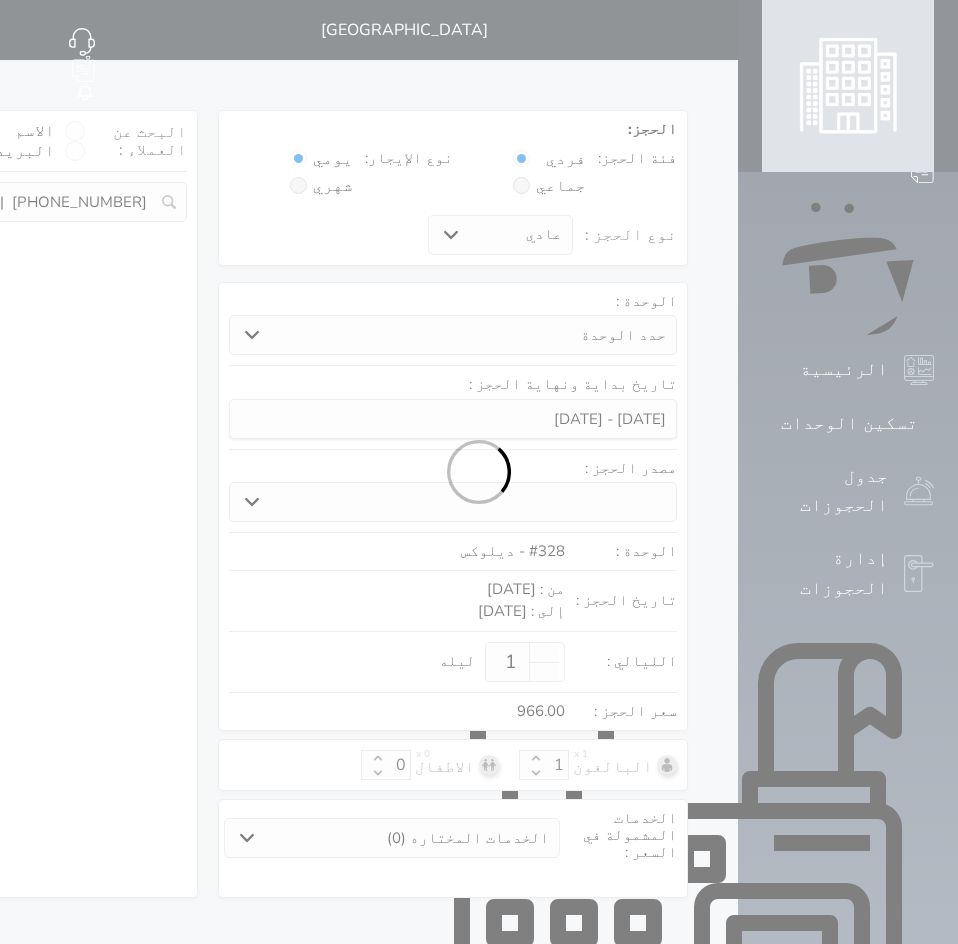 select on "7" 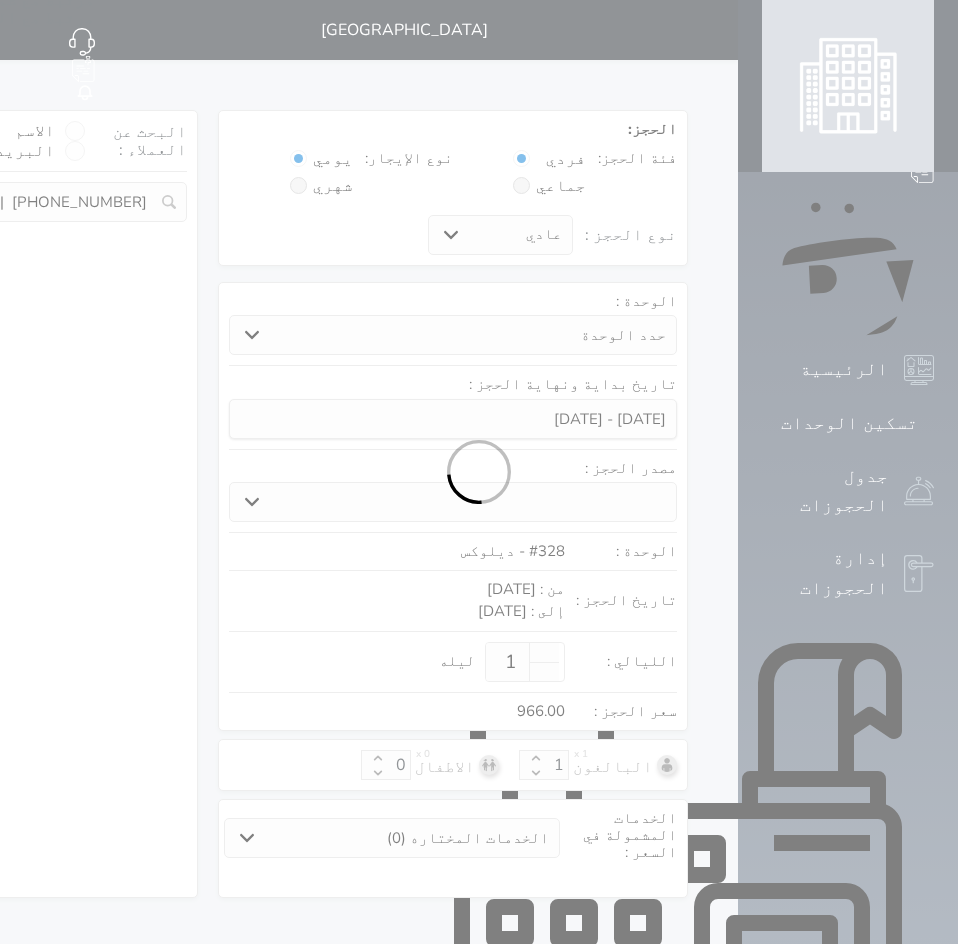 select 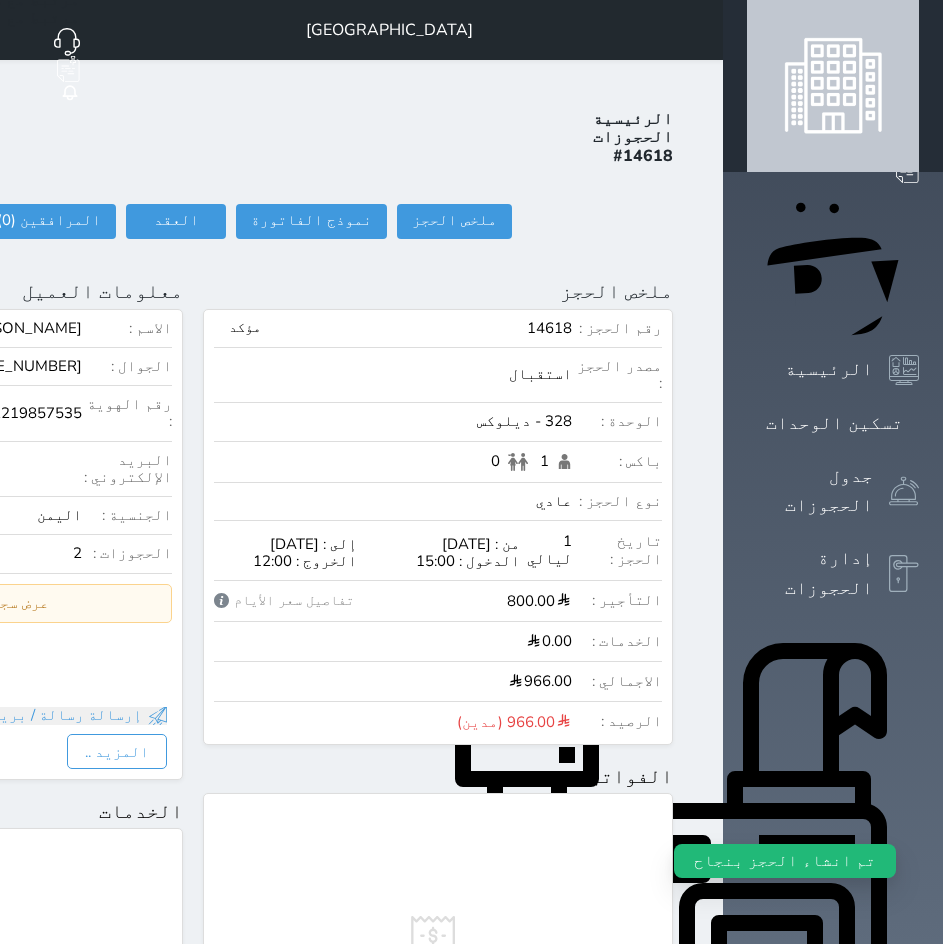 click on "الرئيسية   الحجوزات   #14618         ملخص الحجز         ملخص الحجز #14618                           نموذج الفاتورة           العقد         العقد #14618                                   العقود الموقعه #14618
العقود الموقعه (0)
#   تاريخ التوقيع   الاجرائات       المرافقين (0)         المرافقين                 البحث عن المرافقين :        الاسم       رقم الهوية       البريد الإلكتروني       الجوال           تغيير العميل              الاسم *     الجنس    اختر الجنس   ذكر انثى   تاريخ الميلاد *         تاريخ الميلاد الهجرى         صلة القرابة
اختر صلة القرابة   ابن [PERSON_NAME] زوجة اخ اخت اب ام زوج أخرى   نوع العميل *   اختر نوع   مواطن مواطن [DEMOGRAPHIC_DATA]" at bounding box center (193, 939) 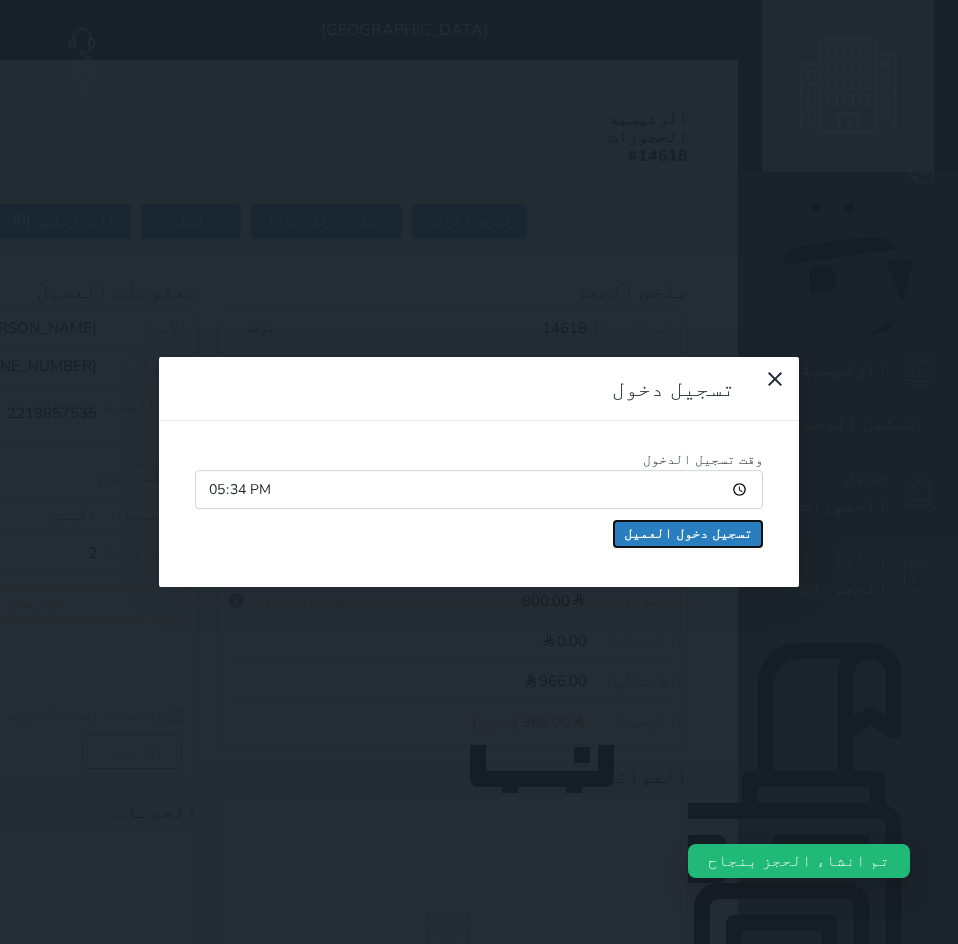 click on "تسجيل دخول العميل" at bounding box center [688, 534] 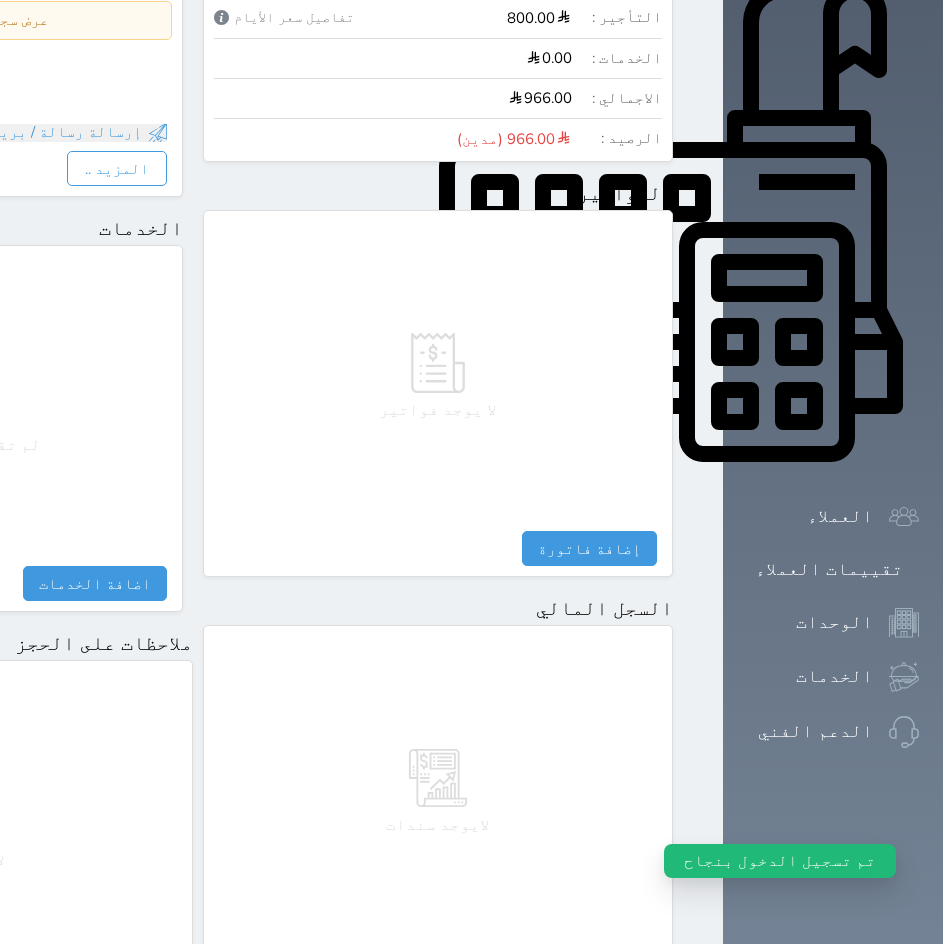 scroll, scrollTop: 846, scrollLeft: 0, axis: vertical 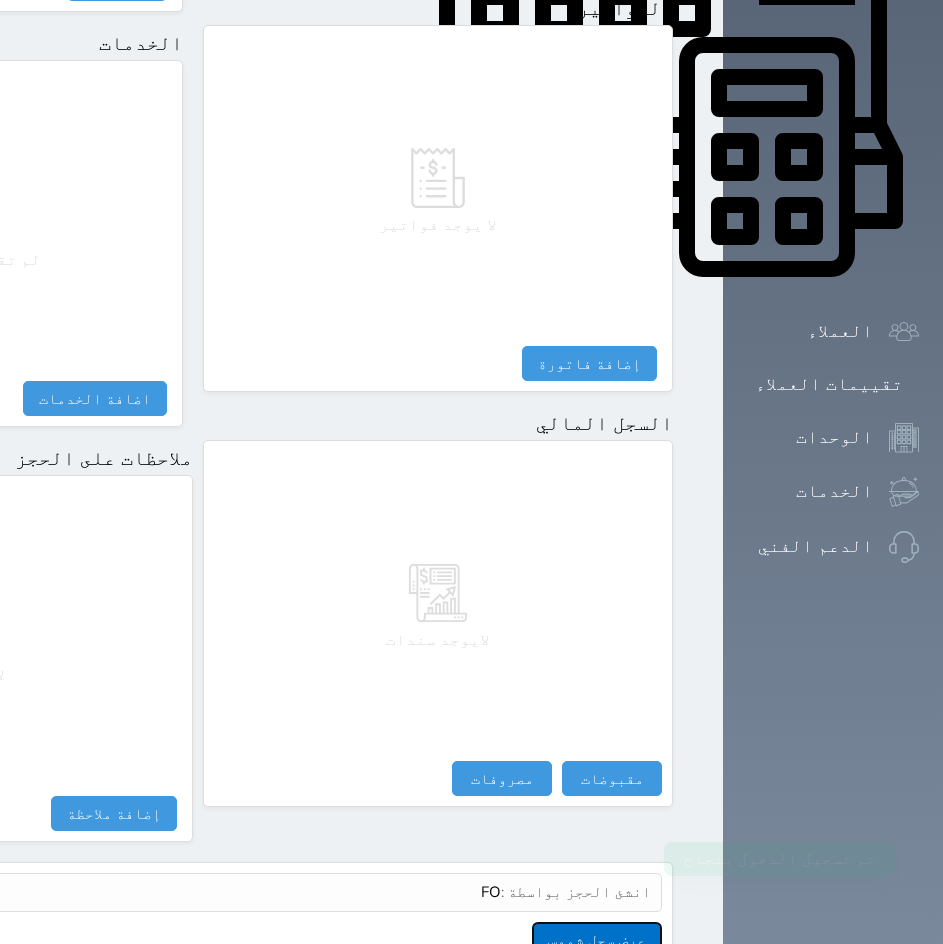 click on "عرض سجل شموس" at bounding box center [597, 939] 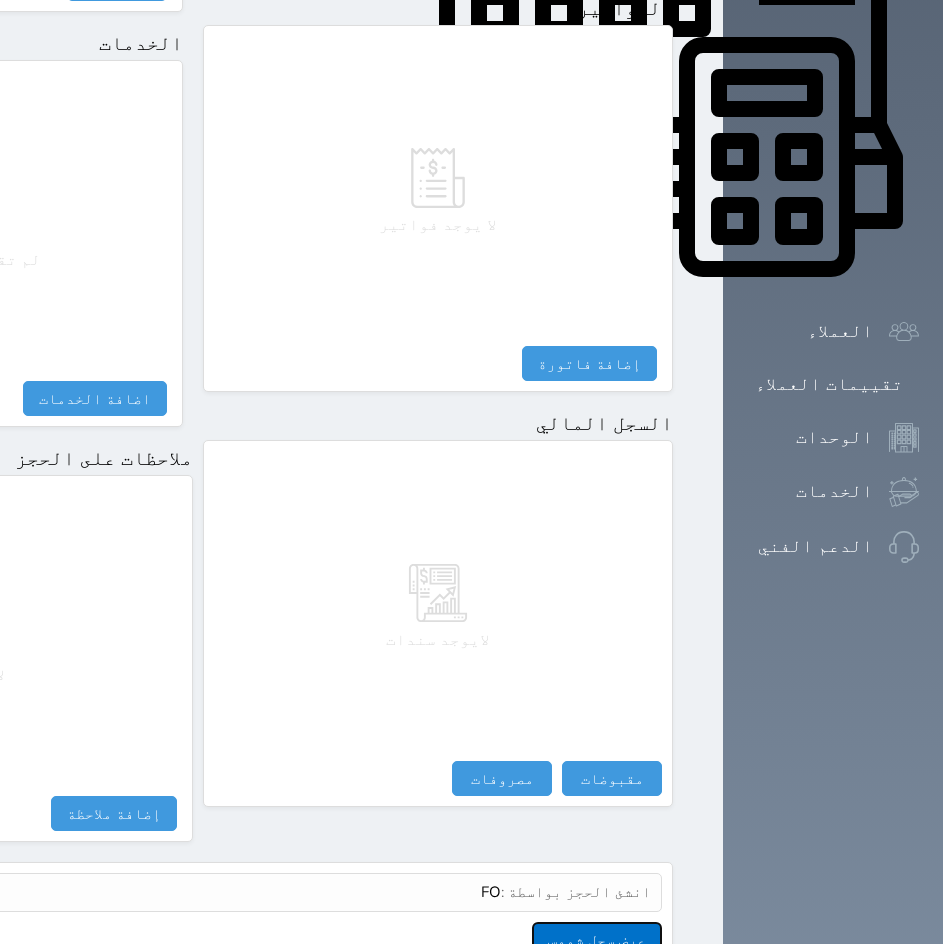 click on "عرض سجل شموس" at bounding box center (597, 939) 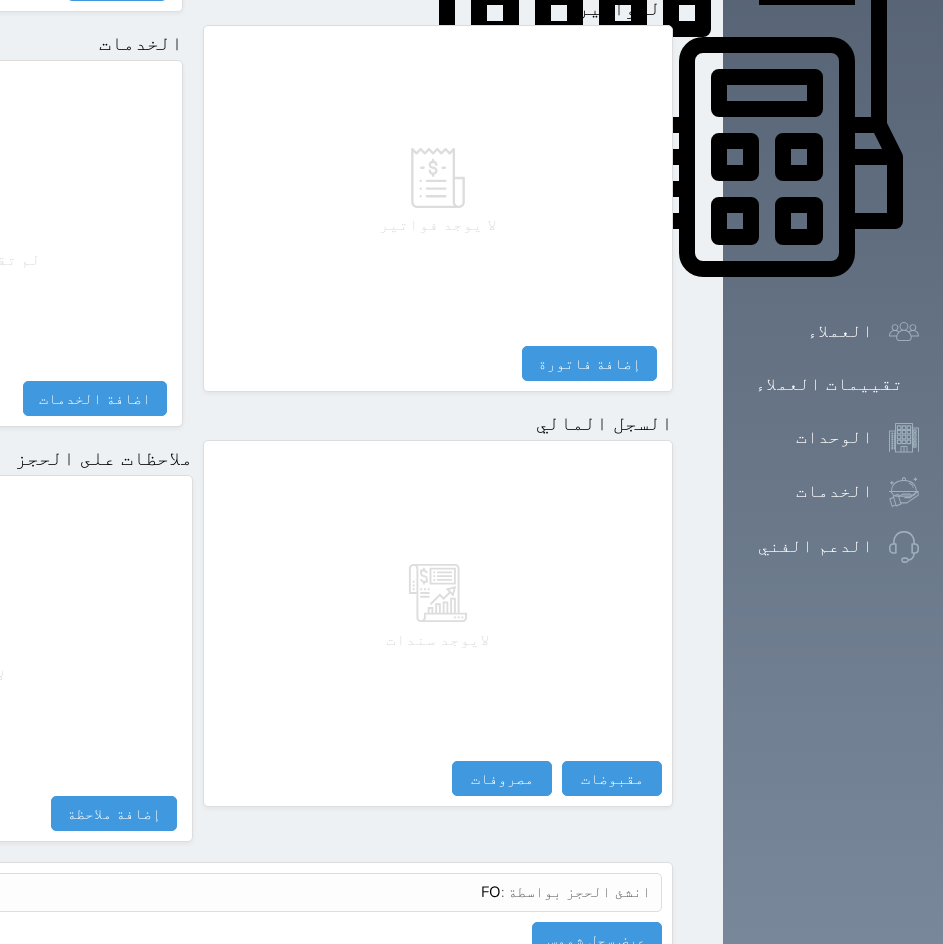 click at bounding box center (699, -816) 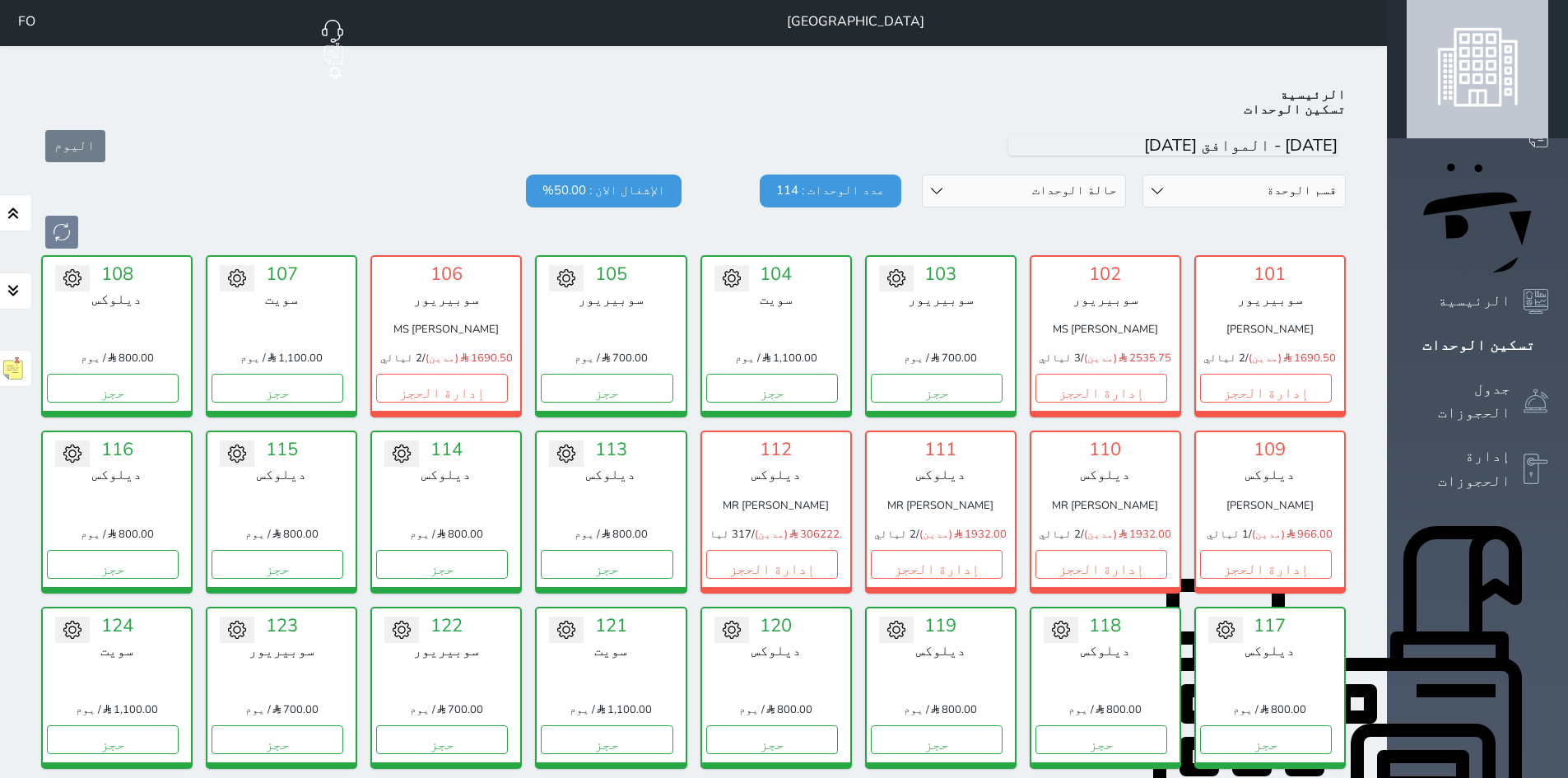 scroll, scrollTop: 0, scrollLeft: 0, axis: both 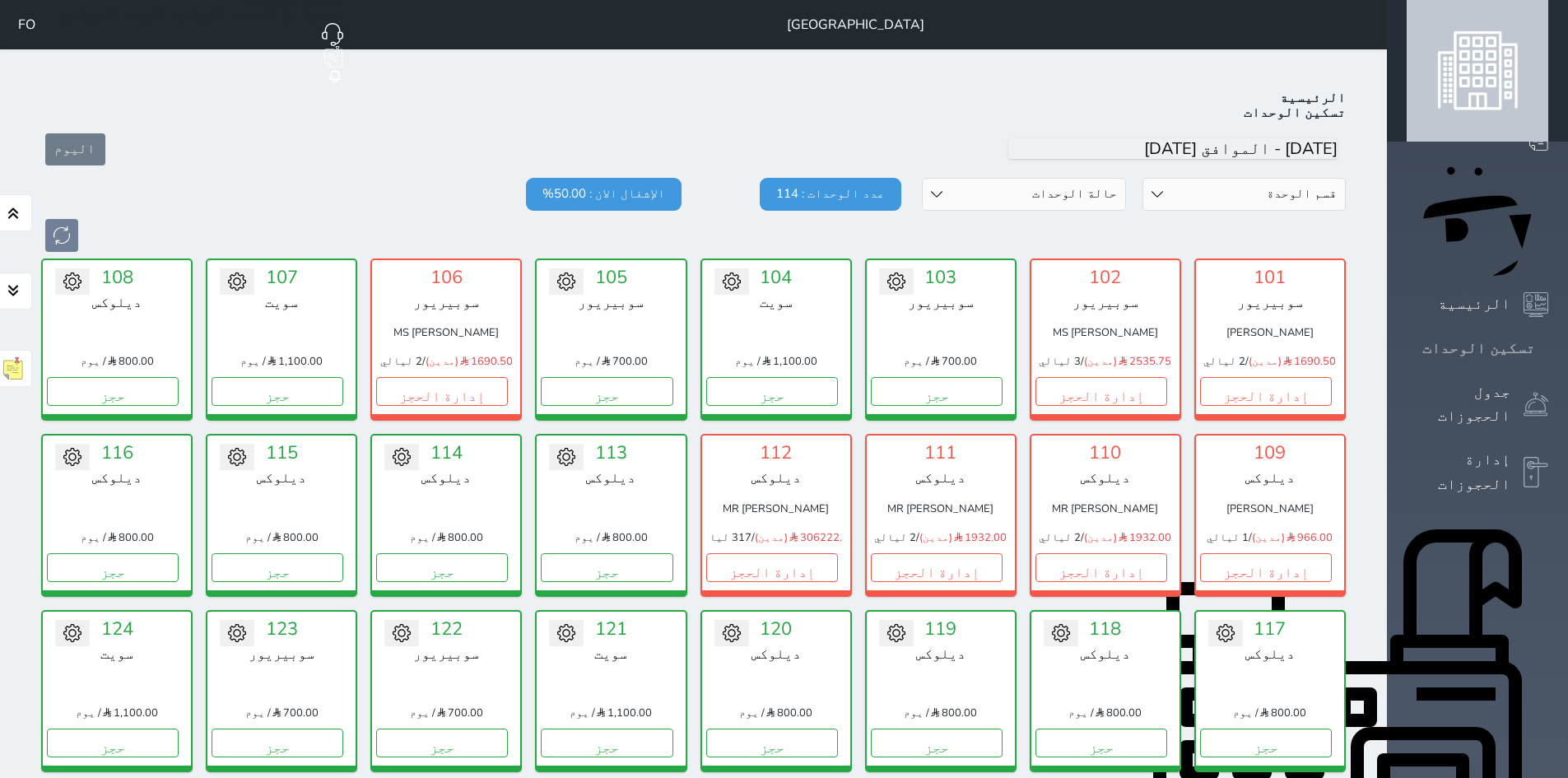 click on "تسكين الوحدات" at bounding box center [1478, 348] 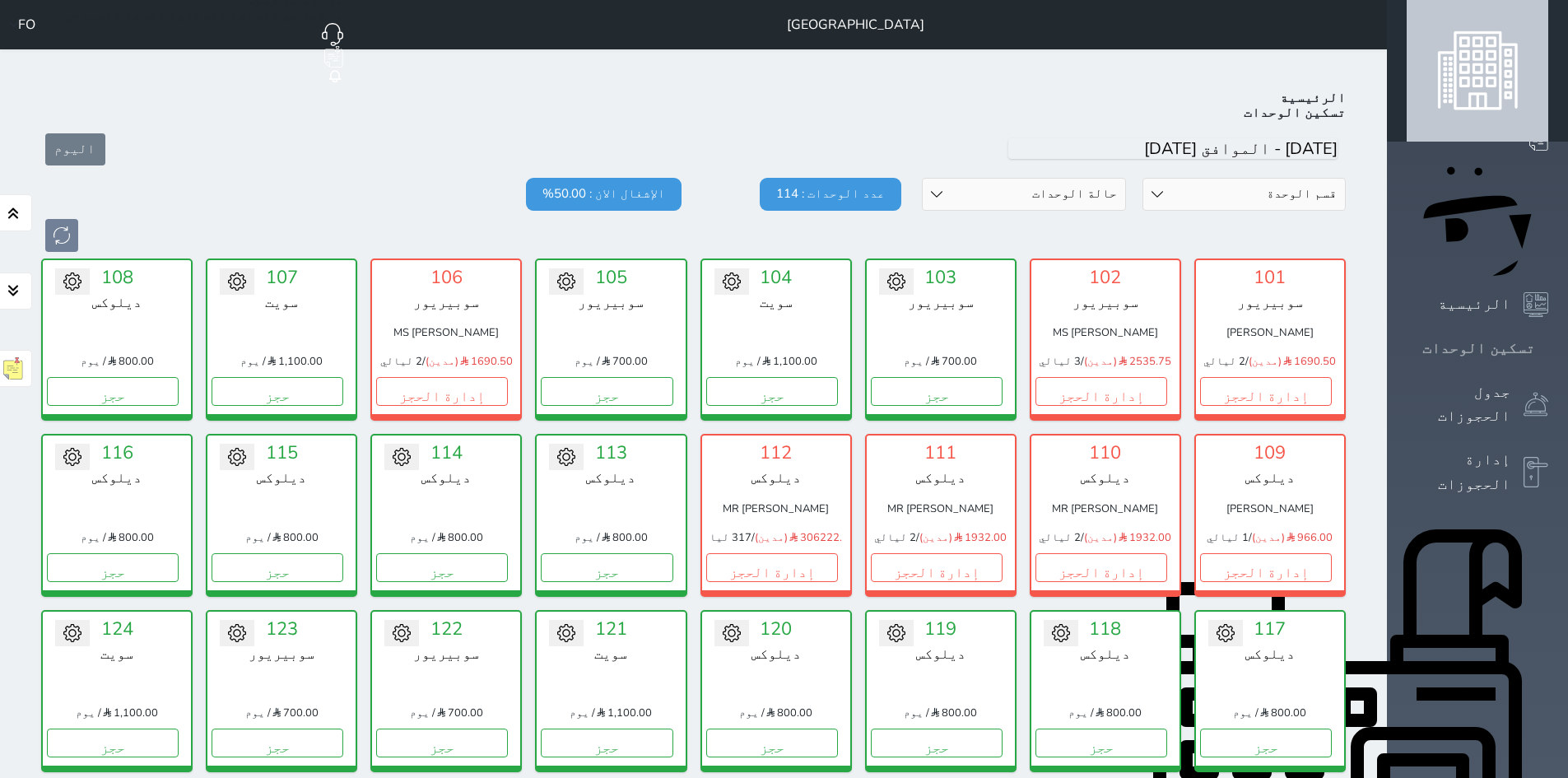 click 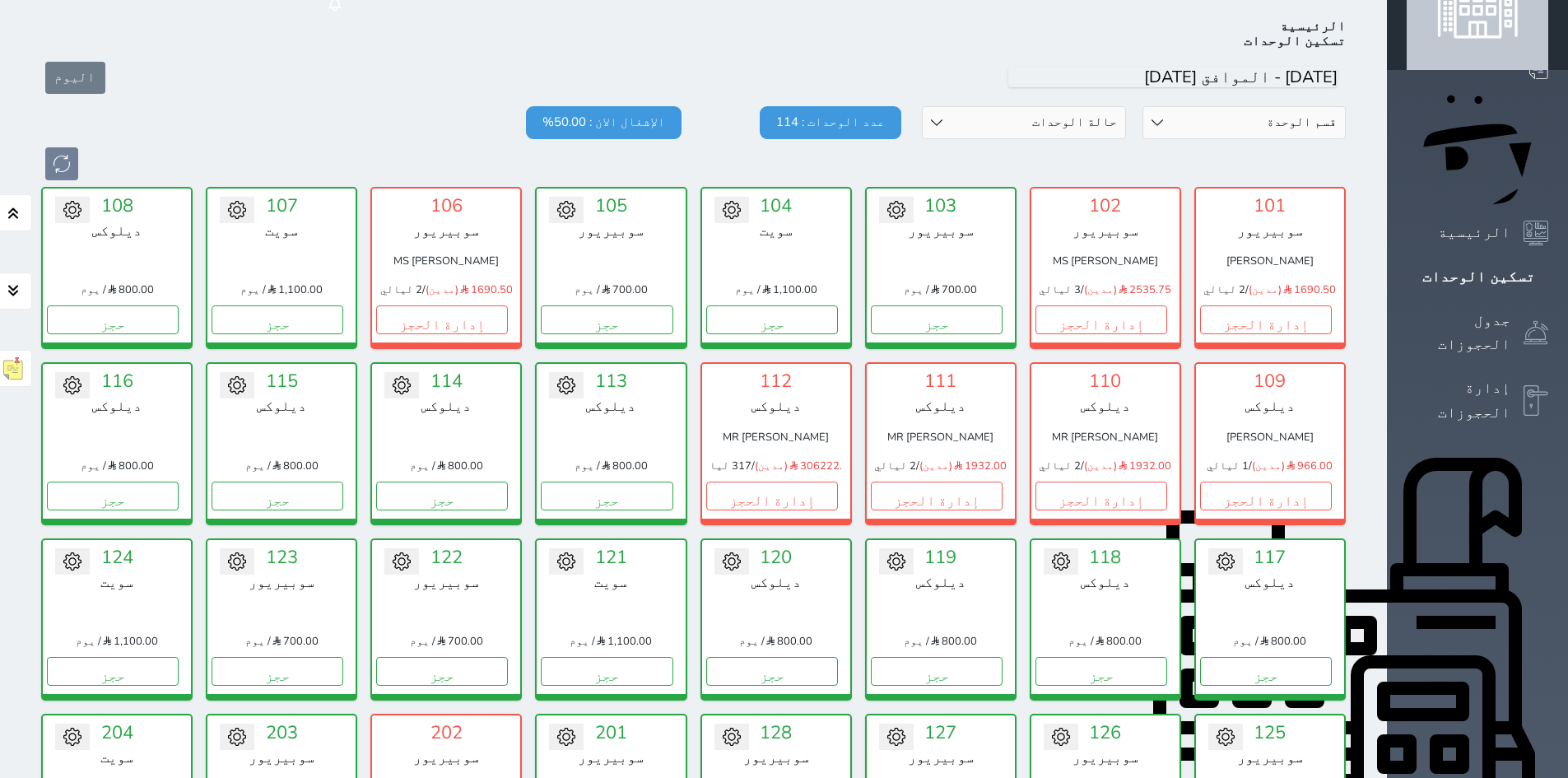scroll, scrollTop: 165, scrollLeft: 0, axis: vertical 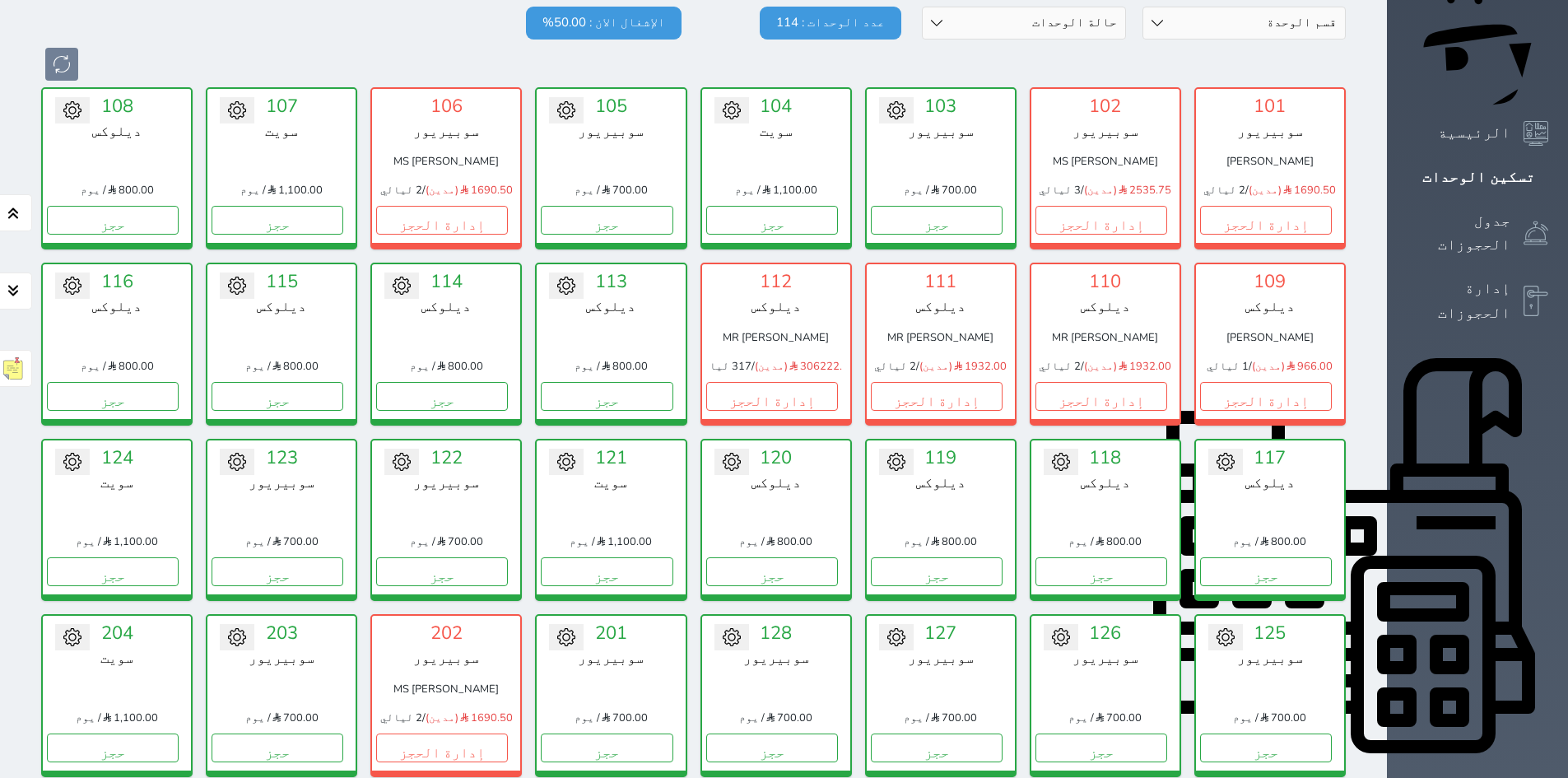drag, startPoint x: 1053, startPoint y: 290, endPoint x: 1056, endPoint y: 306, distance: 16.278821 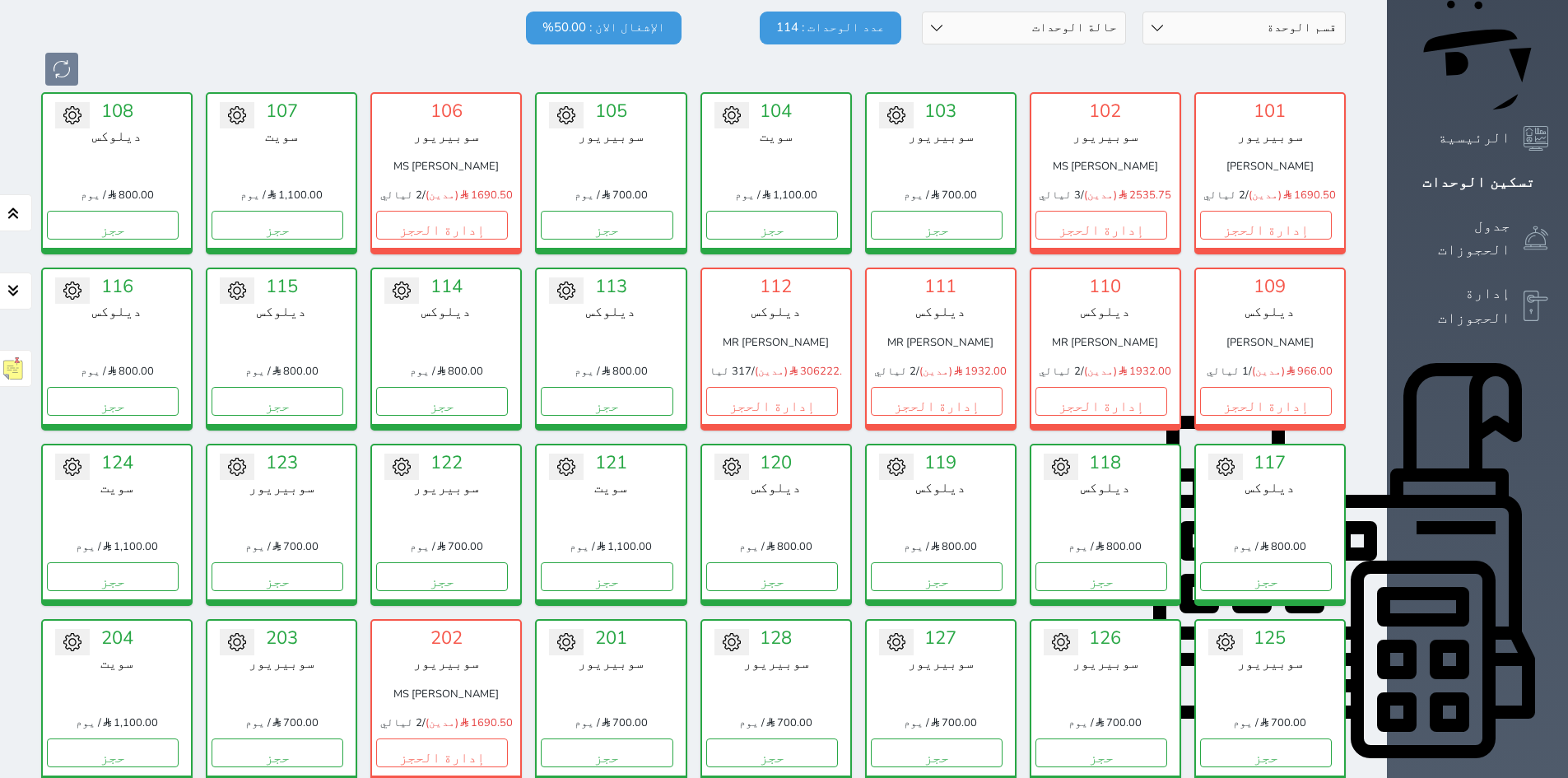 scroll, scrollTop: 163, scrollLeft: 0, axis: vertical 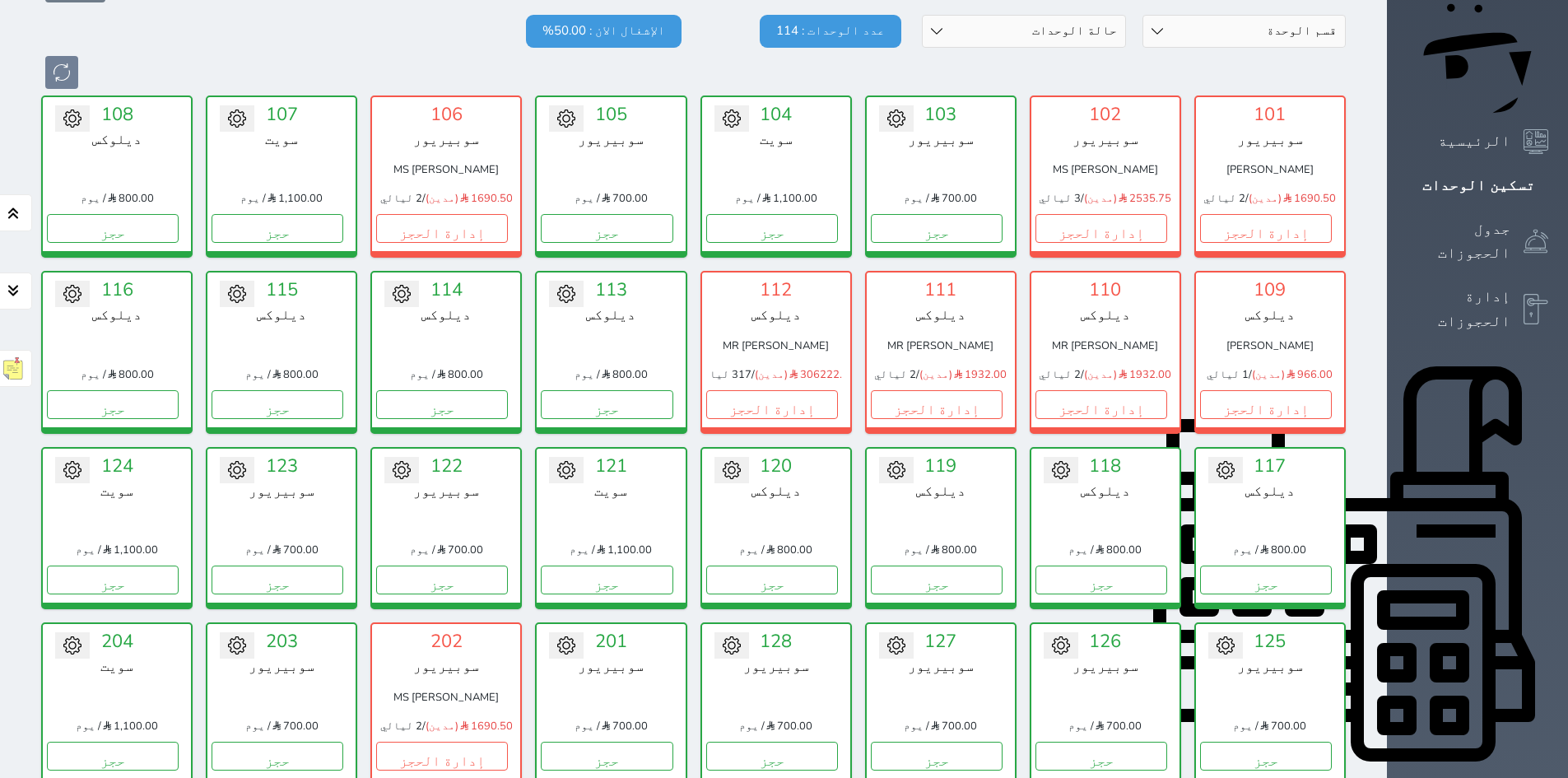 drag, startPoint x: 1048, startPoint y: 291, endPoint x: 1056, endPoint y: 274, distance: 18.78829 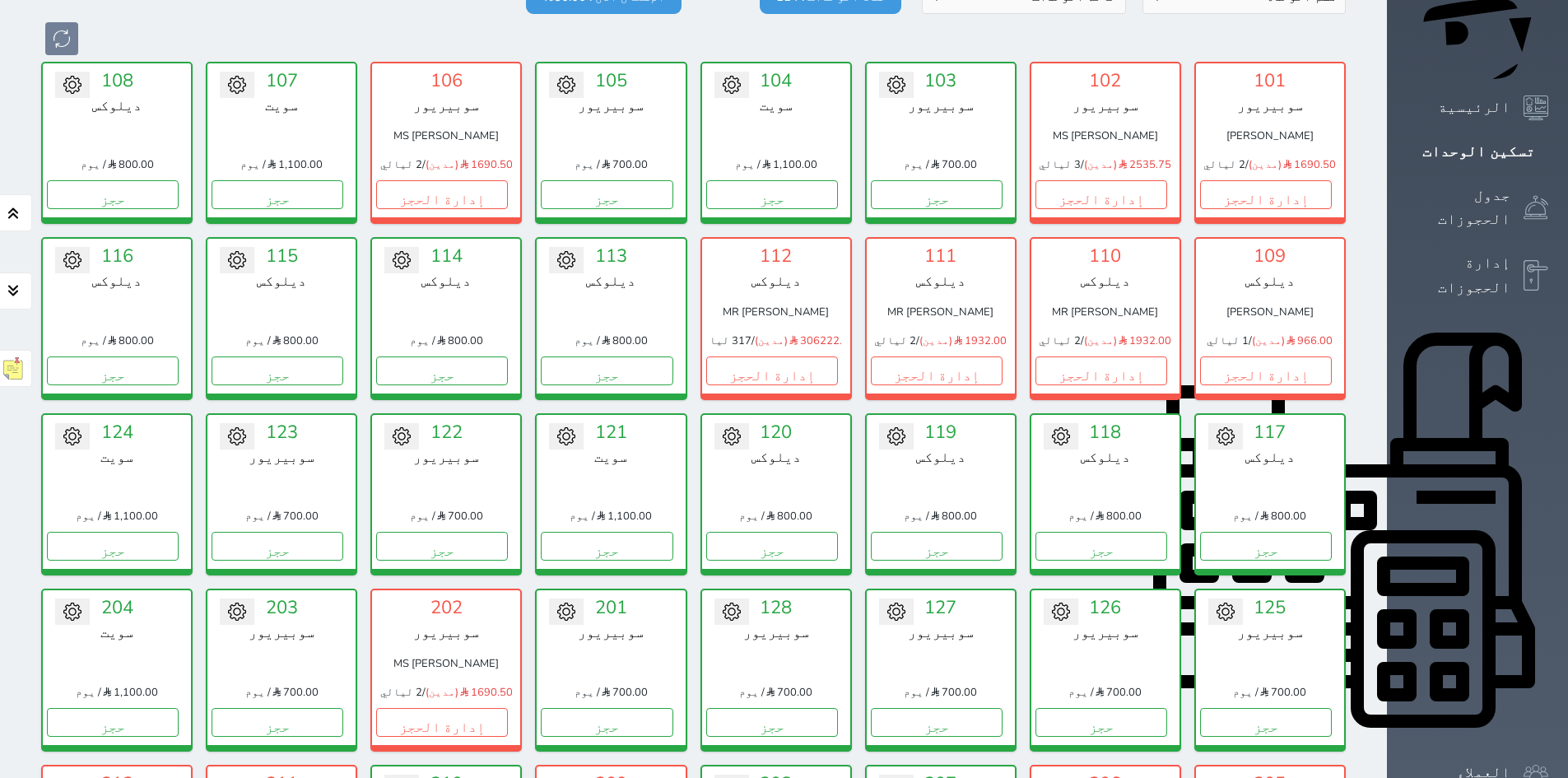 scroll, scrollTop: 198, scrollLeft: 0, axis: vertical 